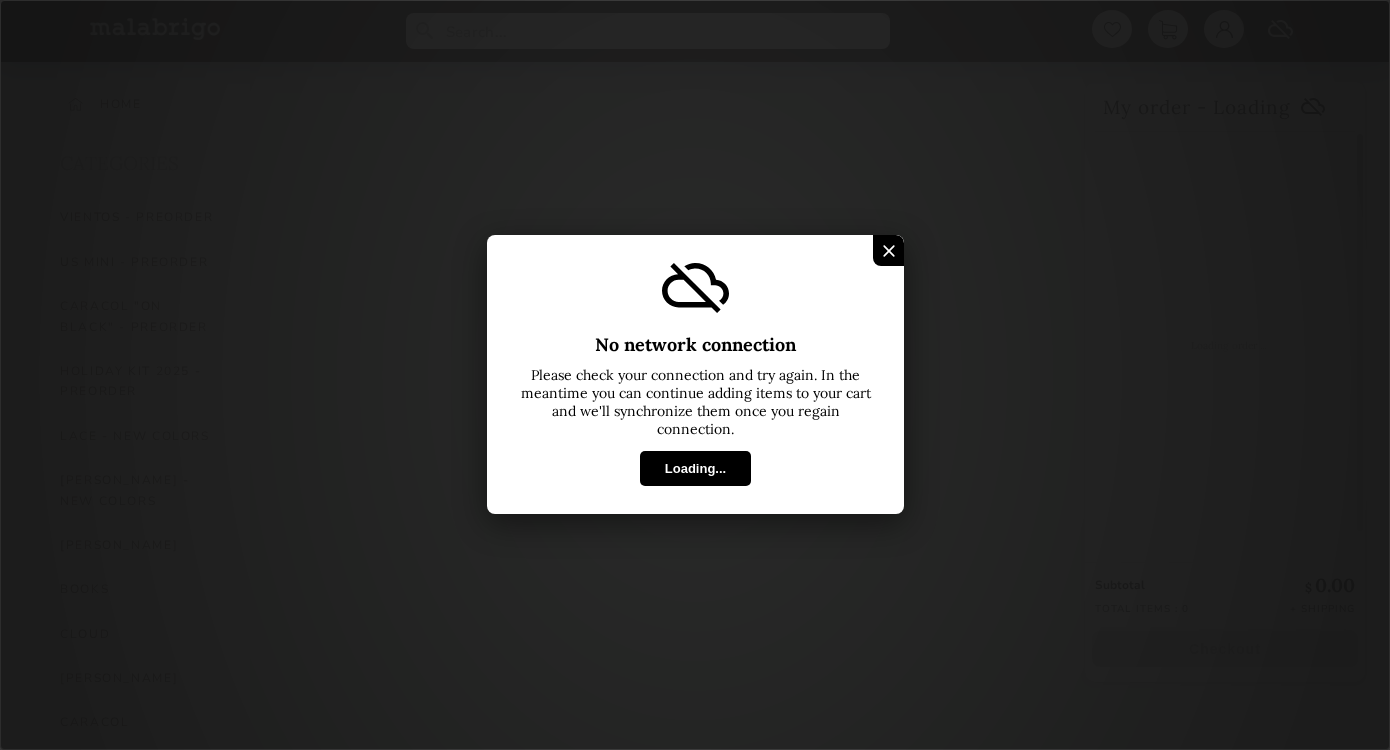 scroll, scrollTop: 909, scrollLeft: 0, axis: vertical 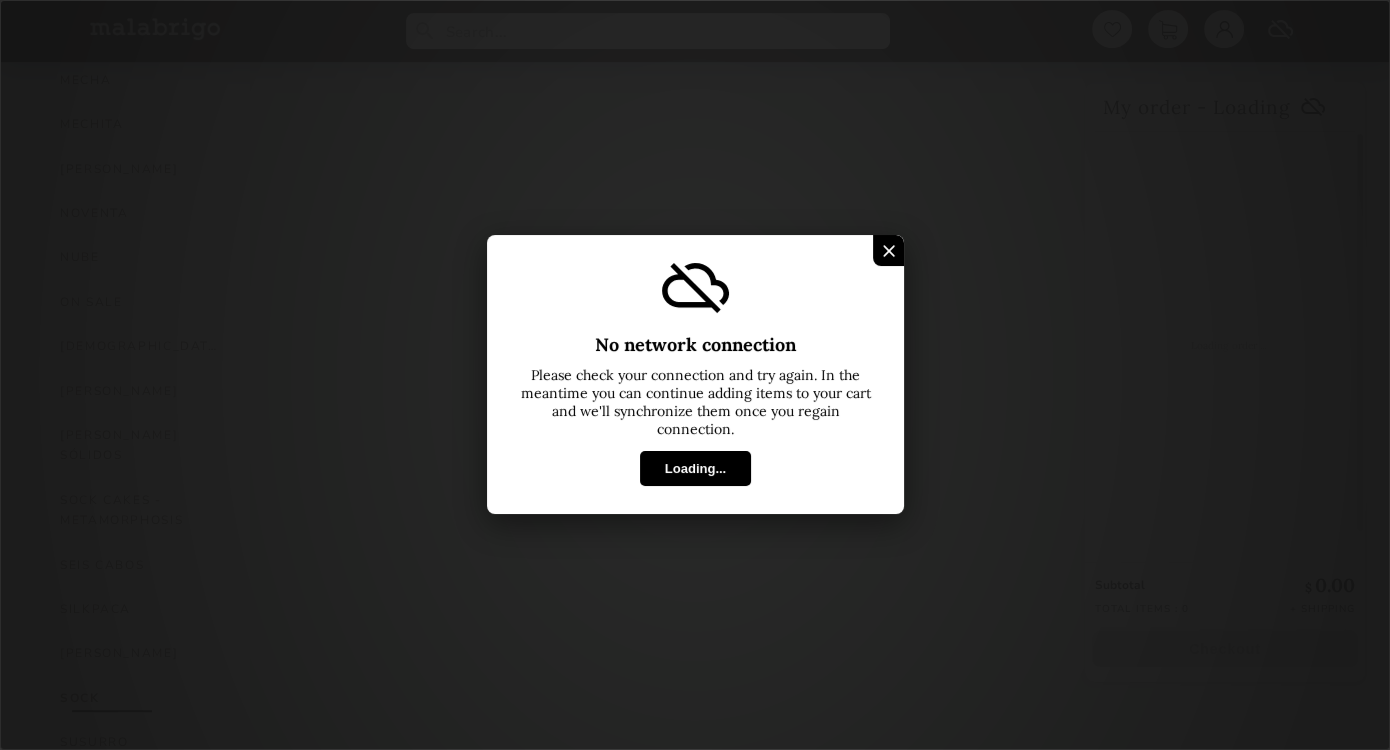 select on "SKU" 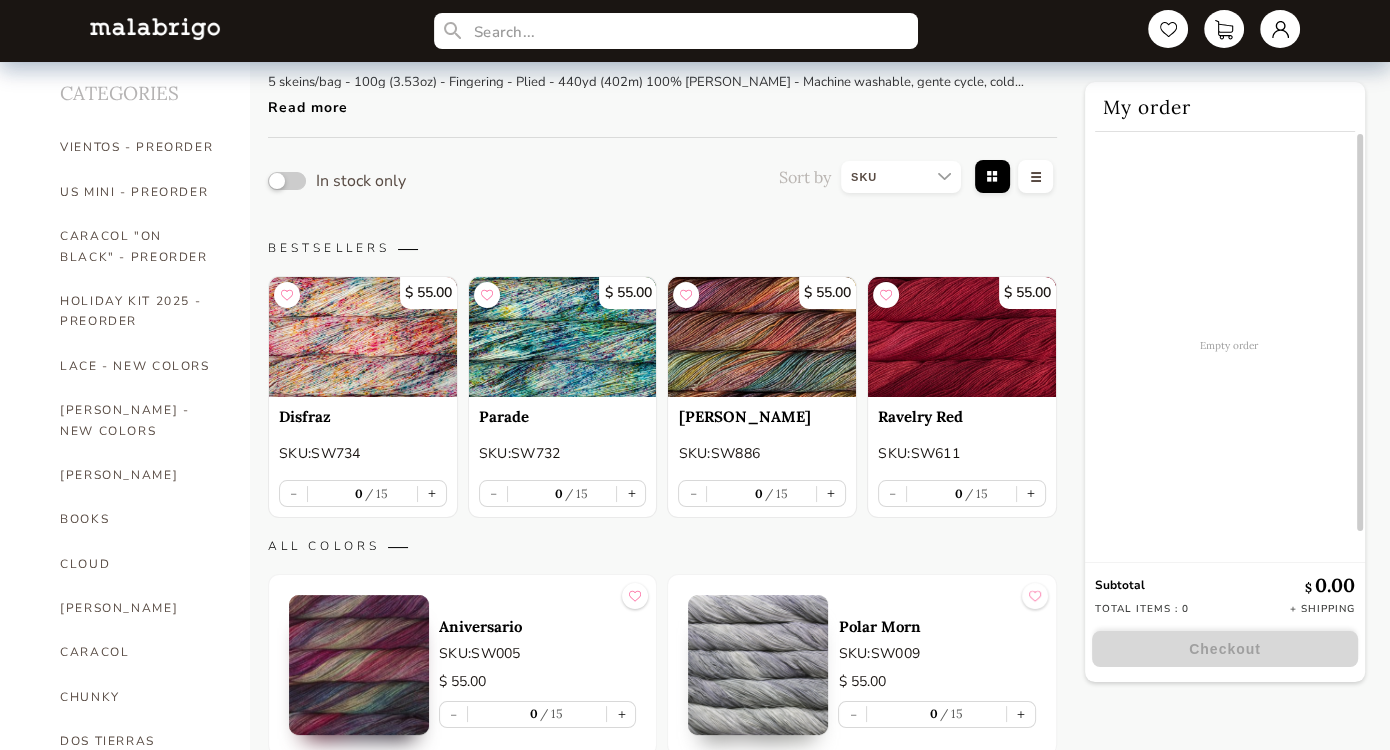 scroll, scrollTop: 0, scrollLeft: 0, axis: both 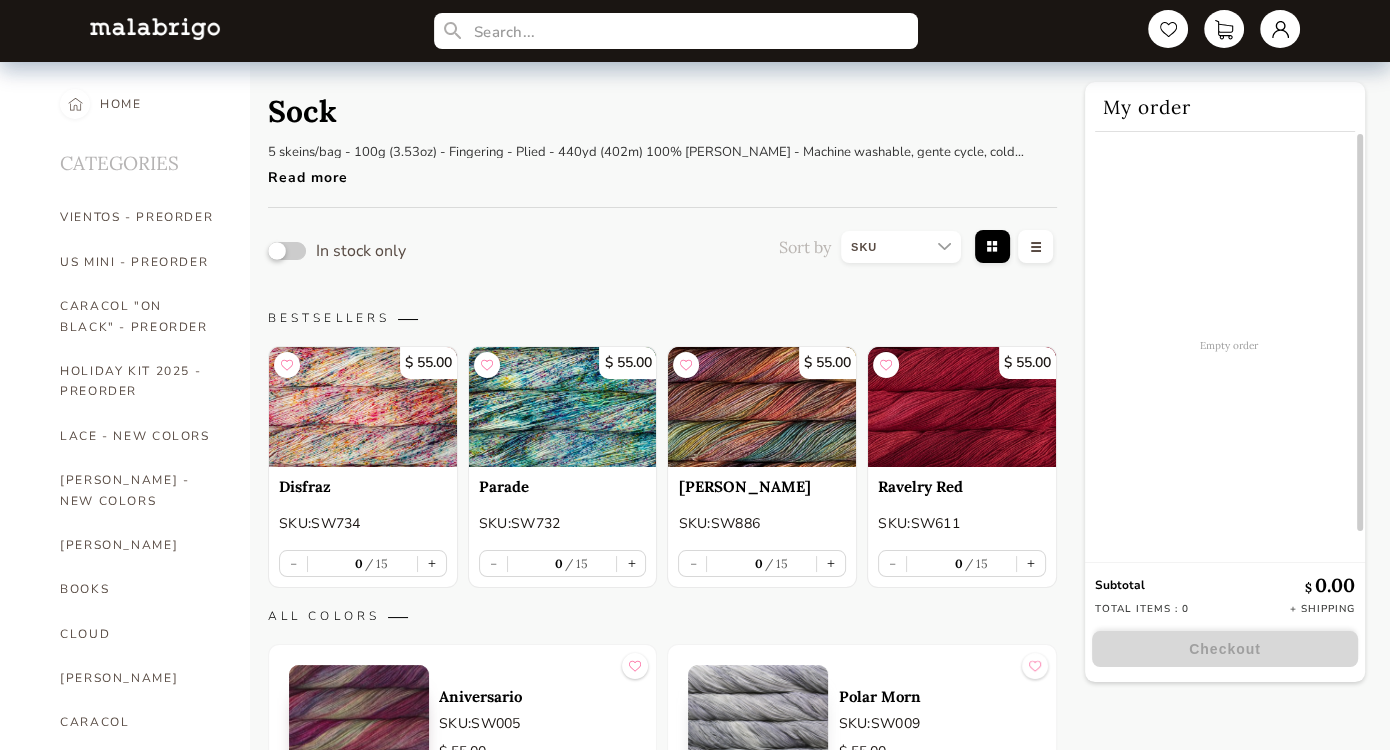 click at bounding box center [287, 251] 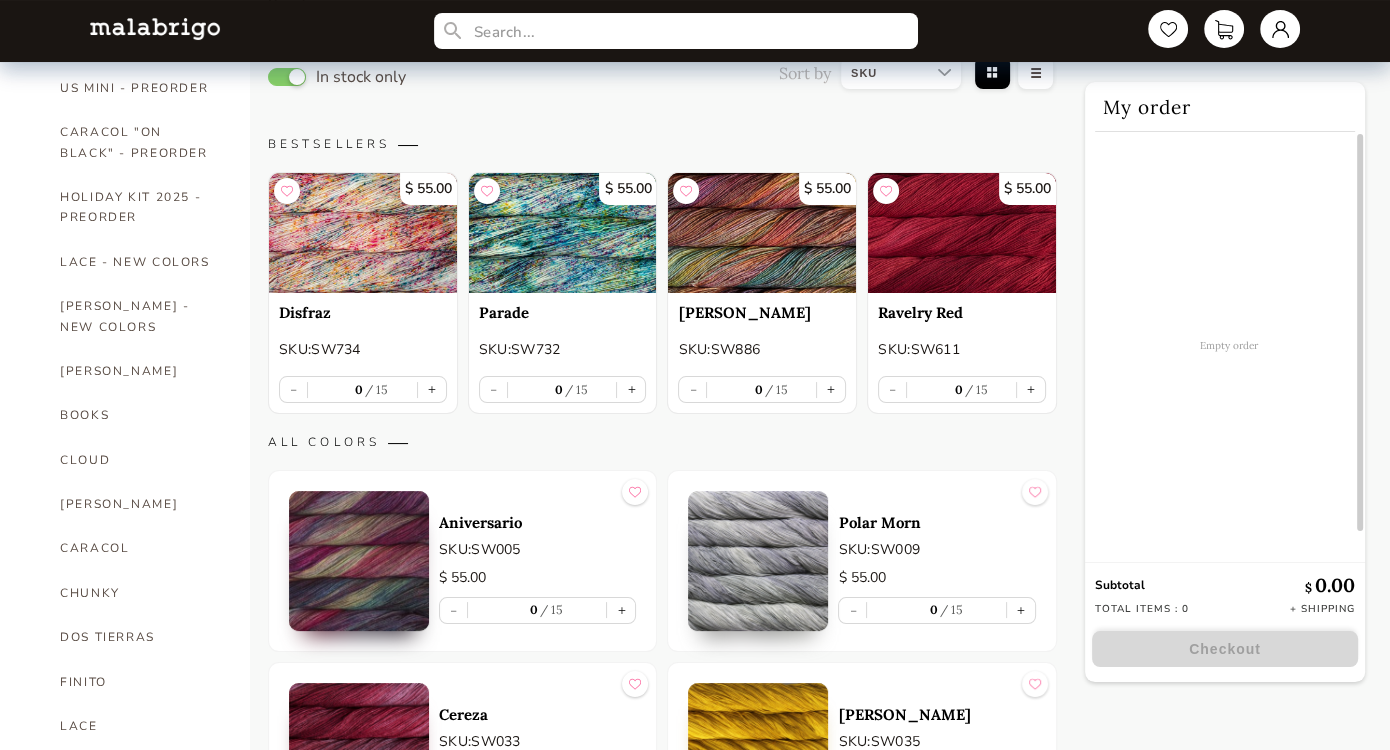 scroll, scrollTop: 181, scrollLeft: 0, axis: vertical 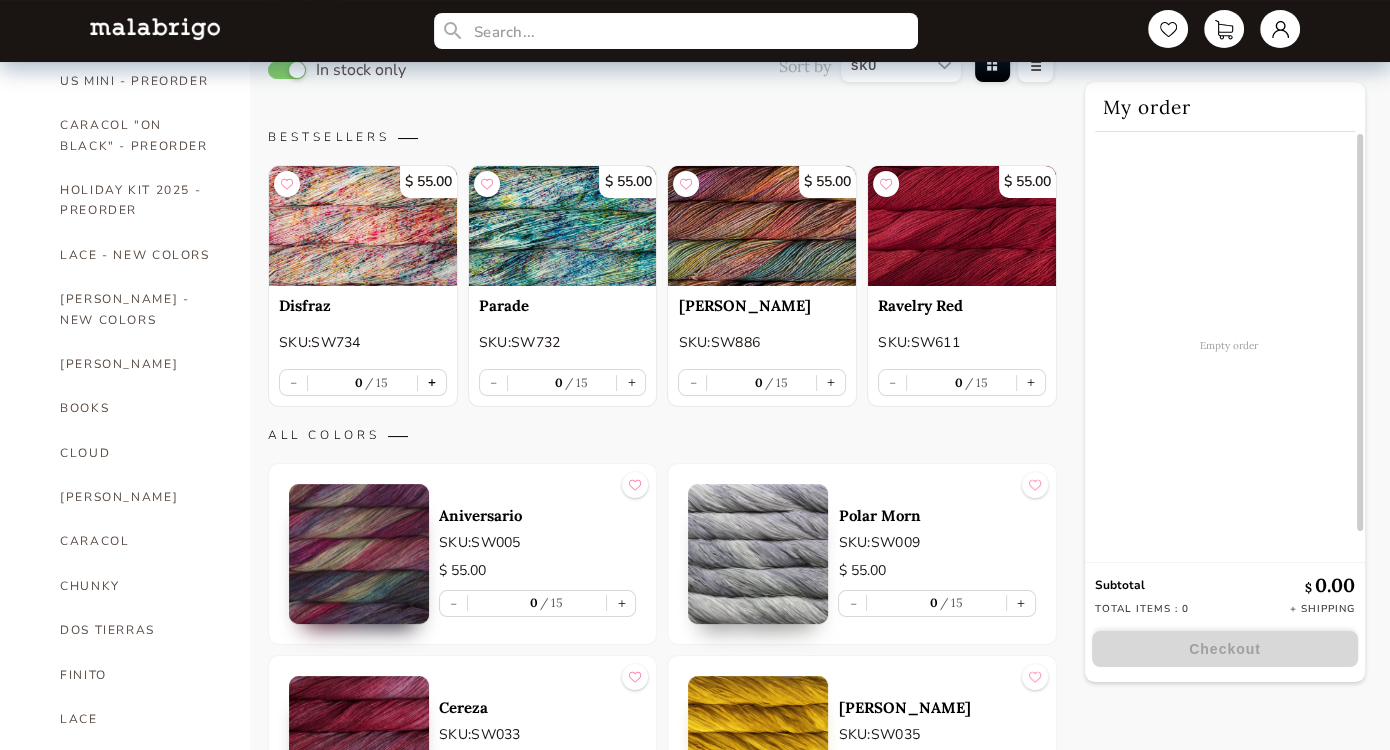 click on "+" at bounding box center [432, 382] 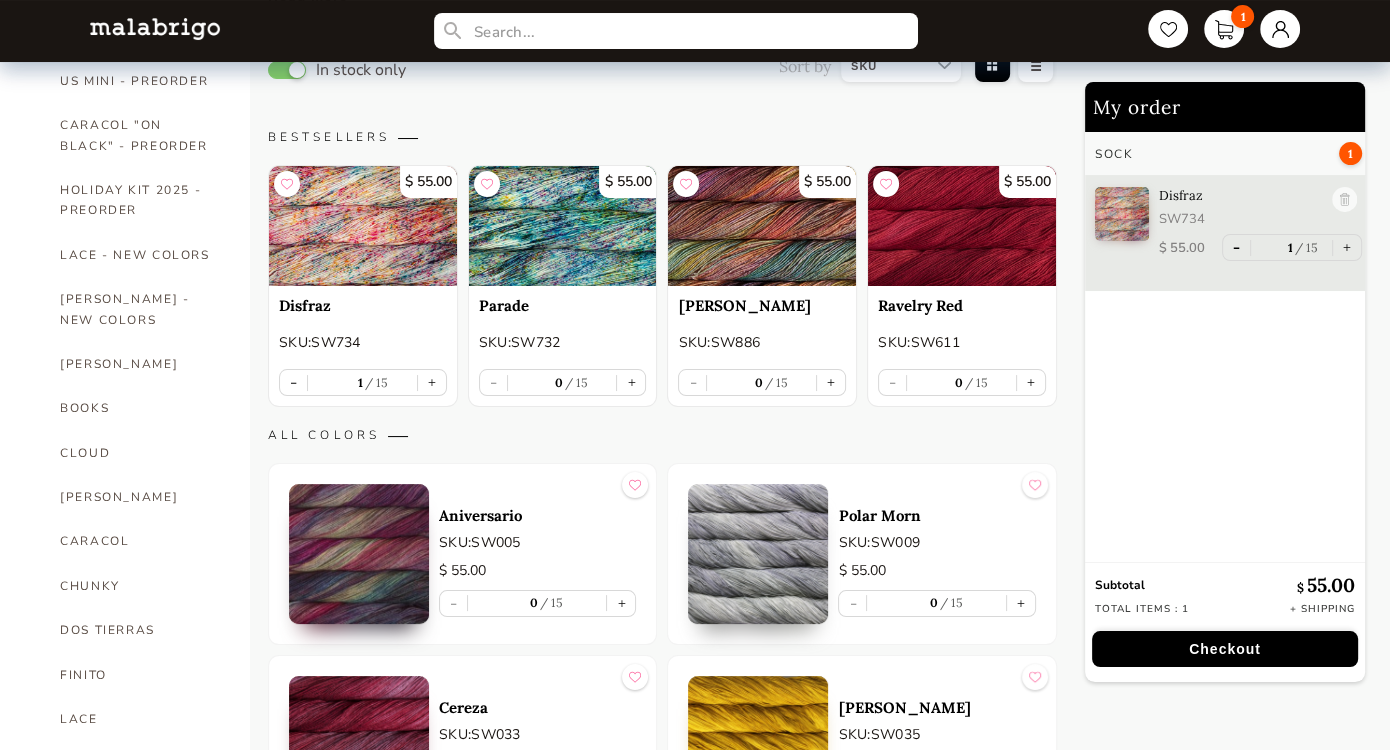 click on "-" at bounding box center (1236, 247) 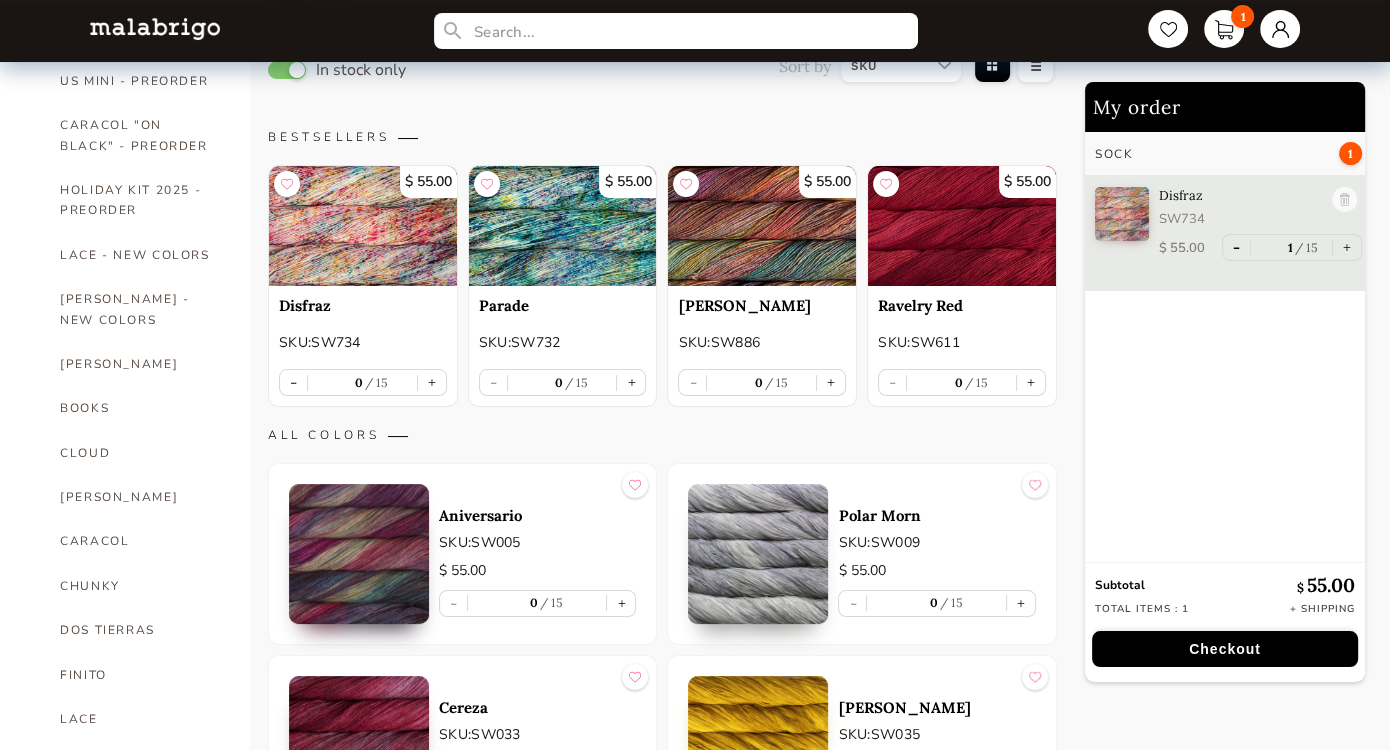 type on "0" 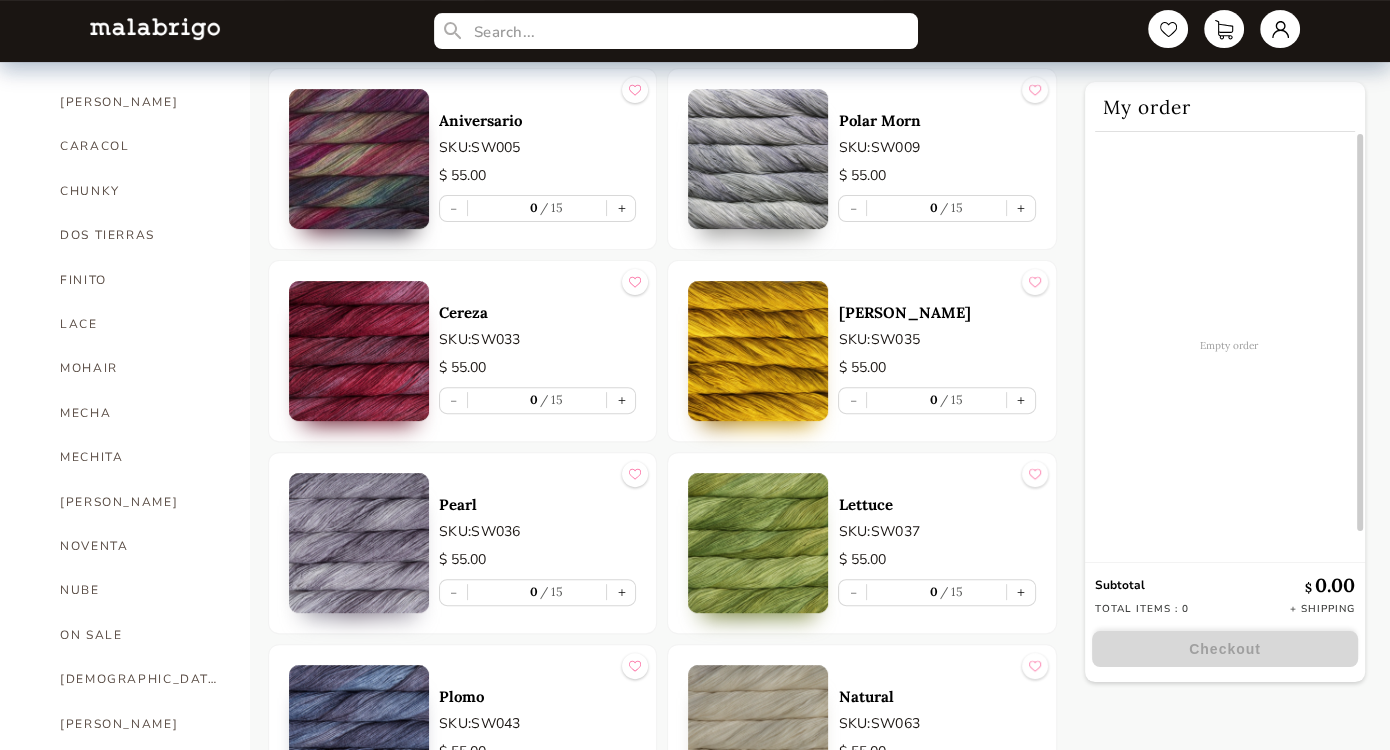 scroll, scrollTop: 545, scrollLeft: 0, axis: vertical 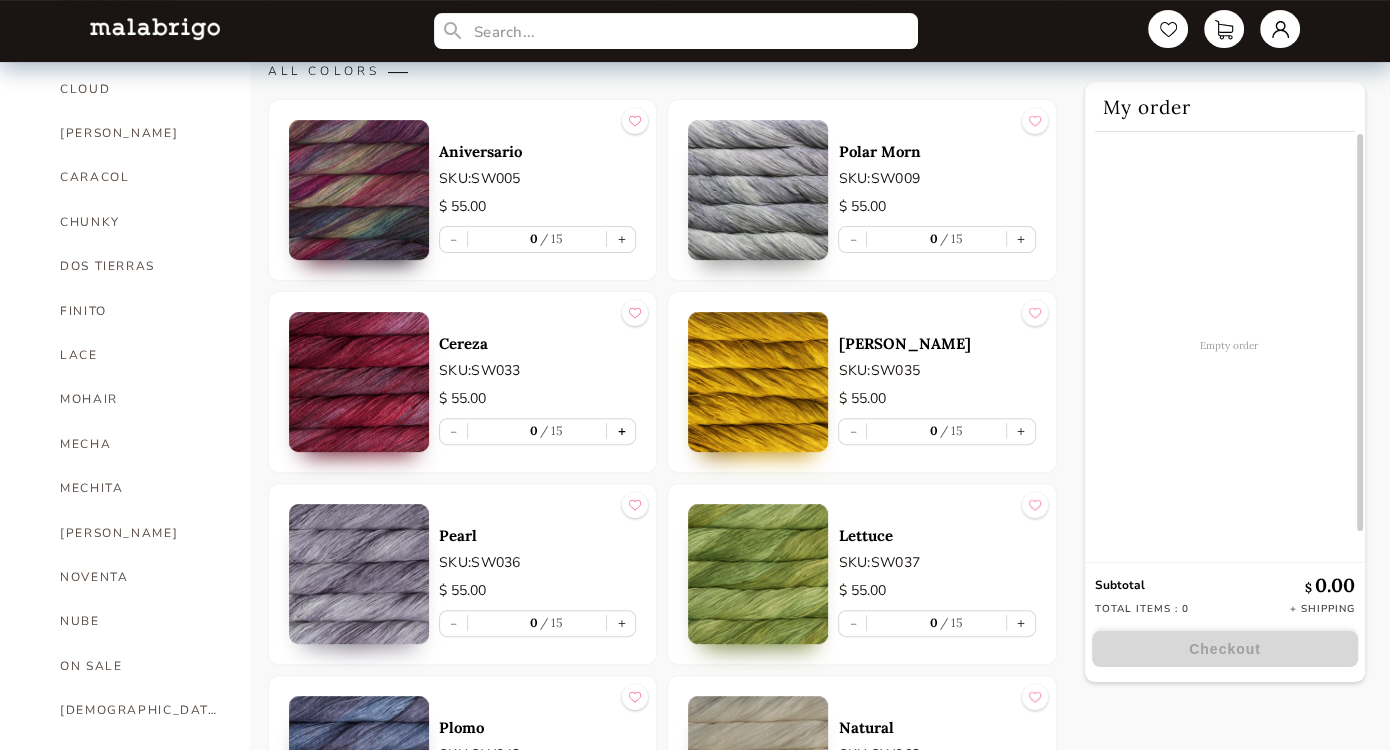 click on "+" at bounding box center [621, 431] 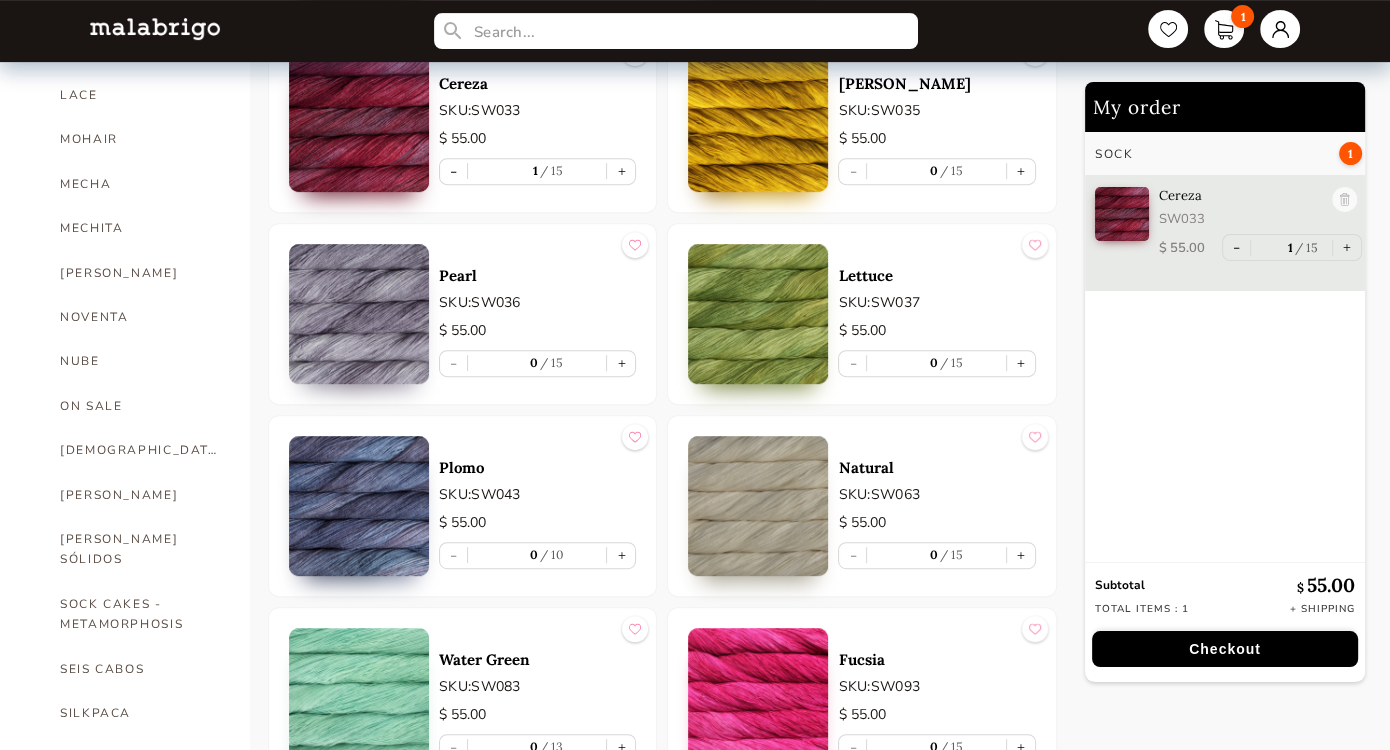 scroll, scrollTop: 818, scrollLeft: 0, axis: vertical 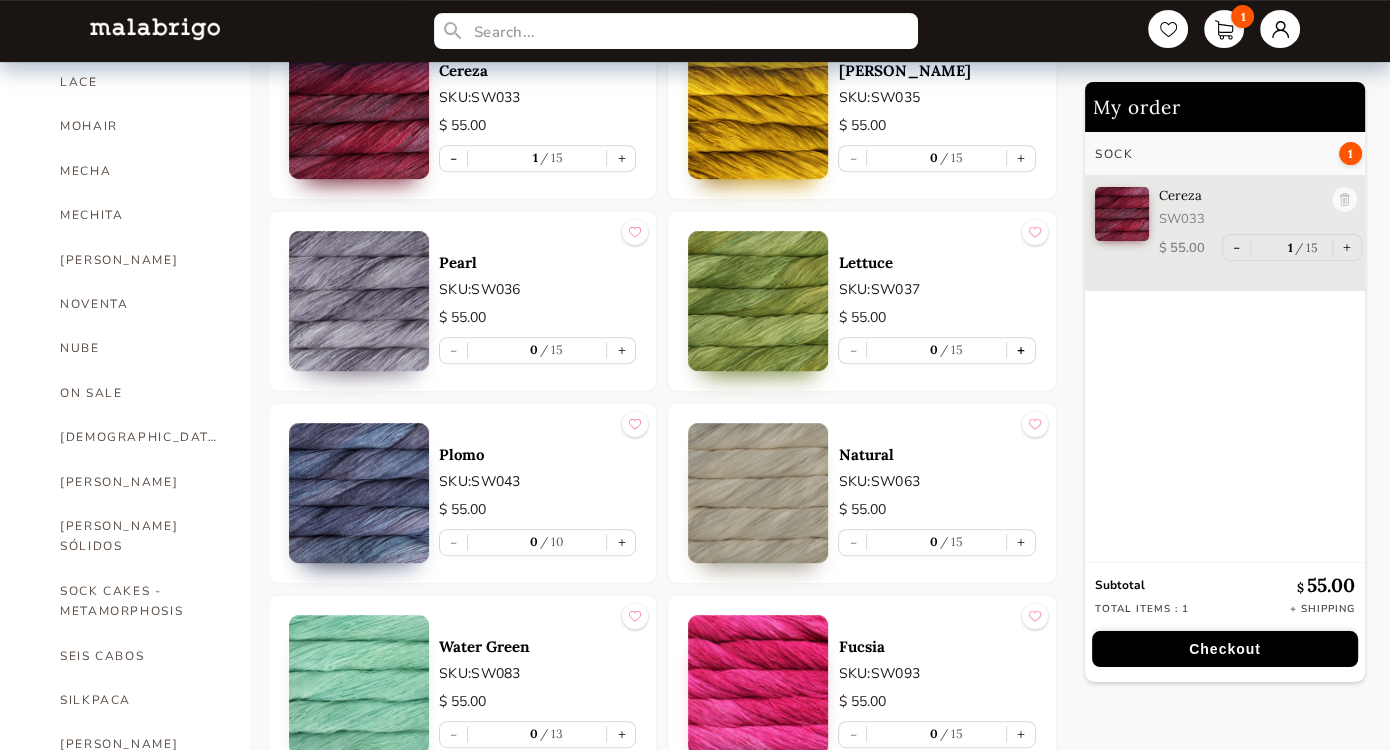 click on "+" at bounding box center [1021, 350] 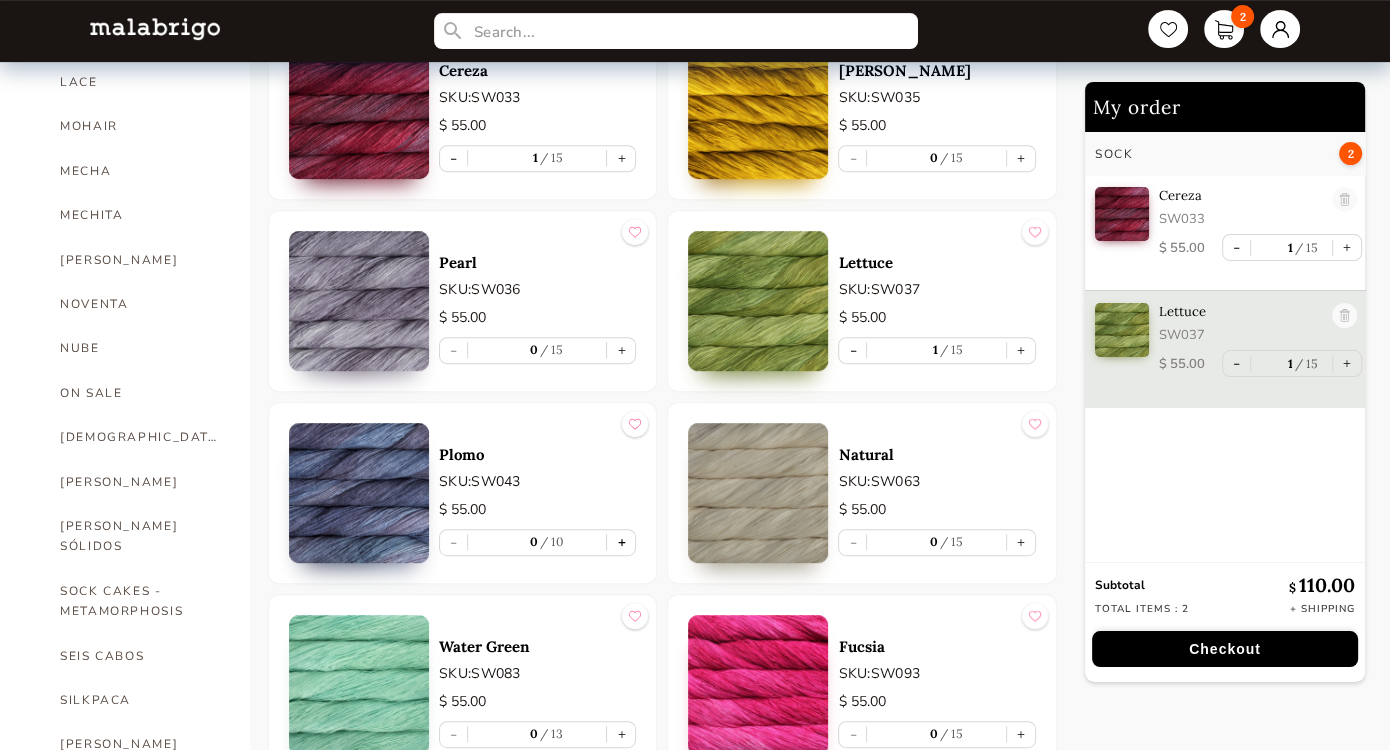 click on "+" at bounding box center [621, 542] 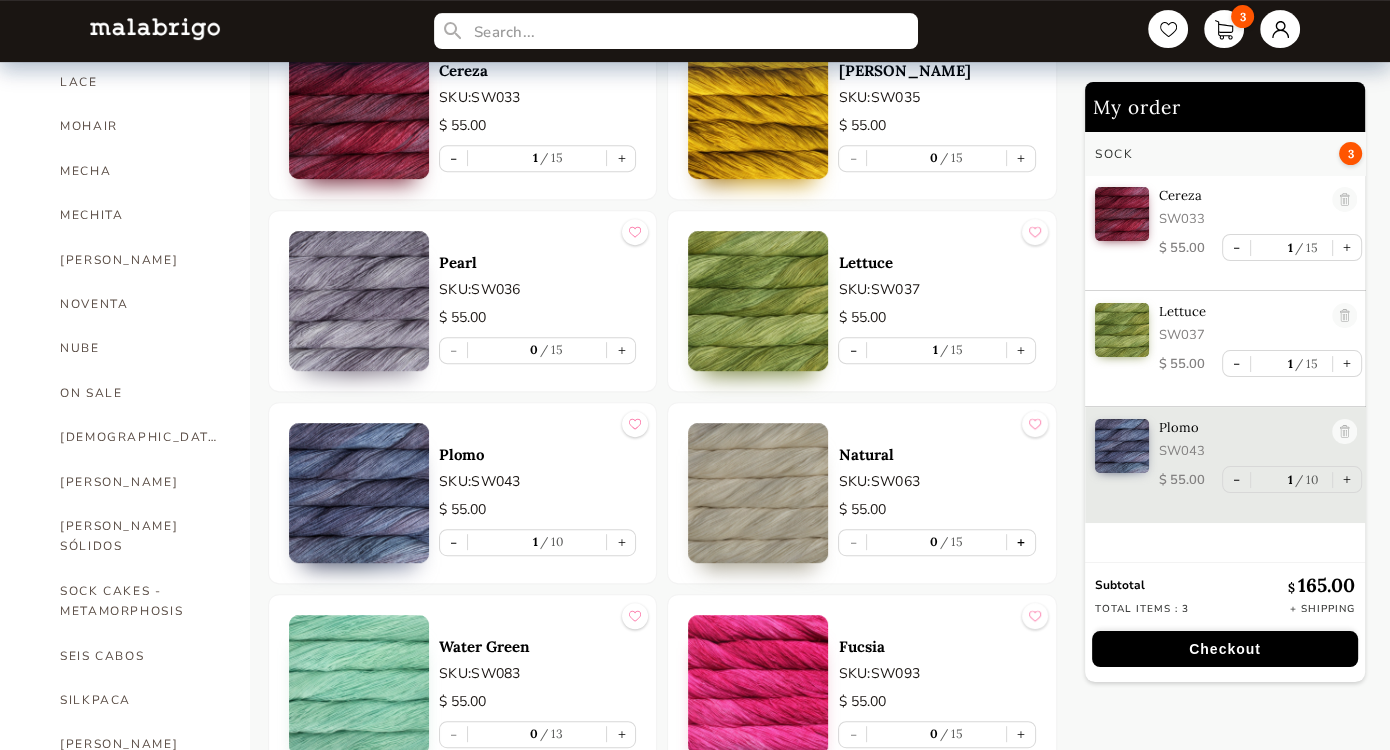 click on "+" at bounding box center (1021, 542) 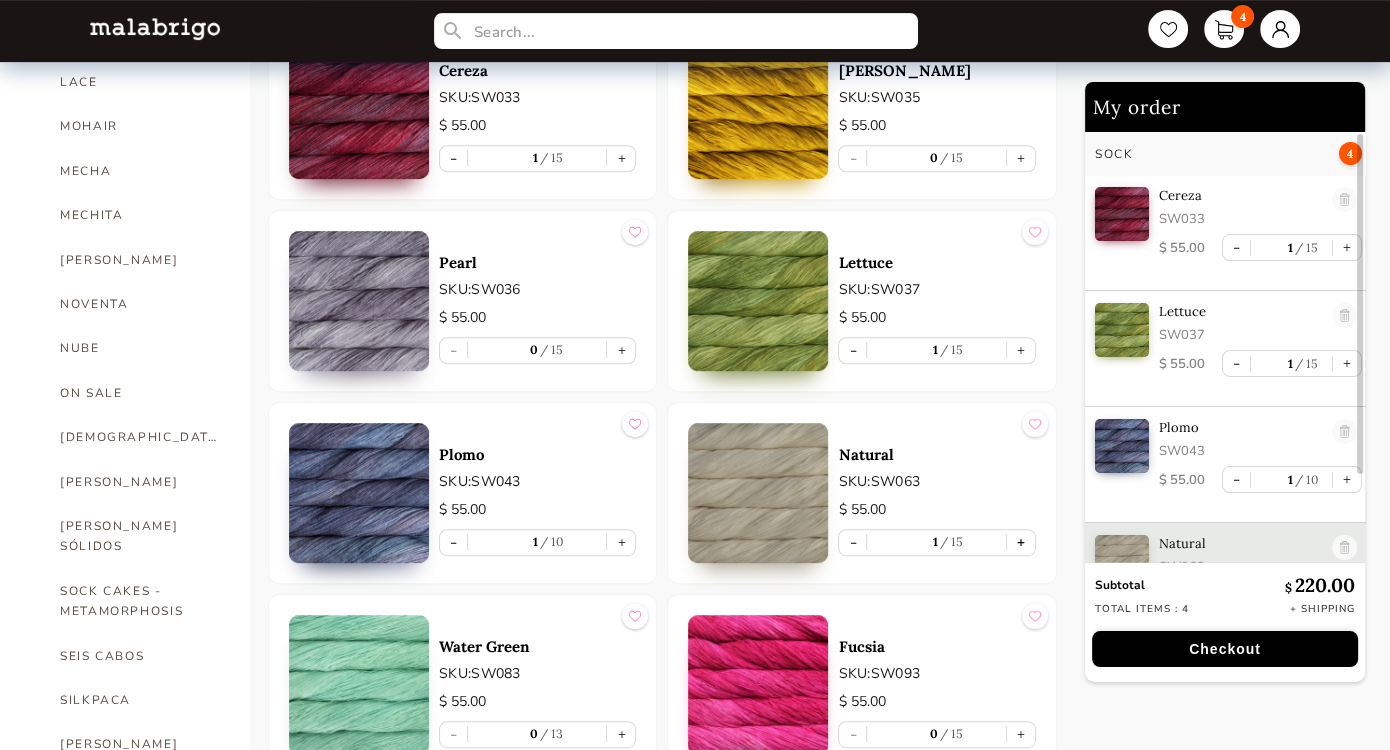 scroll, scrollTop: 50, scrollLeft: 0, axis: vertical 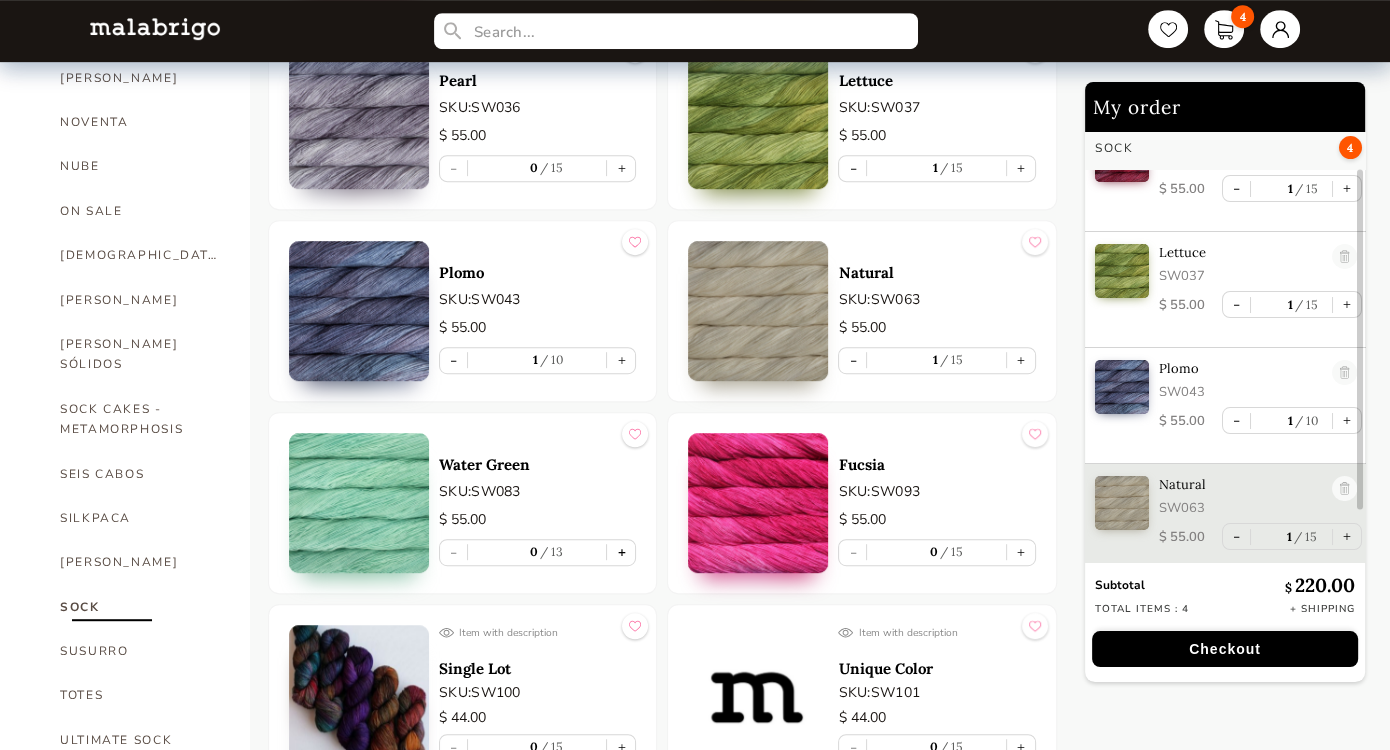 click on "+" at bounding box center (621, 552) 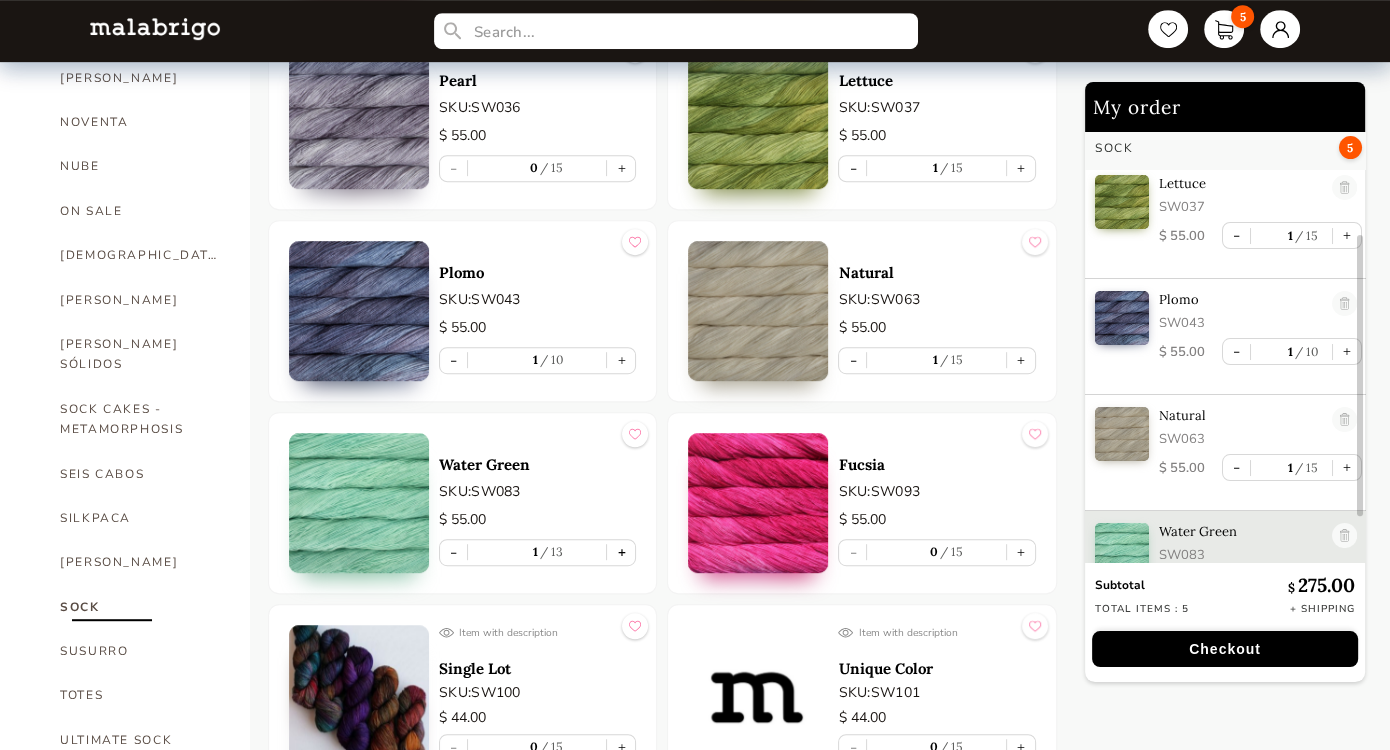 scroll, scrollTop: 168, scrollLeft: 0, axis: vertical 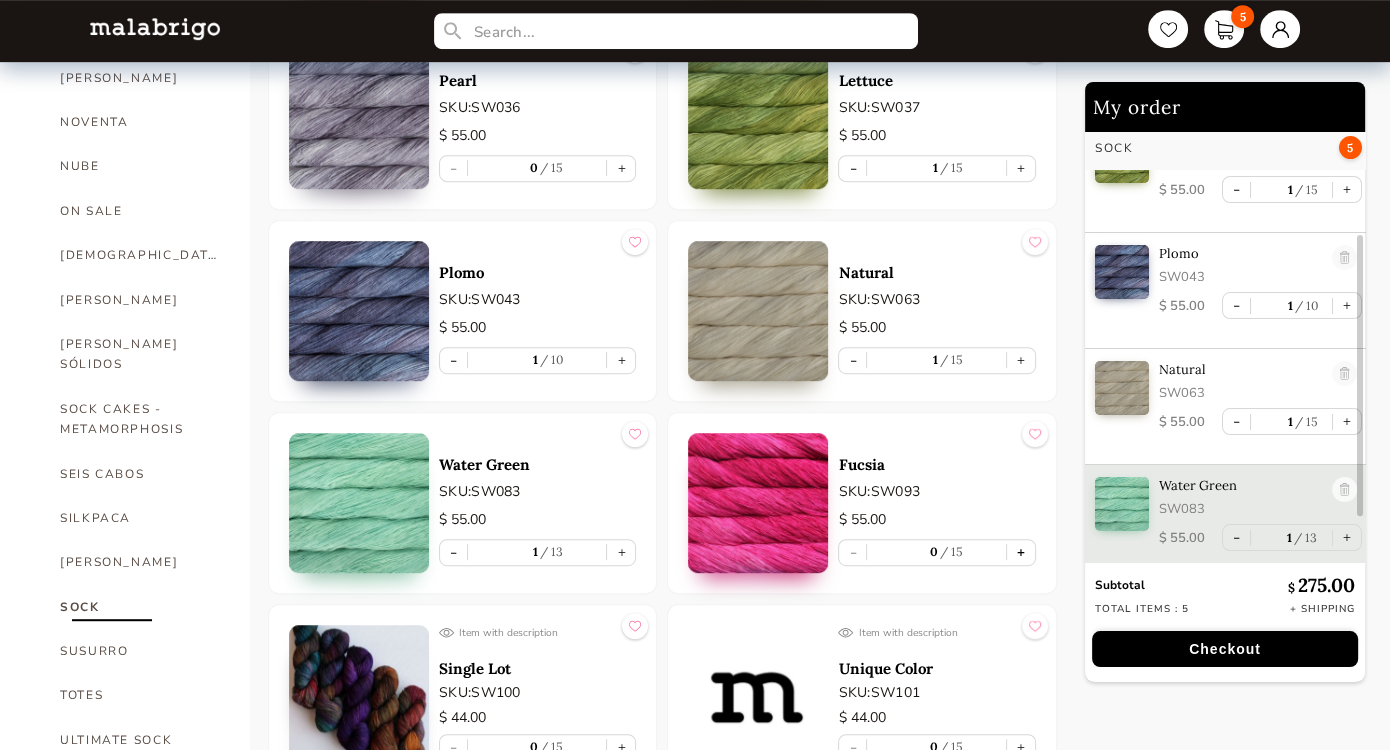 click on "+" at bounding box center [1021, 552] 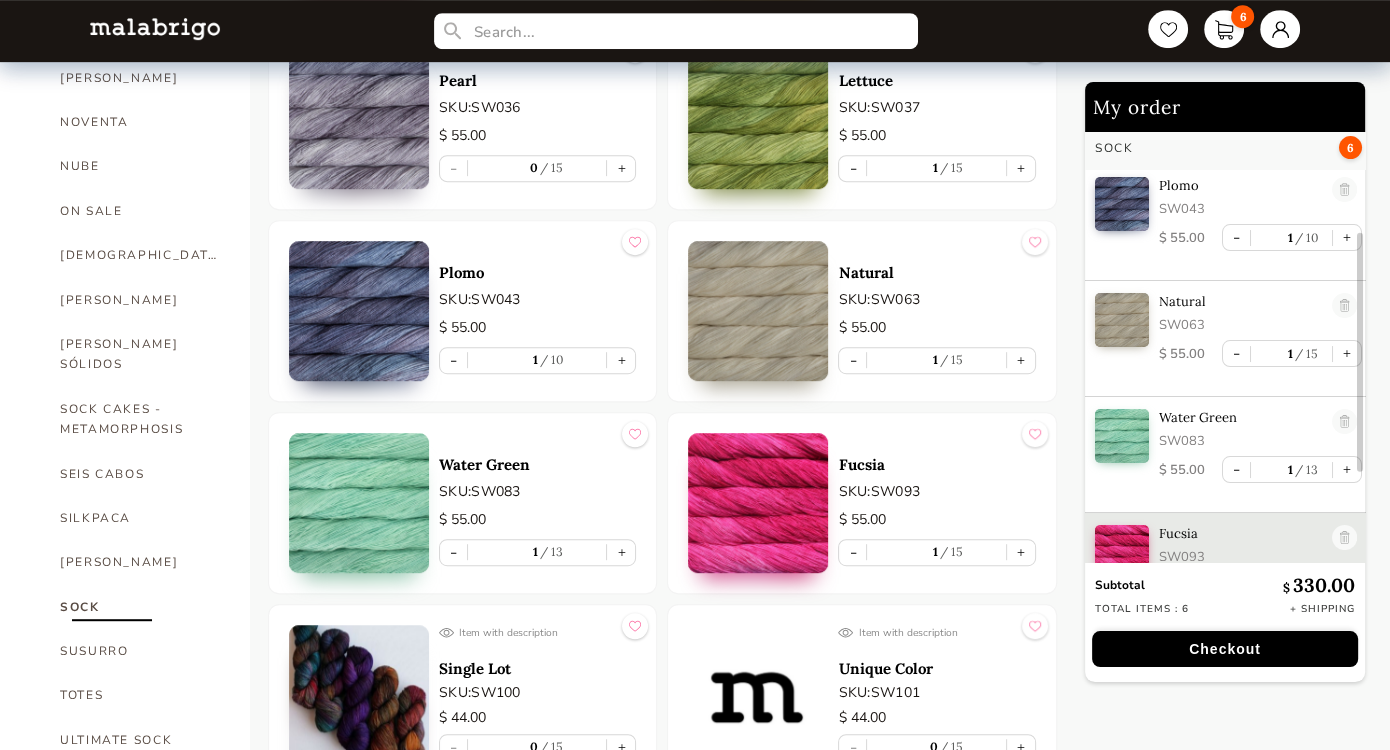 scroll, scrollTop: 284, scrollLeft: 0, axis: vertical 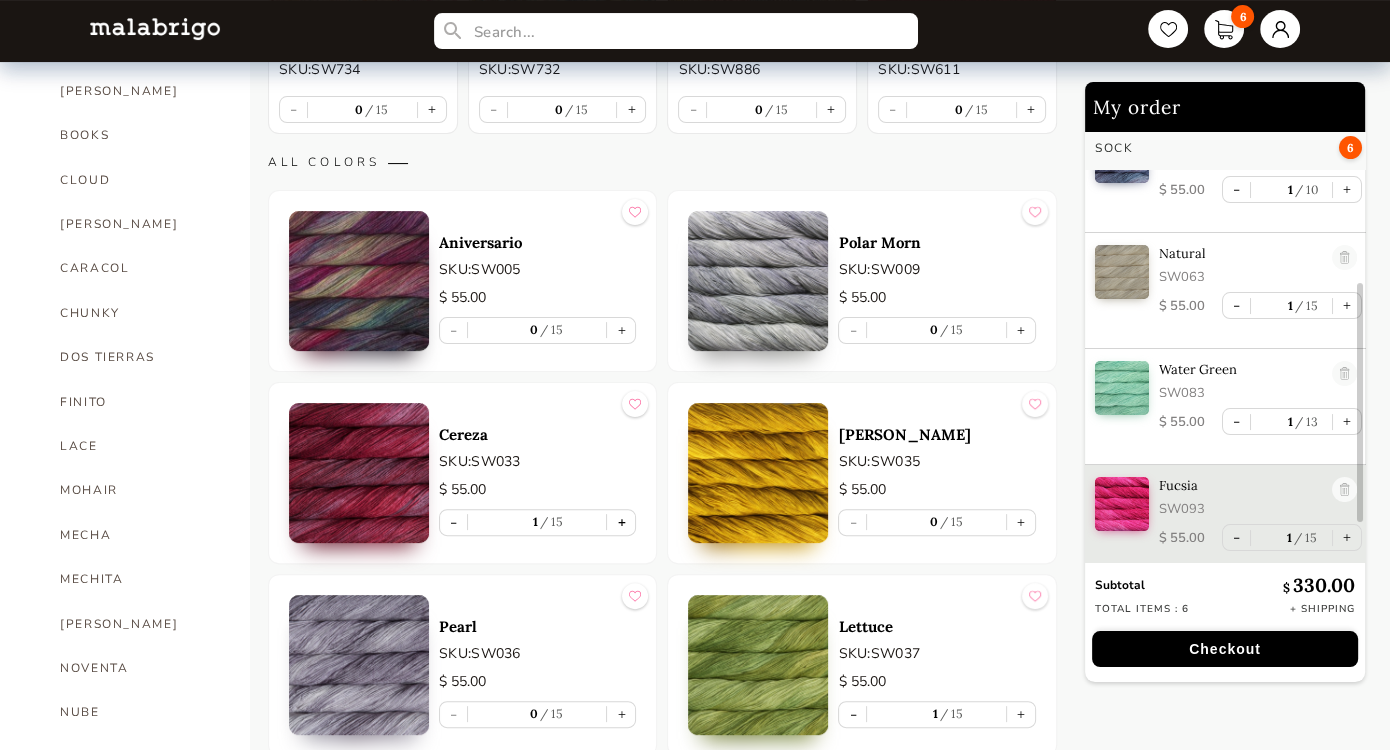 click on "+" at bounding box center [621, 522] 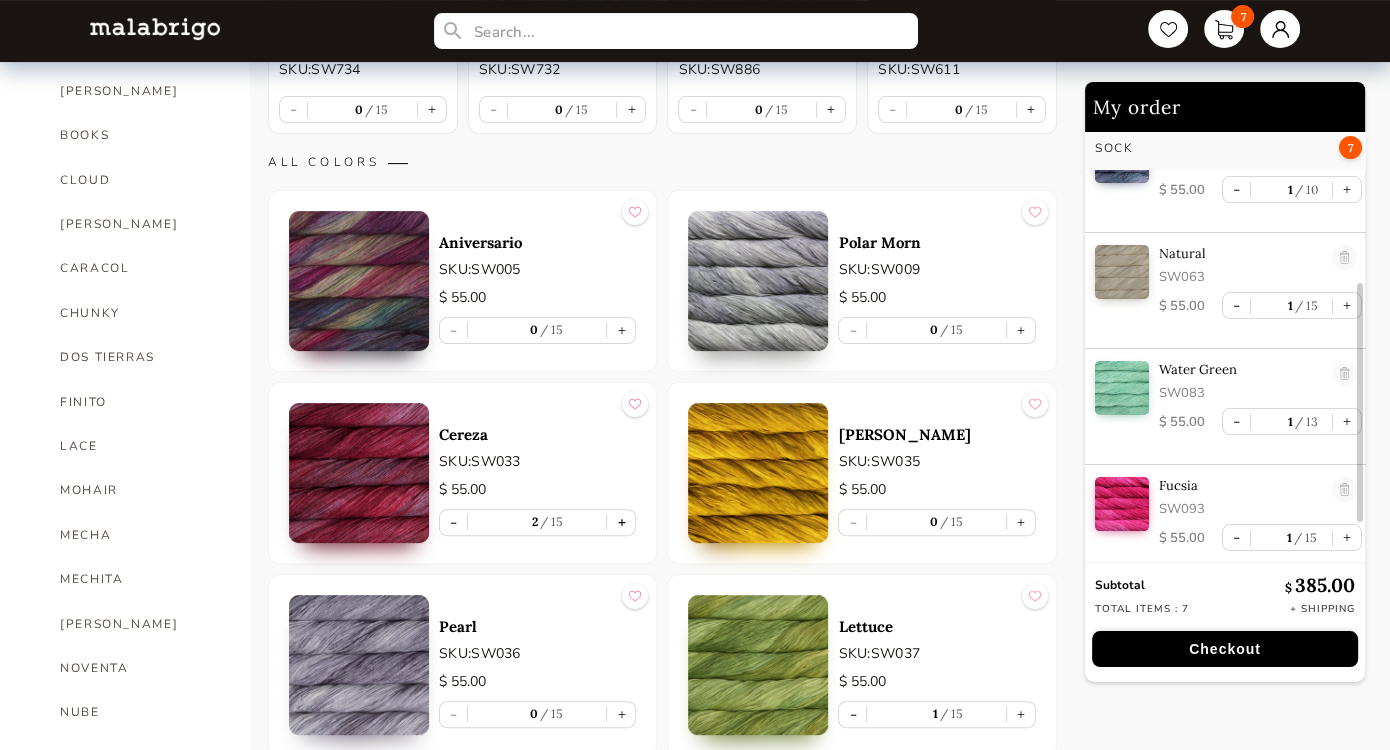 scroll, scrollTop: 209, scrollLeft: 0, axis: vertical 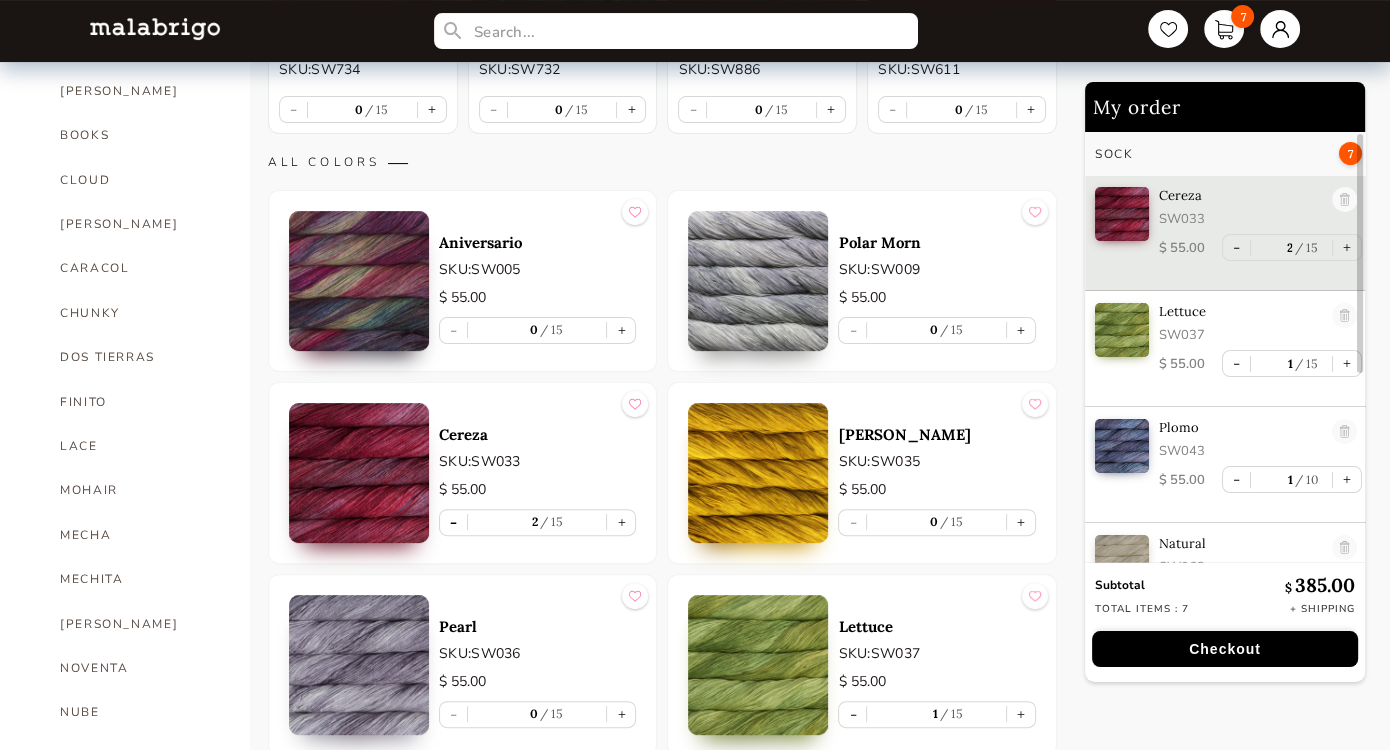 click on "-" at bounding box center [453, 522] 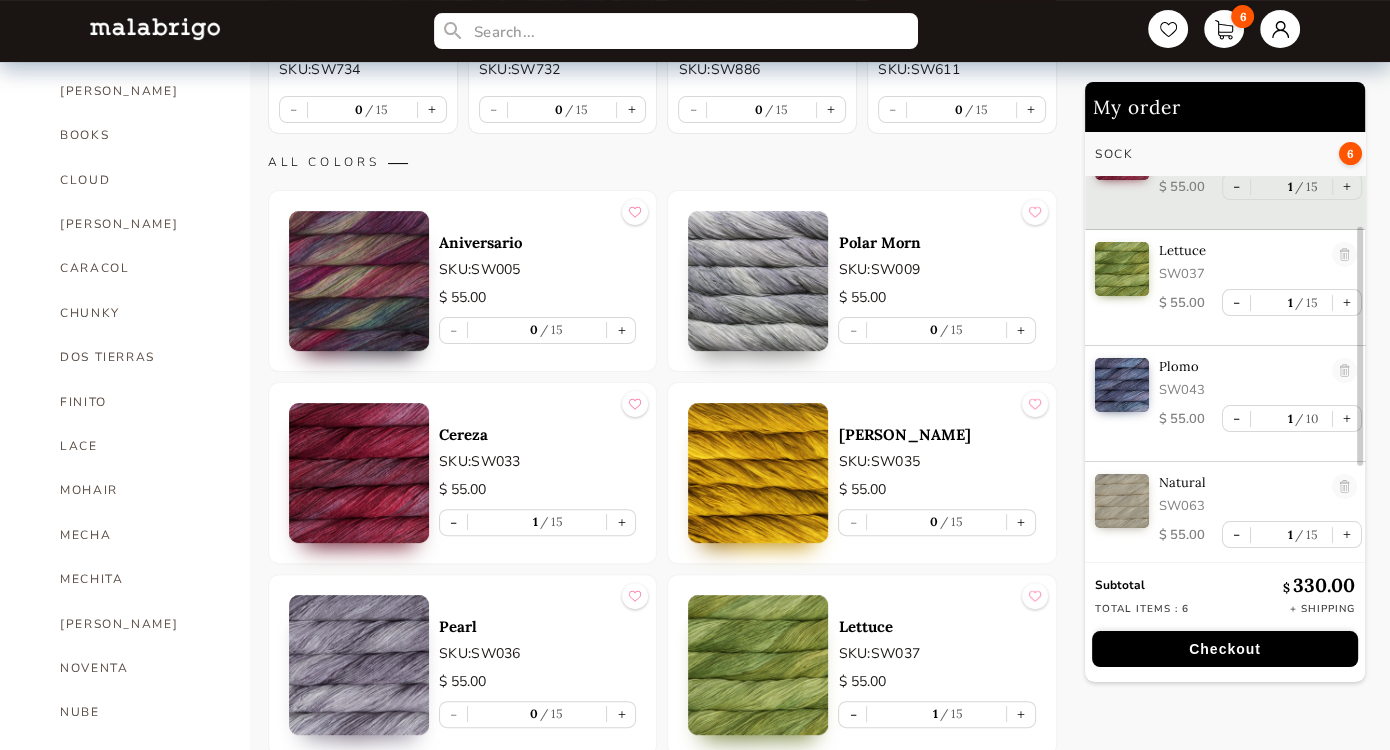 scroll, scrollTop: 0, scrollLeft: 0, axis: both 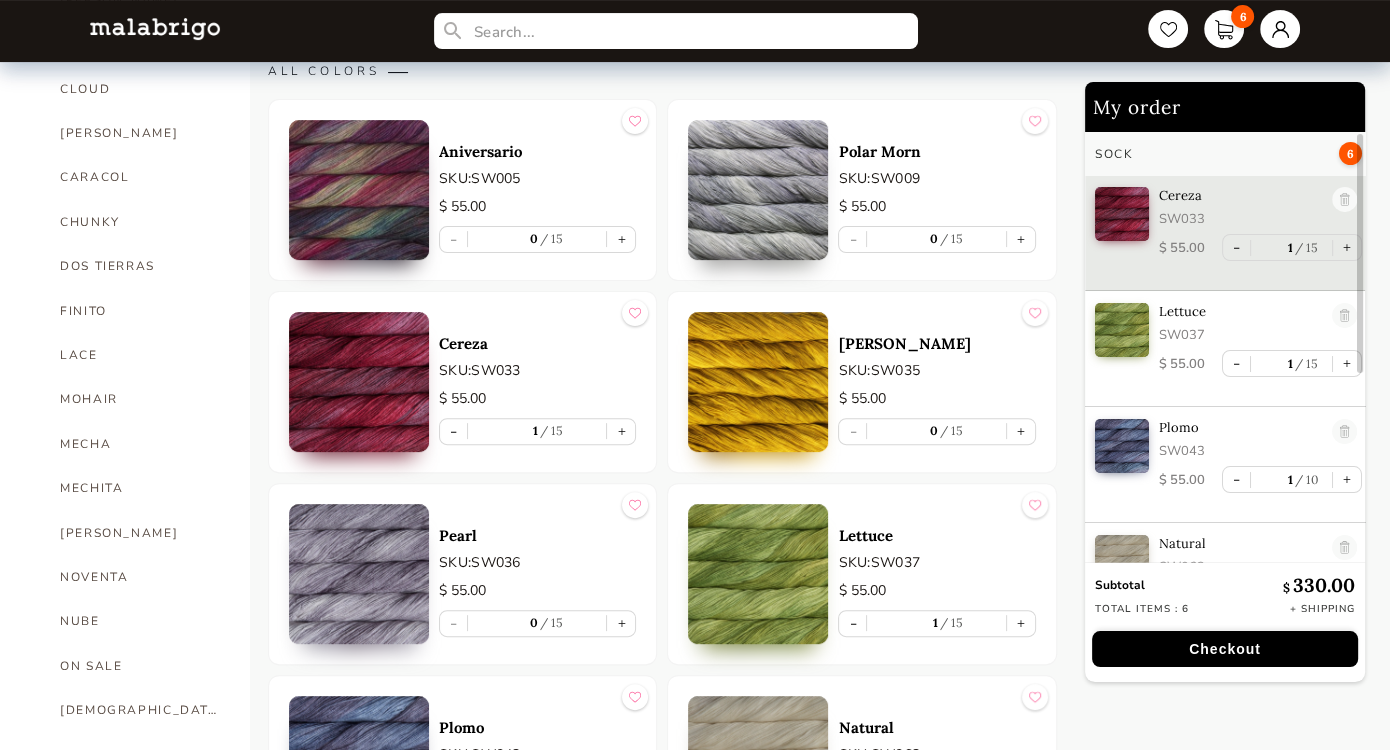 click at bounding box center [359, 574] 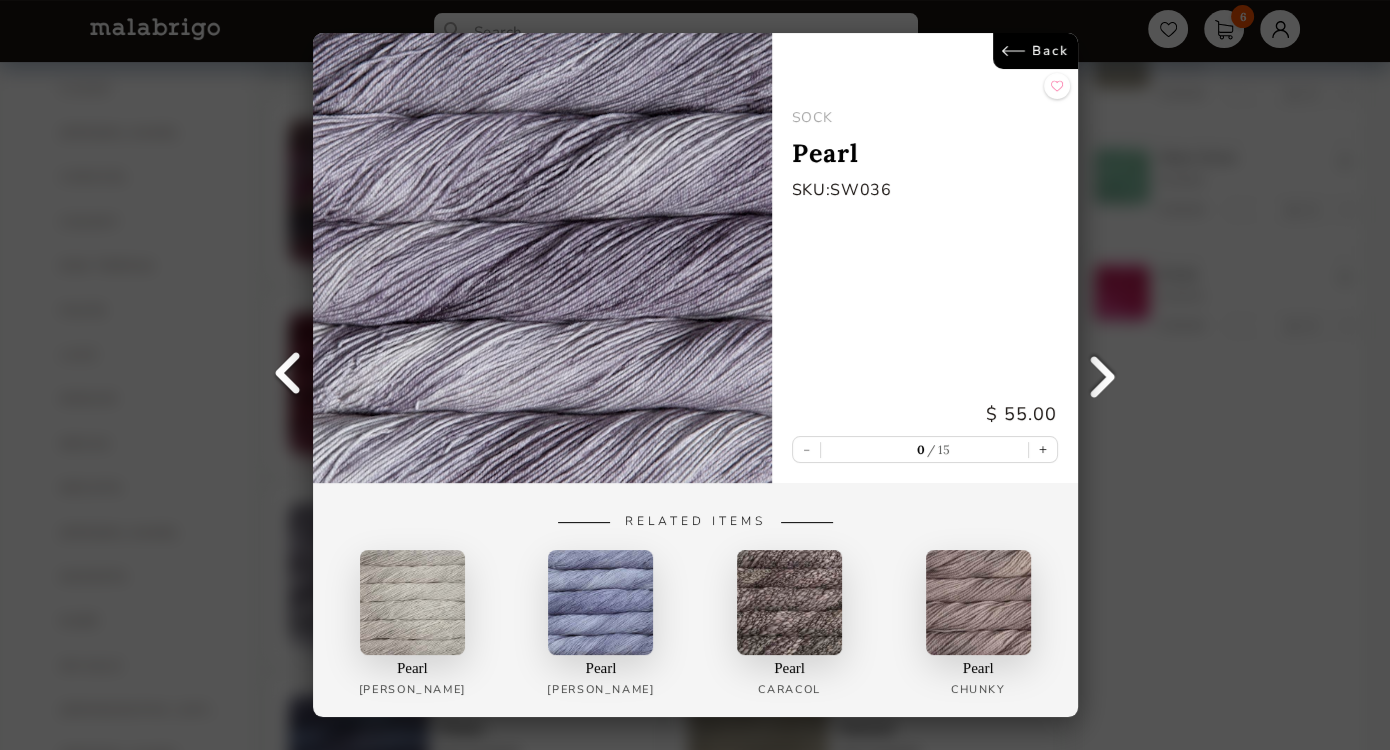 click on "Back" at bounding box center [1034, 51] 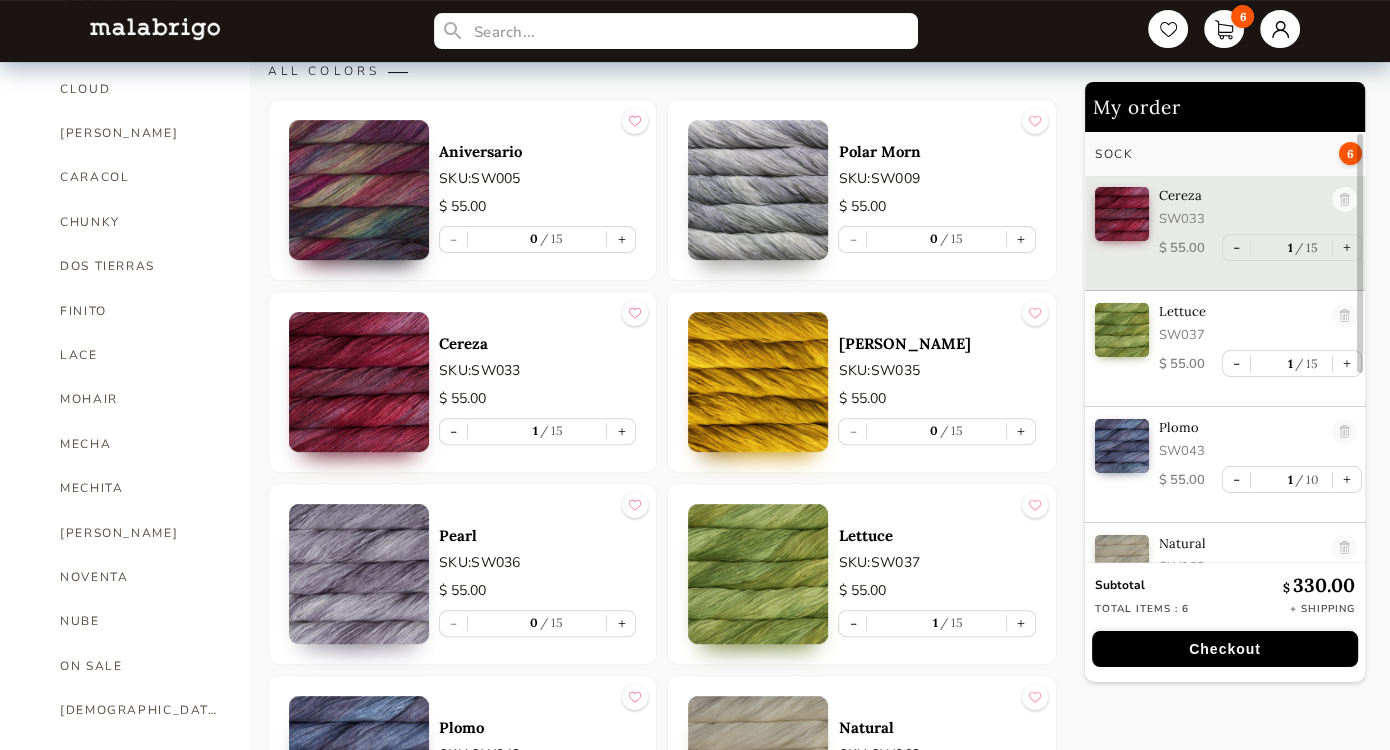 click at bounding box center [758, 190] 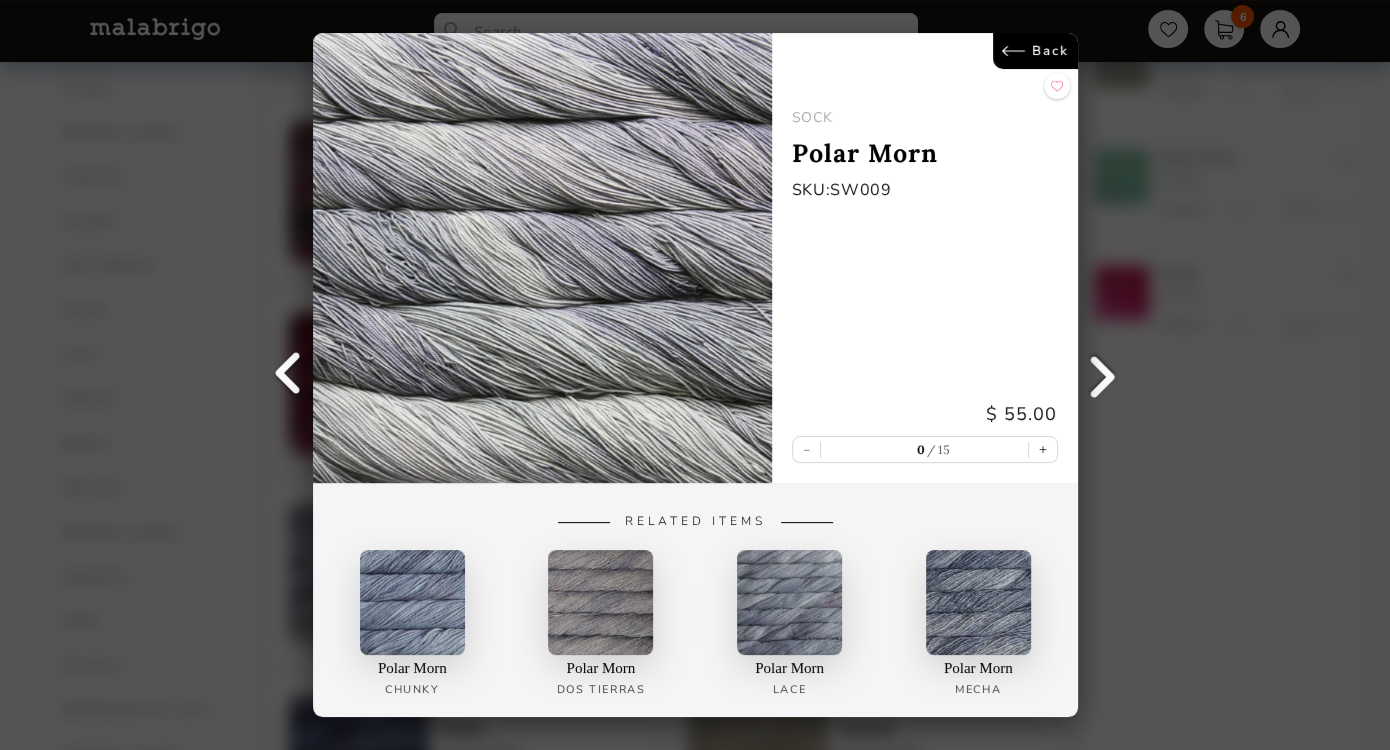 click on "Back" at bounding box center (1034, 51) 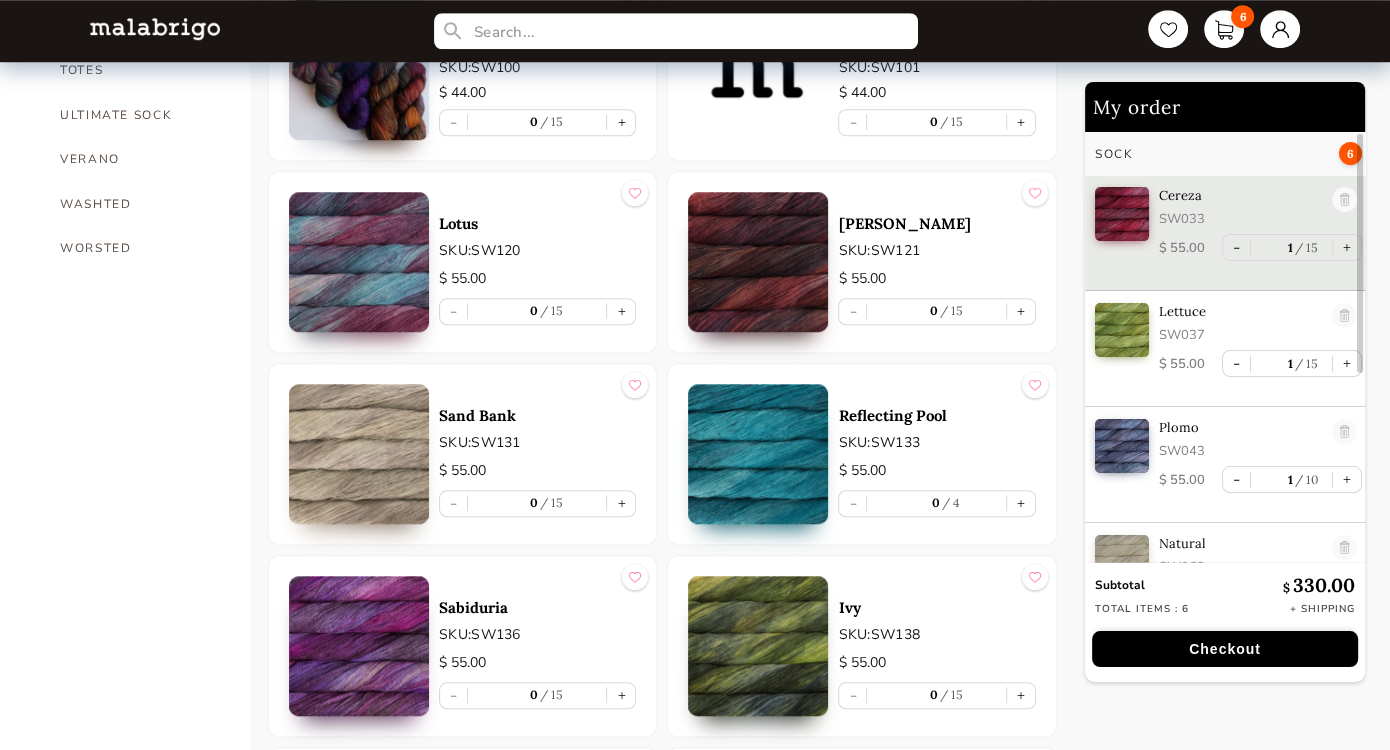 scroll, scrollTop: 1636, scrollLeft: 0, axis: vertical 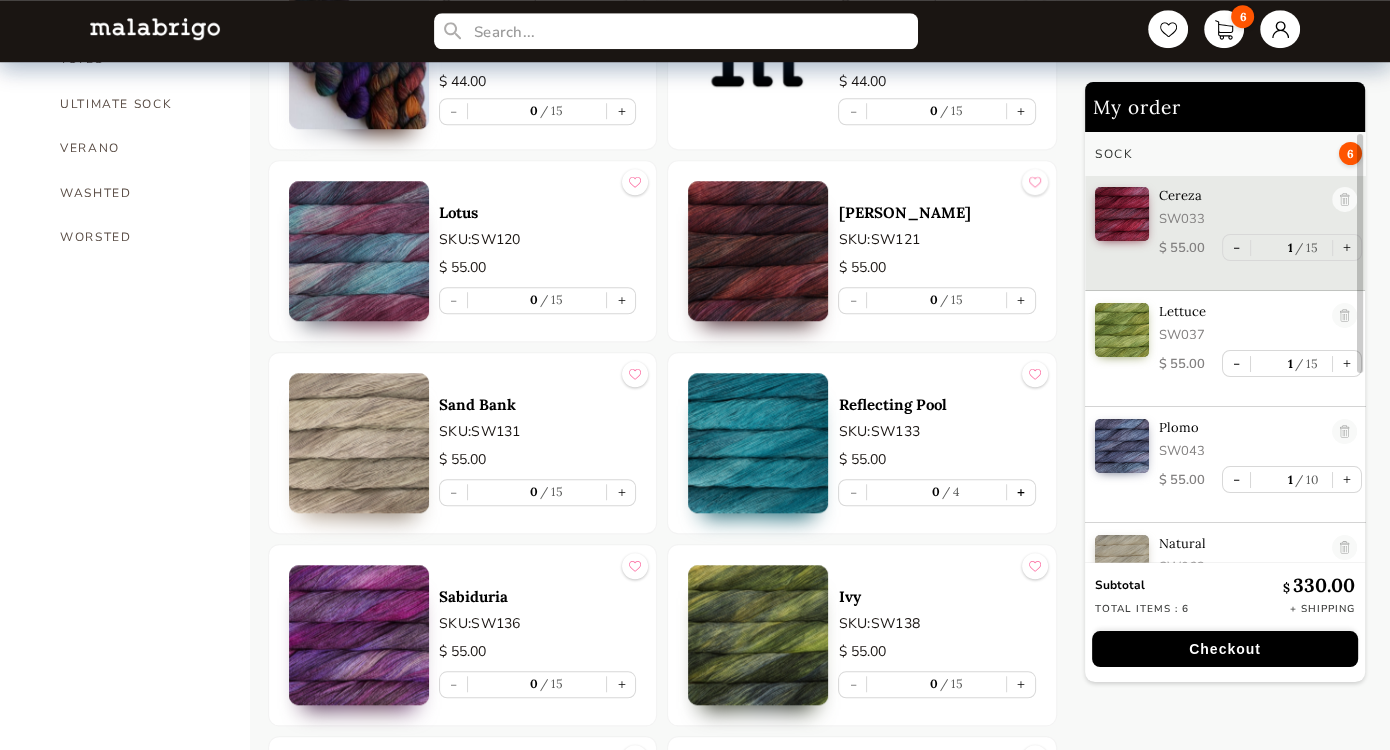 click on "+" at bounding box center [1021, 492] 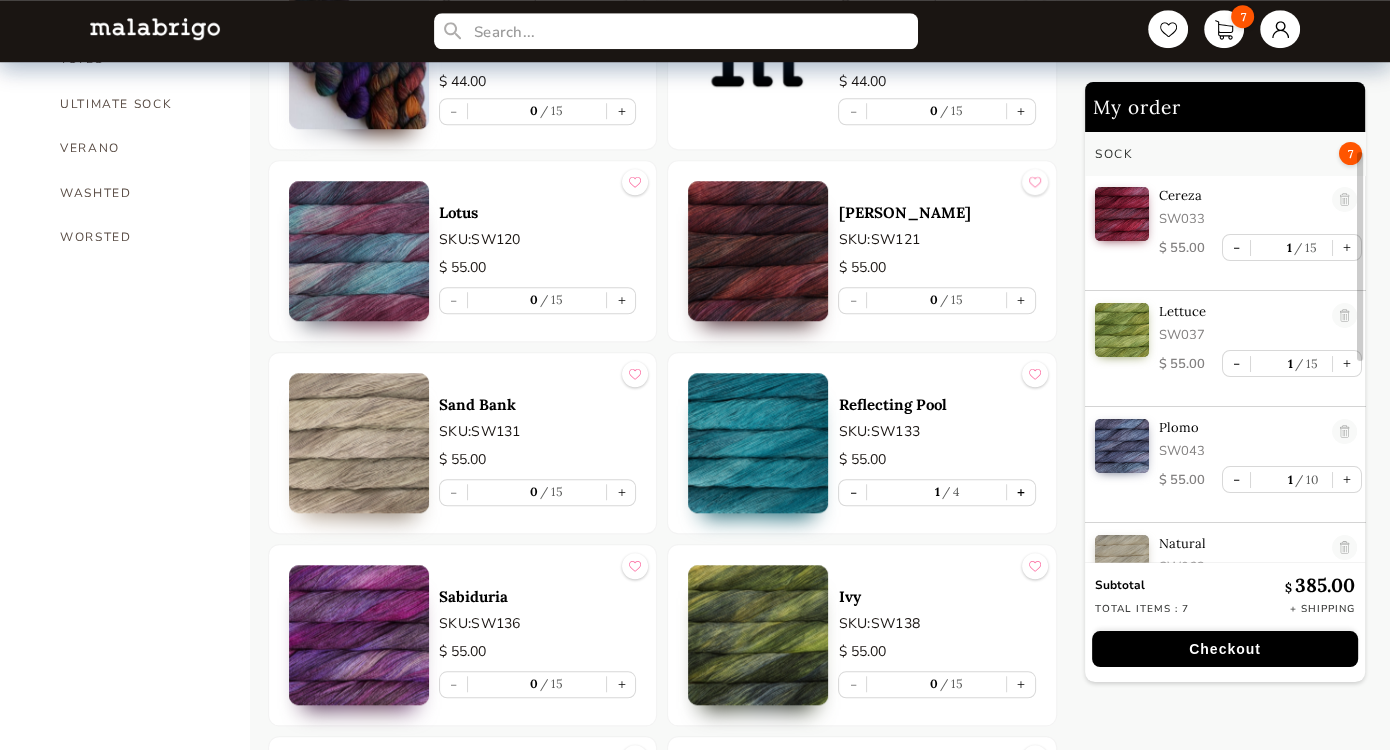 scroll, scrollTop: 265, scrollLeft: 0, axis: vertical 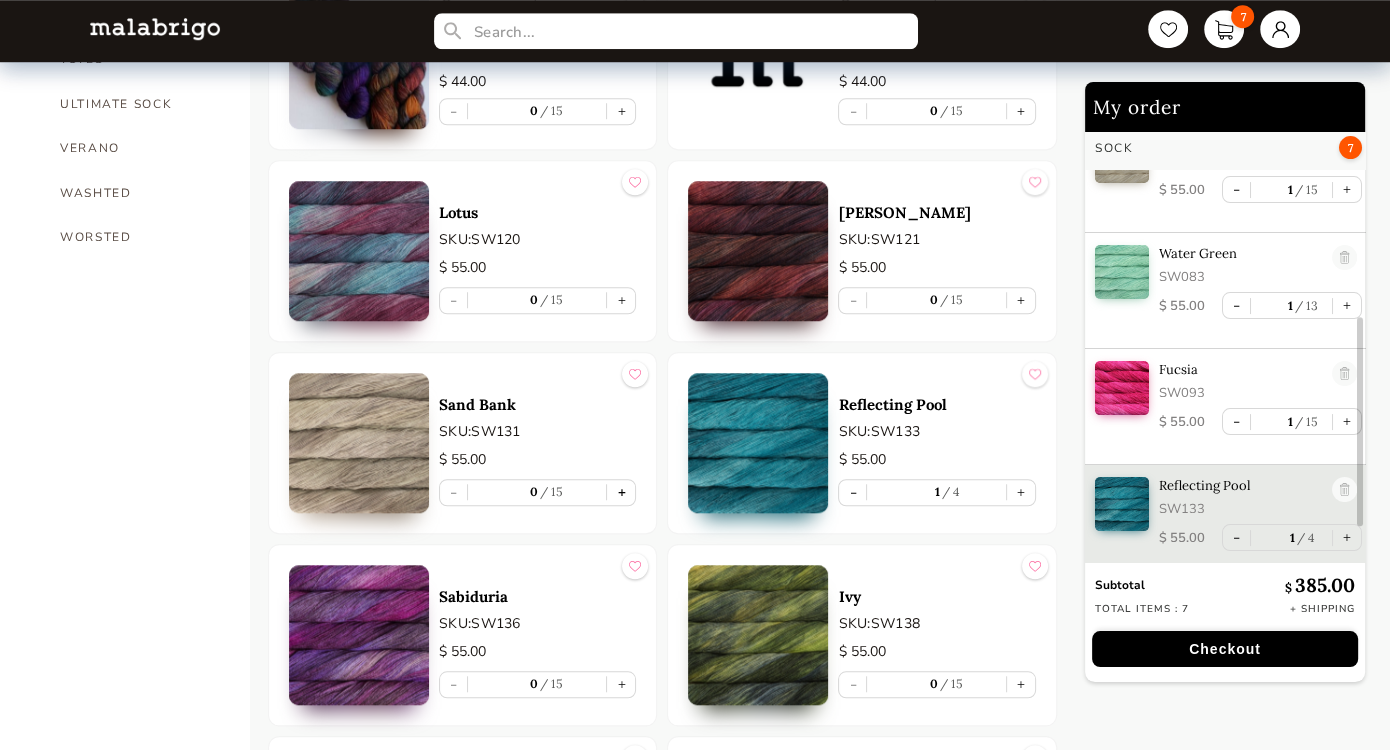 click on "+" at bounding box center (621, 492) 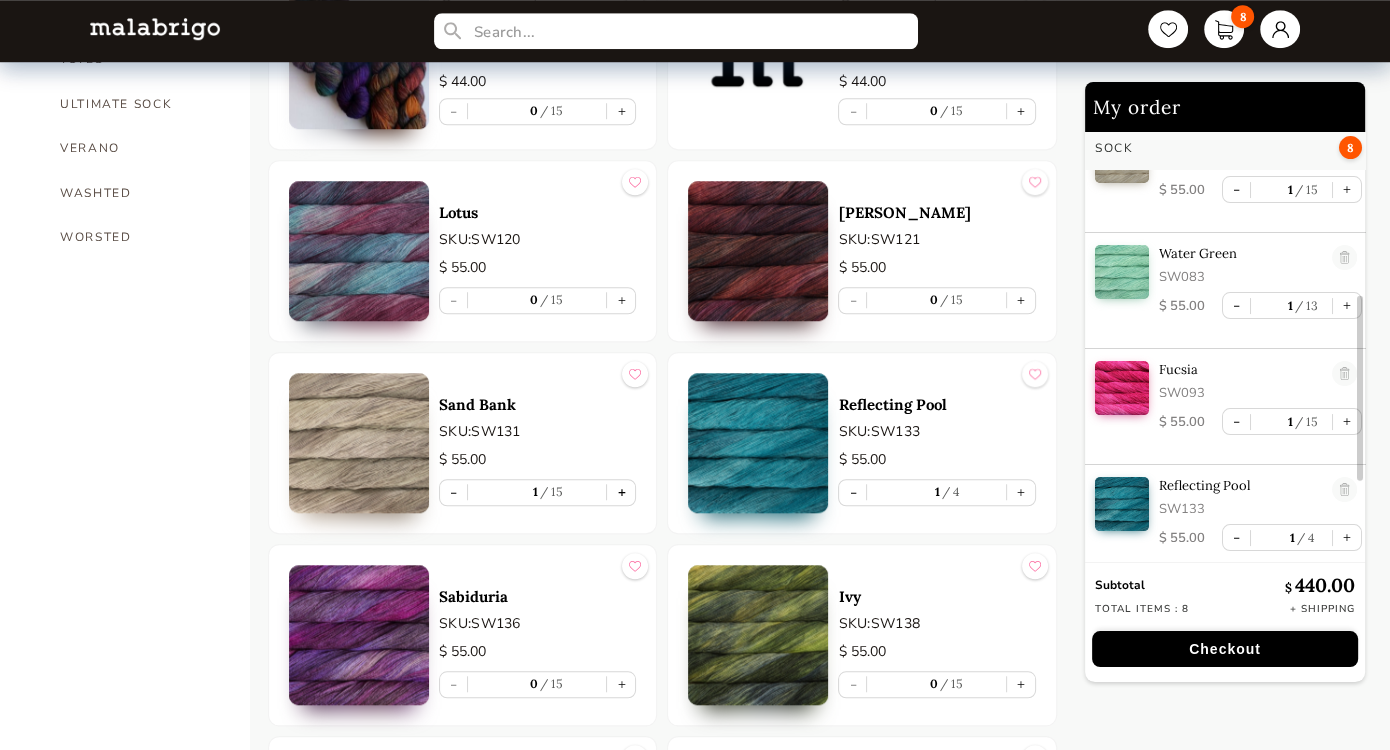 scroll, scrollTop: 516, scrollLeft: 0, axis: vertical 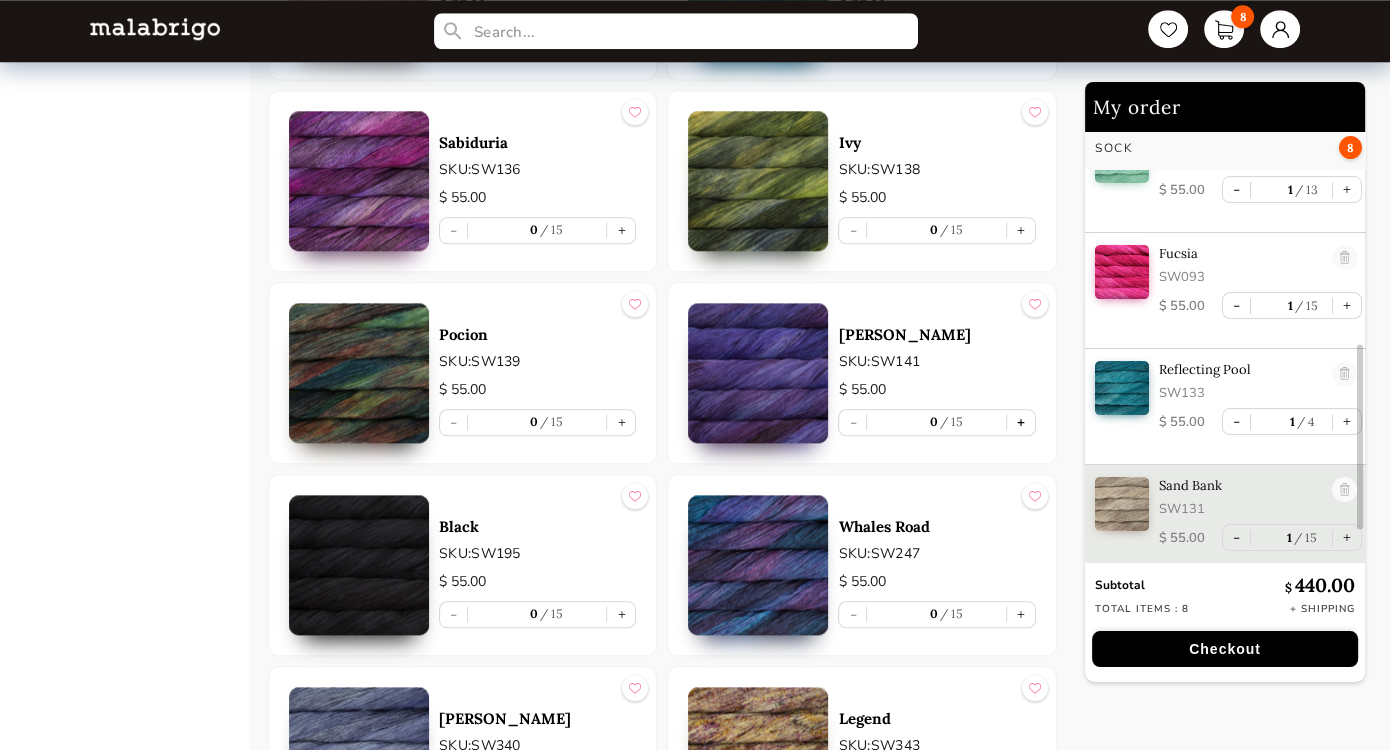 click on "+" at bounding box center [1021, 422] 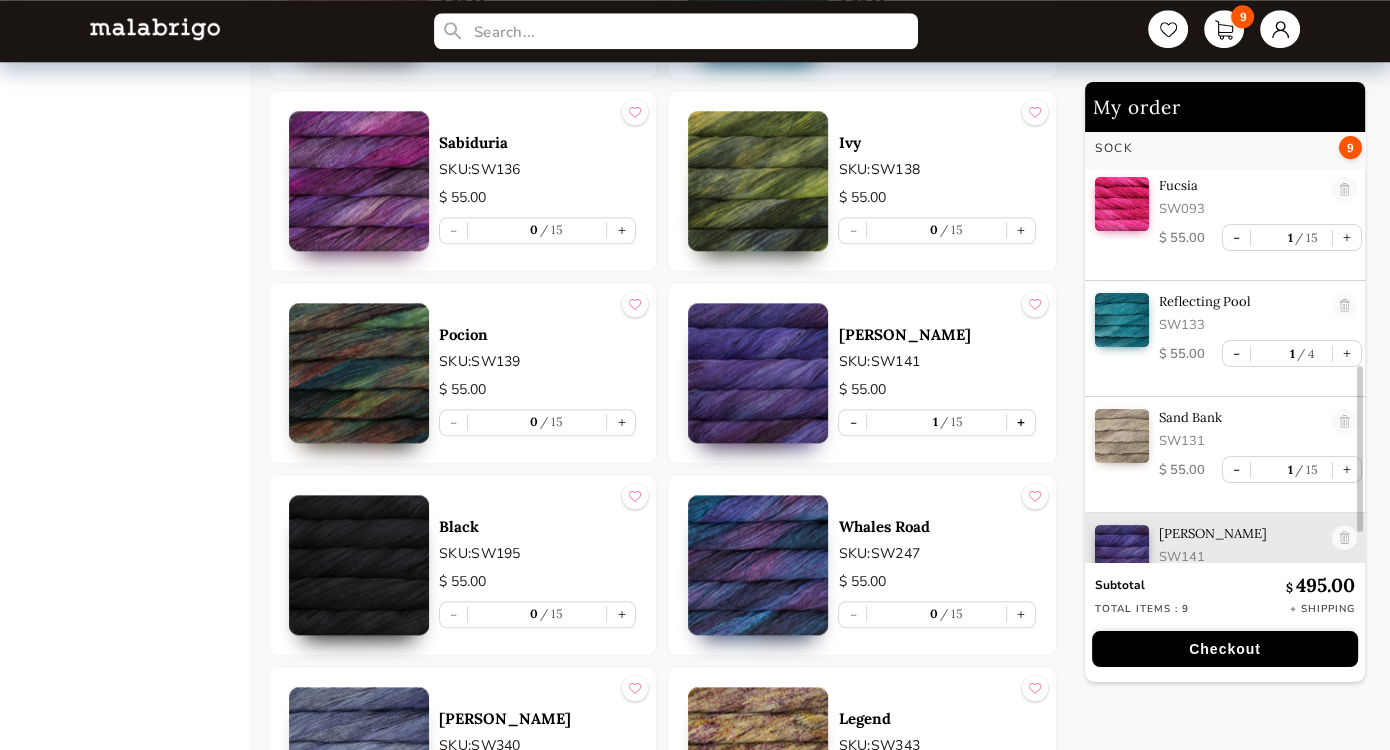 scroll, scrollTop: 632, scrollLeft: 0, axis: vertical 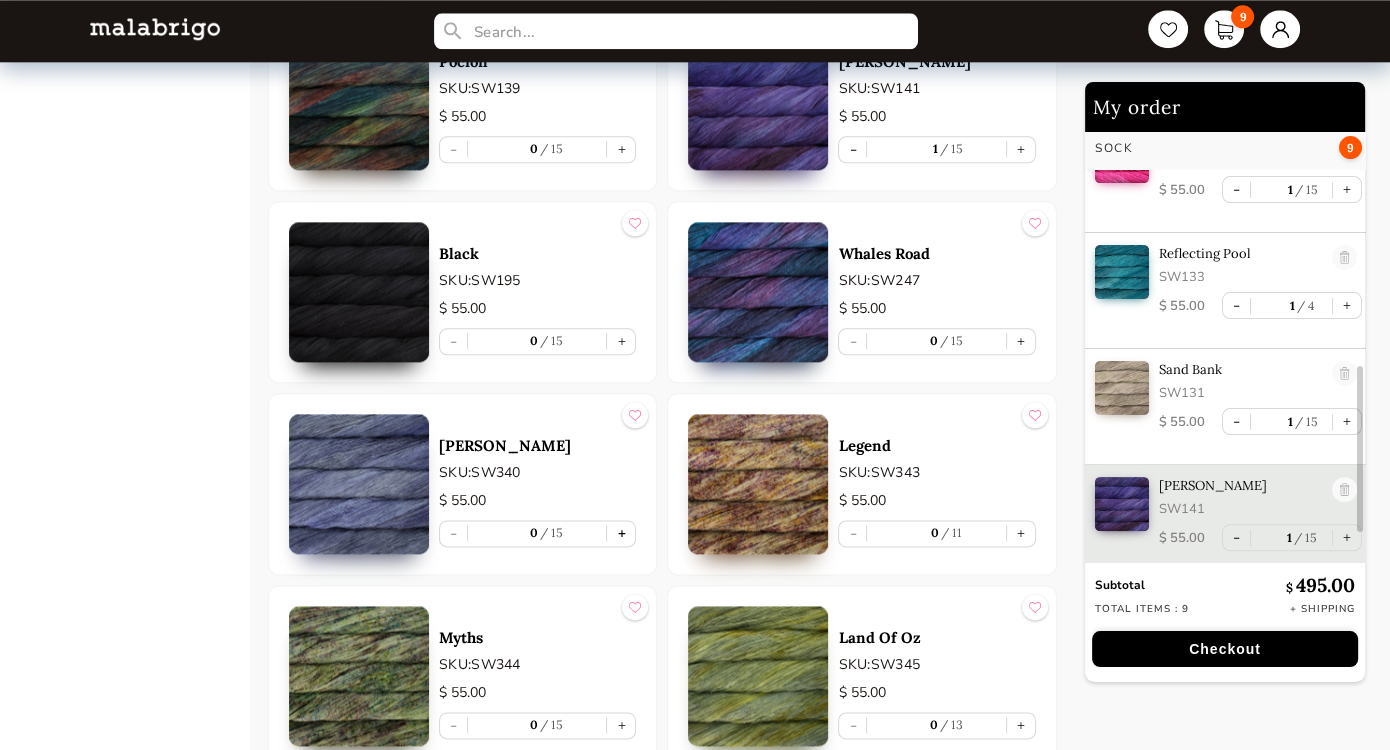 click on "+" at bounding box center (621, 533) 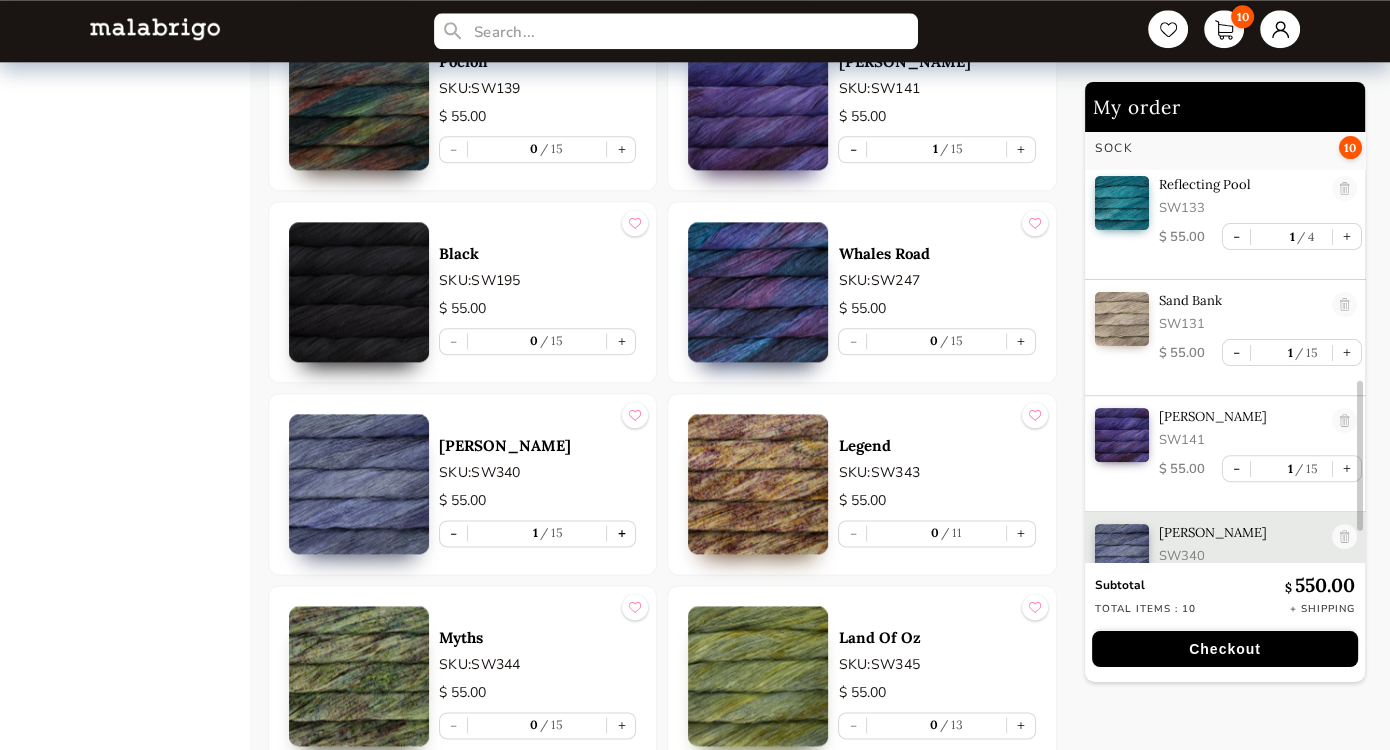 scroll, scrollTop: 748, scrollLeft: 0, axis: vertical 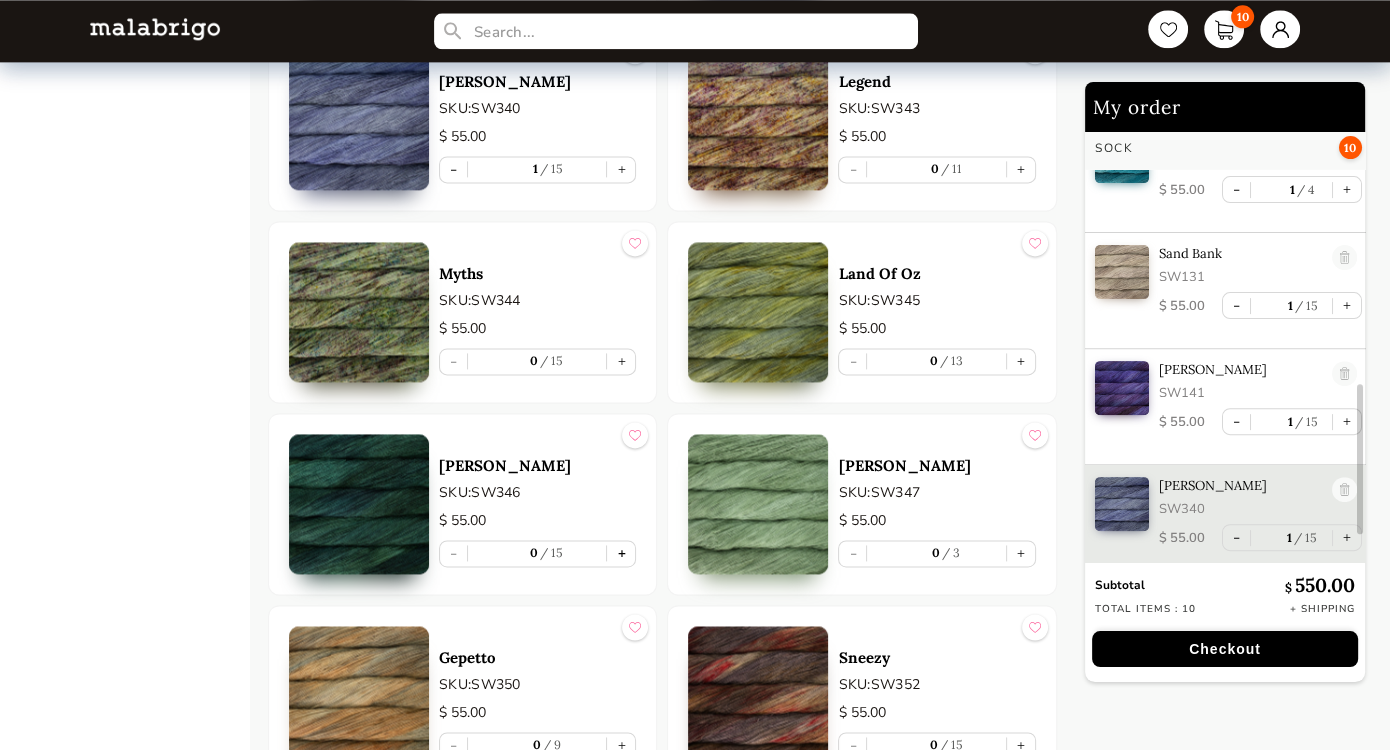 click on "+" at bounding box center [621, 553] 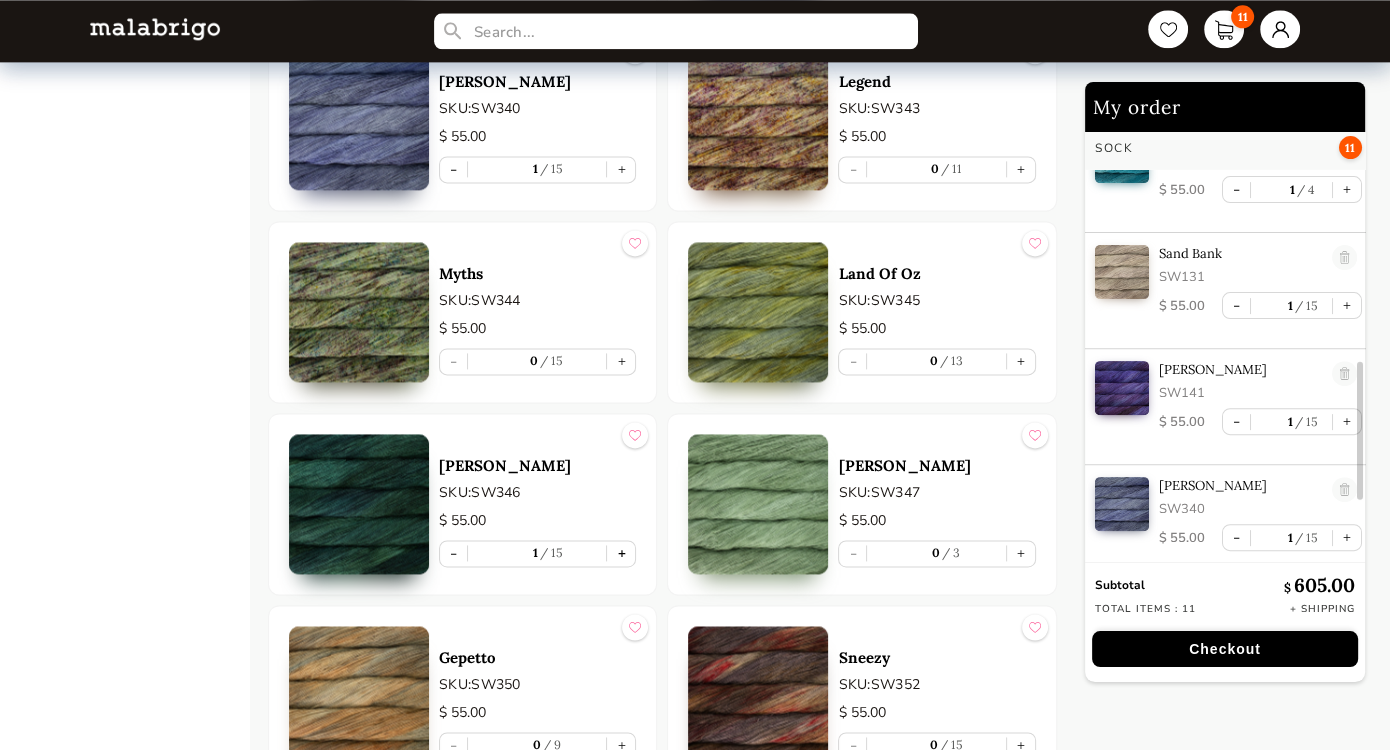 type on "1" 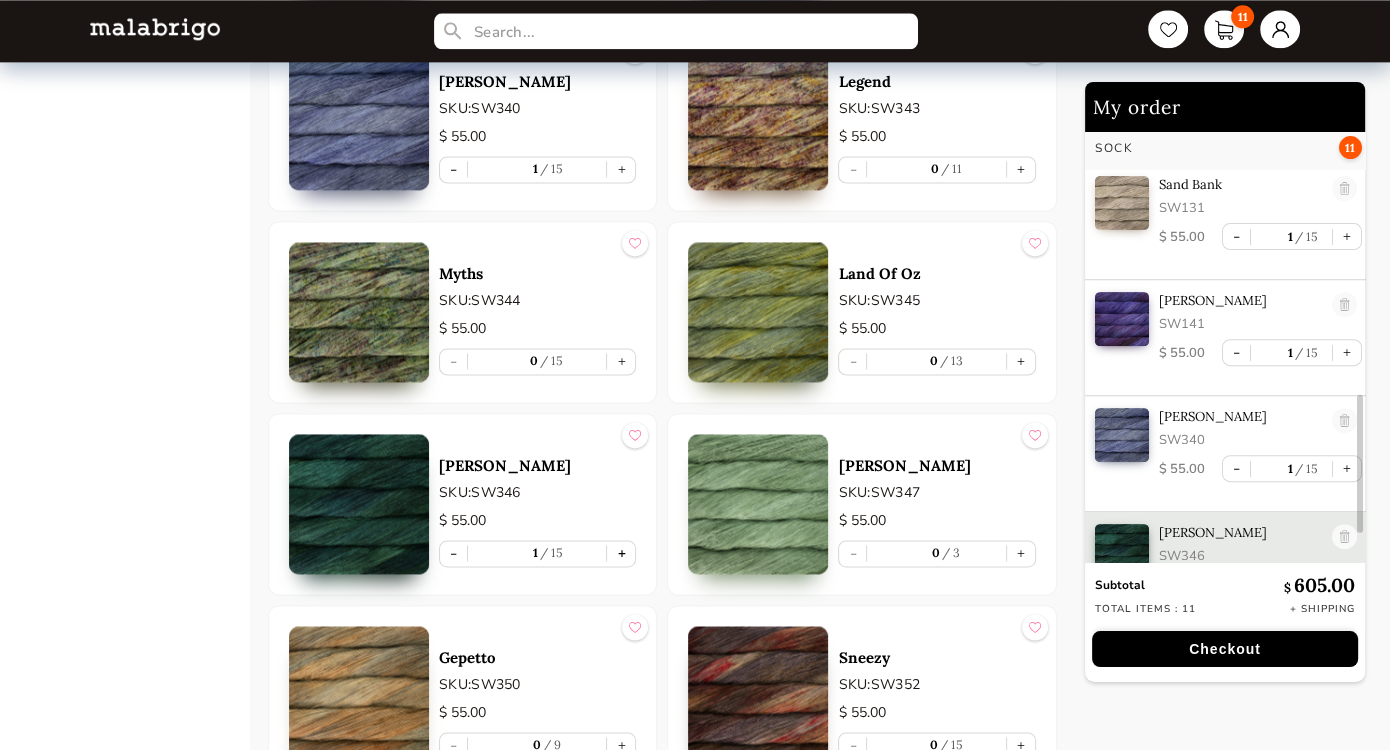scroll, scrollTop: 864, scrollLeft: 0, axis: vertical 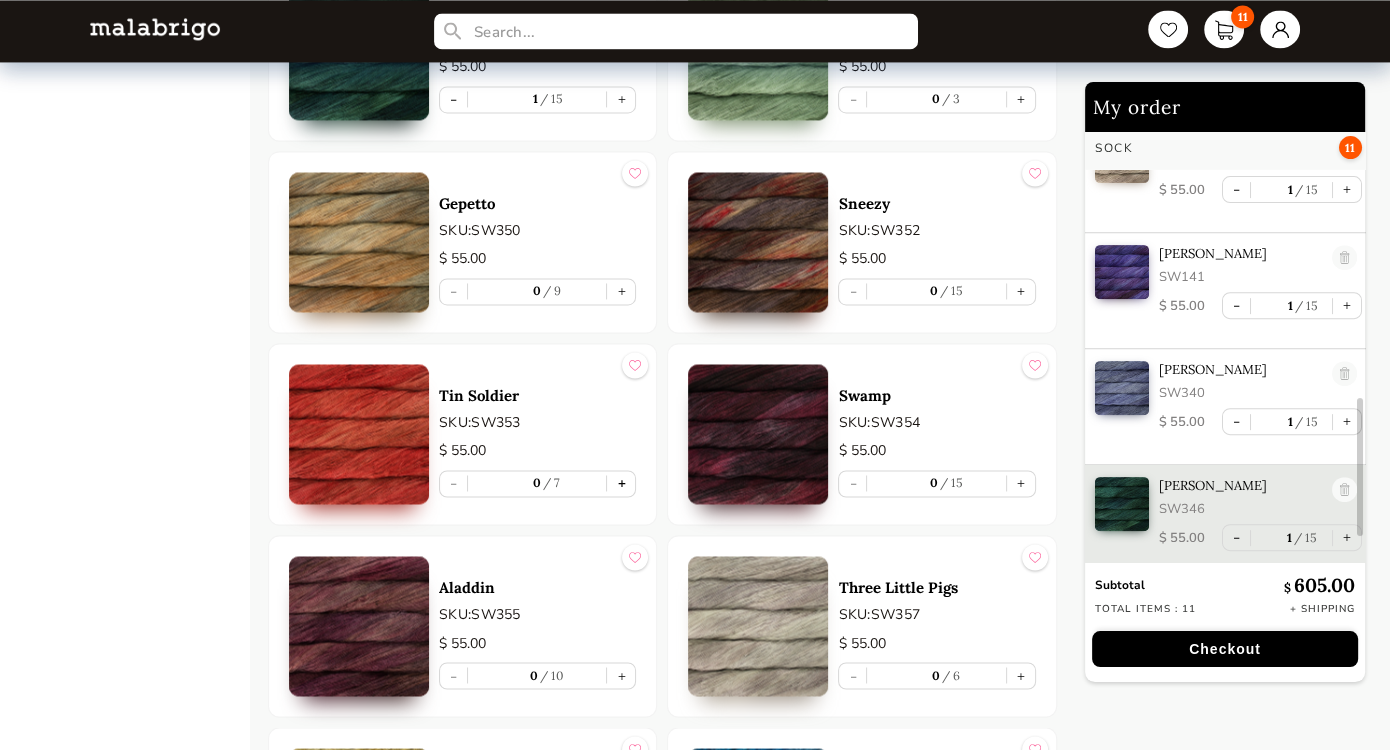click on "+" at bounding box center [621, 483] 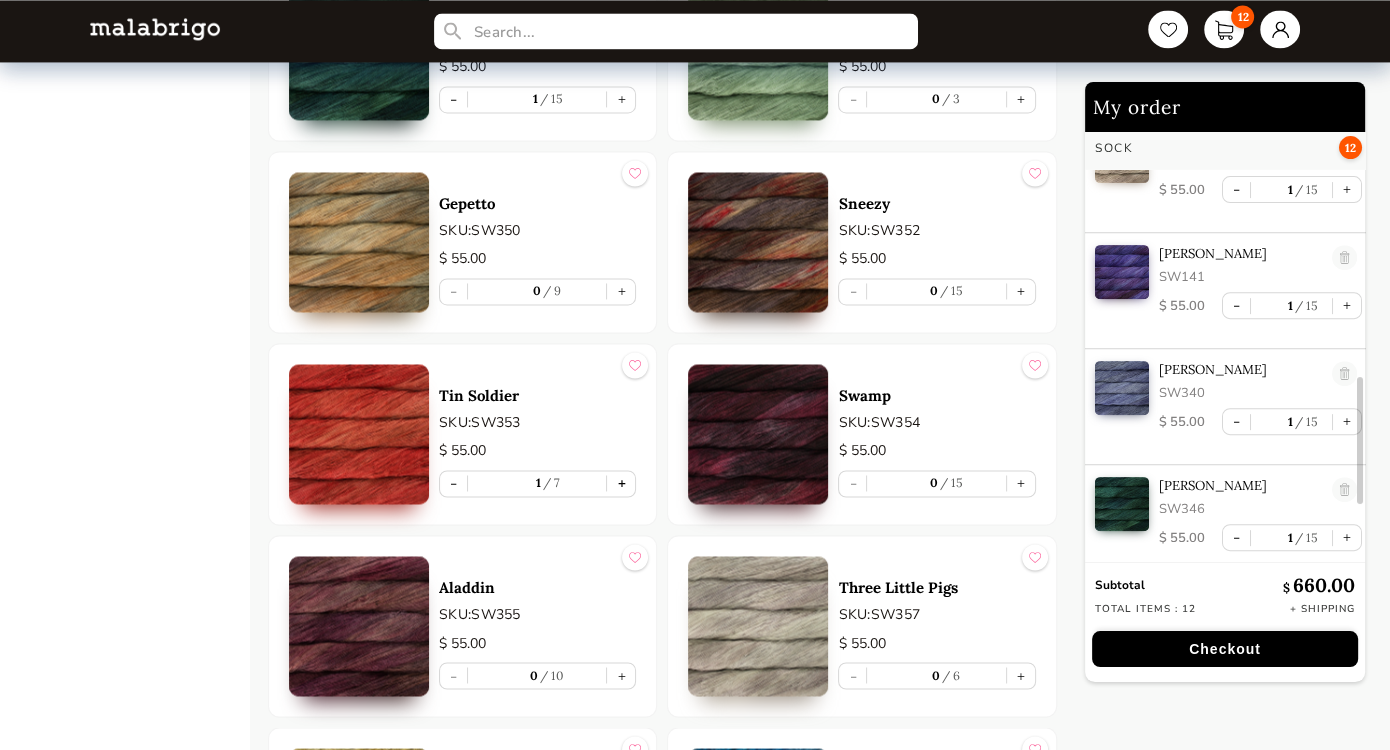 type on "1" 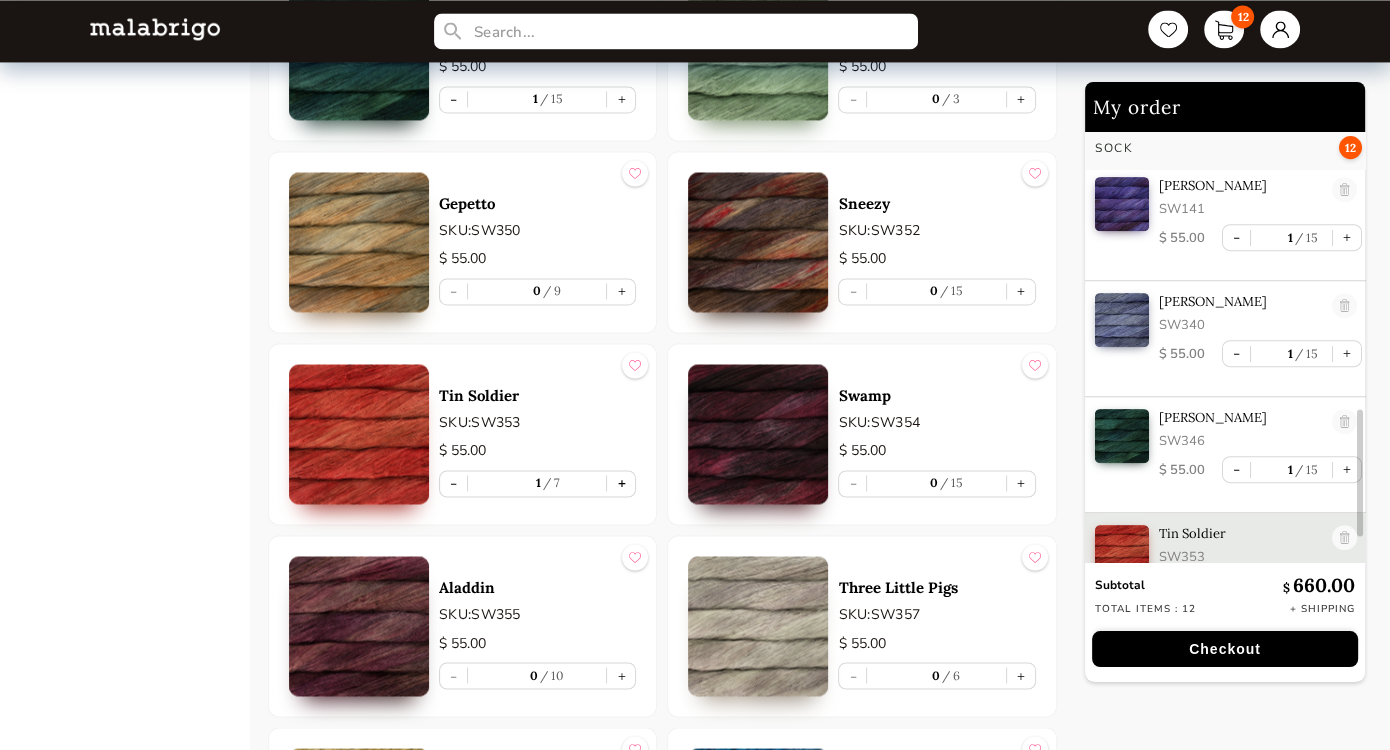 scroll, scrollTop: 980, scrollLeft: 0, axis: vertical 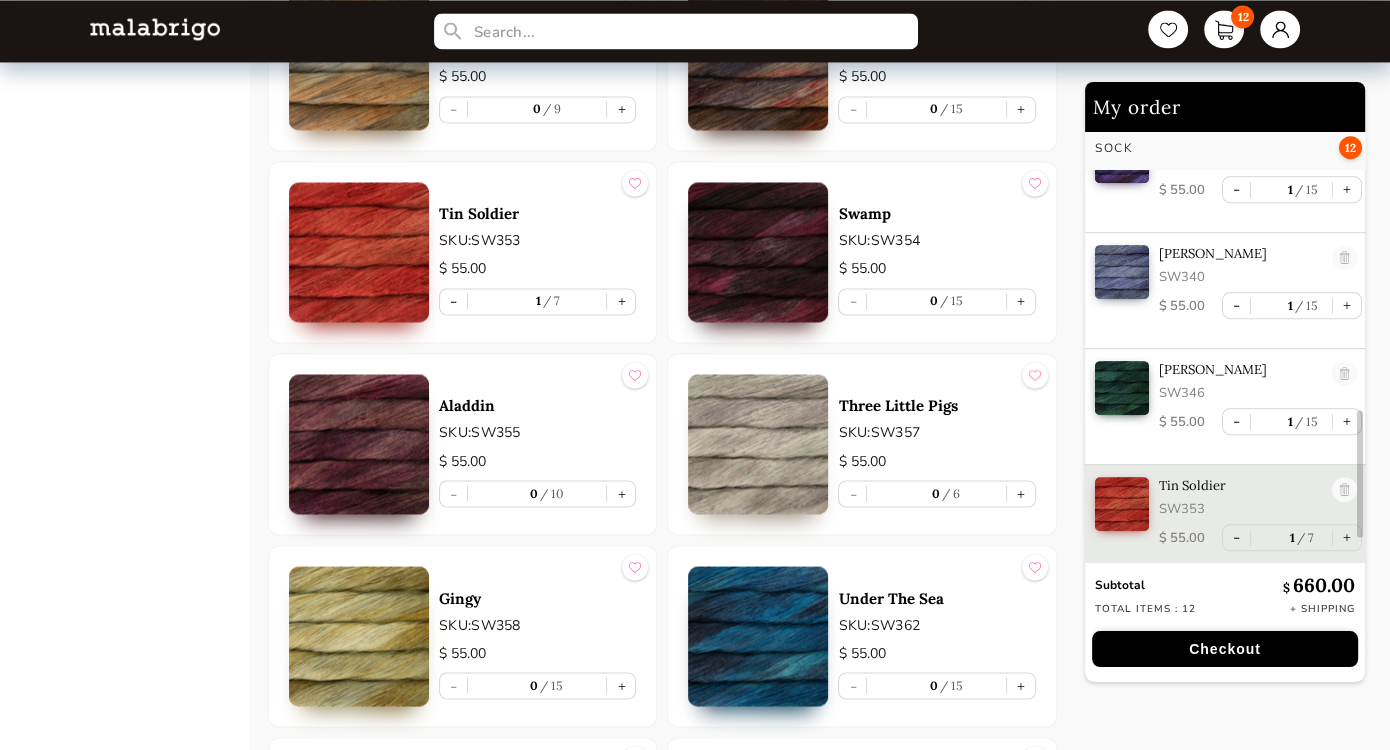 click at bounding box center [758, 444] 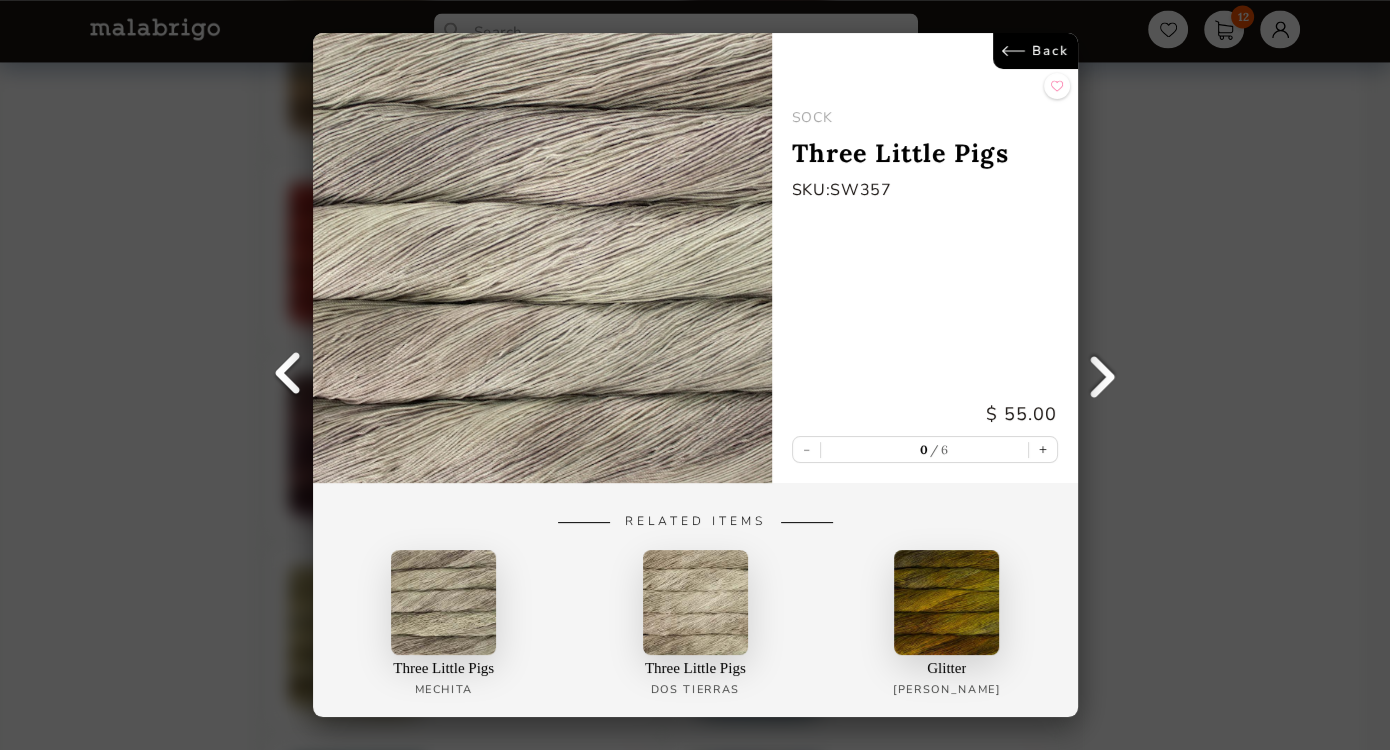 click on "Back" at bounding box center [1034, 51] 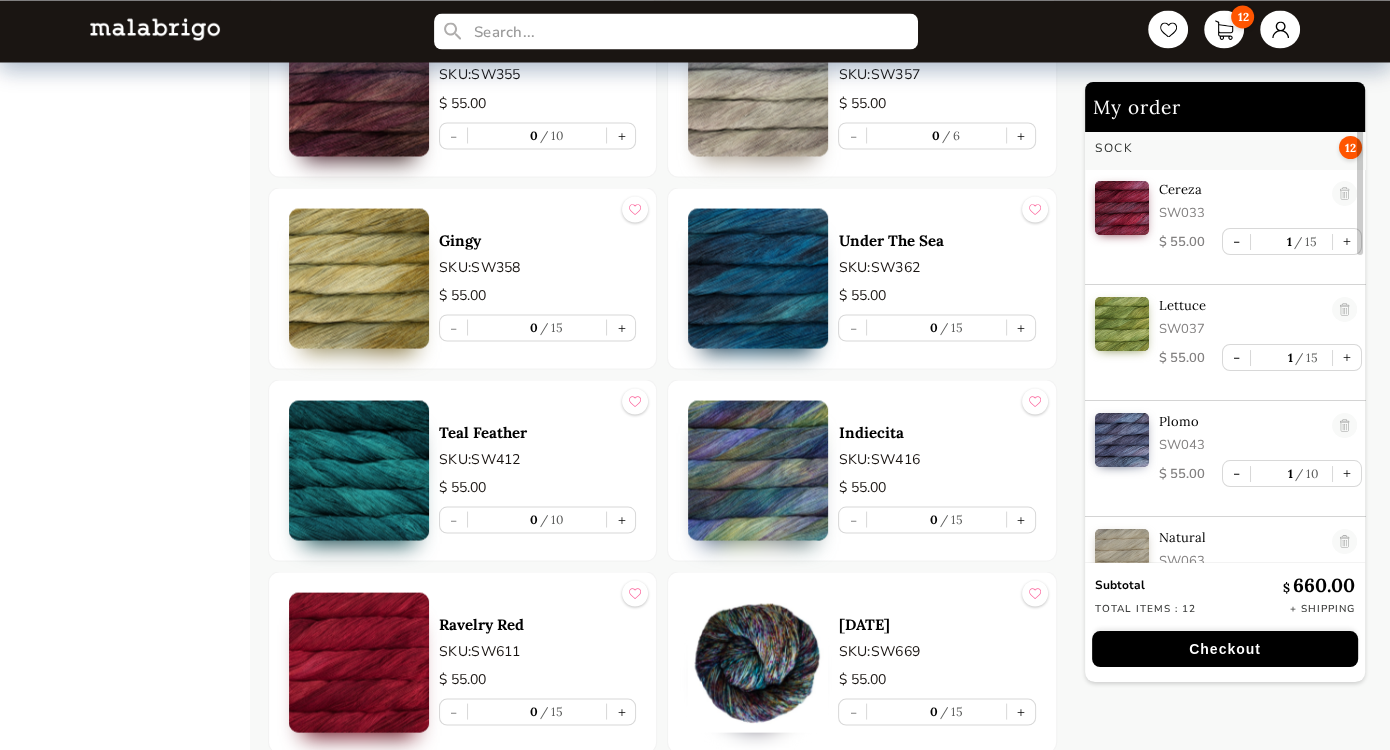 scroll, scrollTop: 3727, scrollLeft: 0, axis: vertical 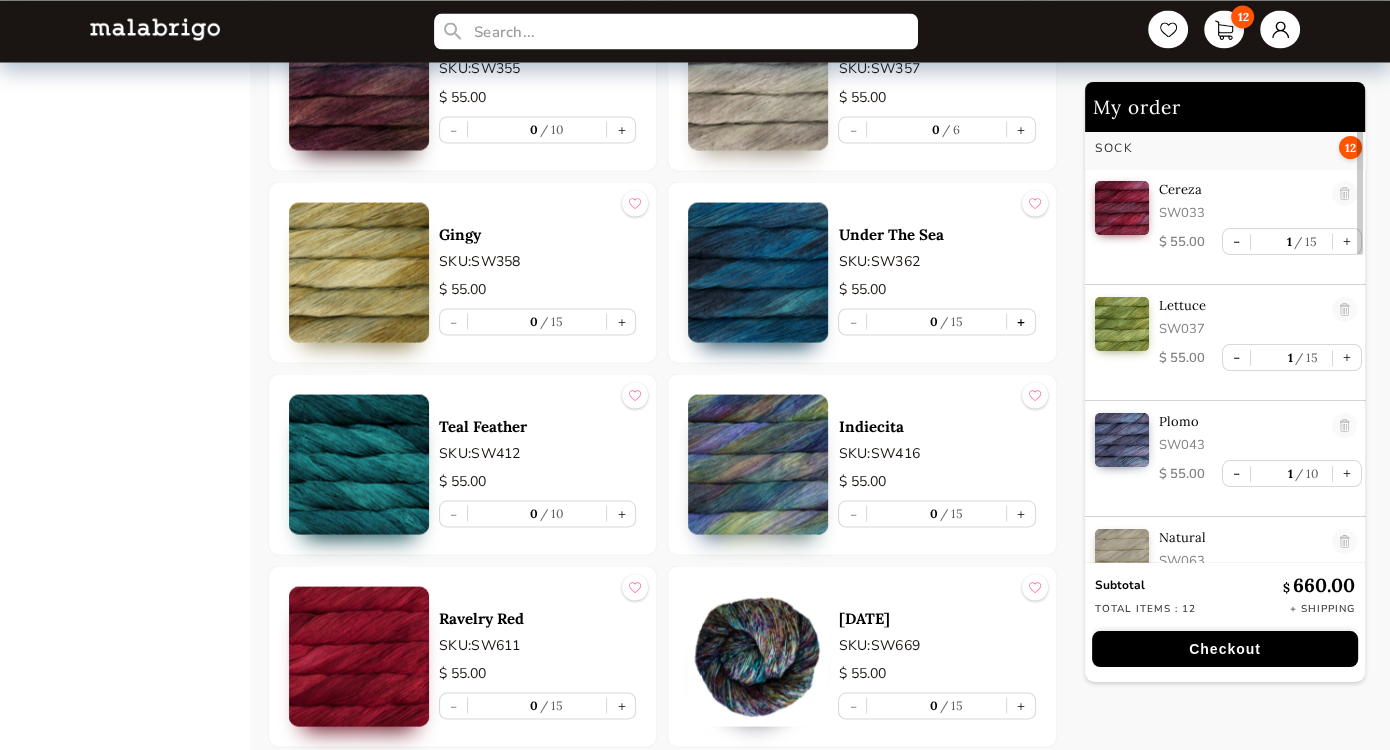 click on "+" at bounding box center (1021, 321) 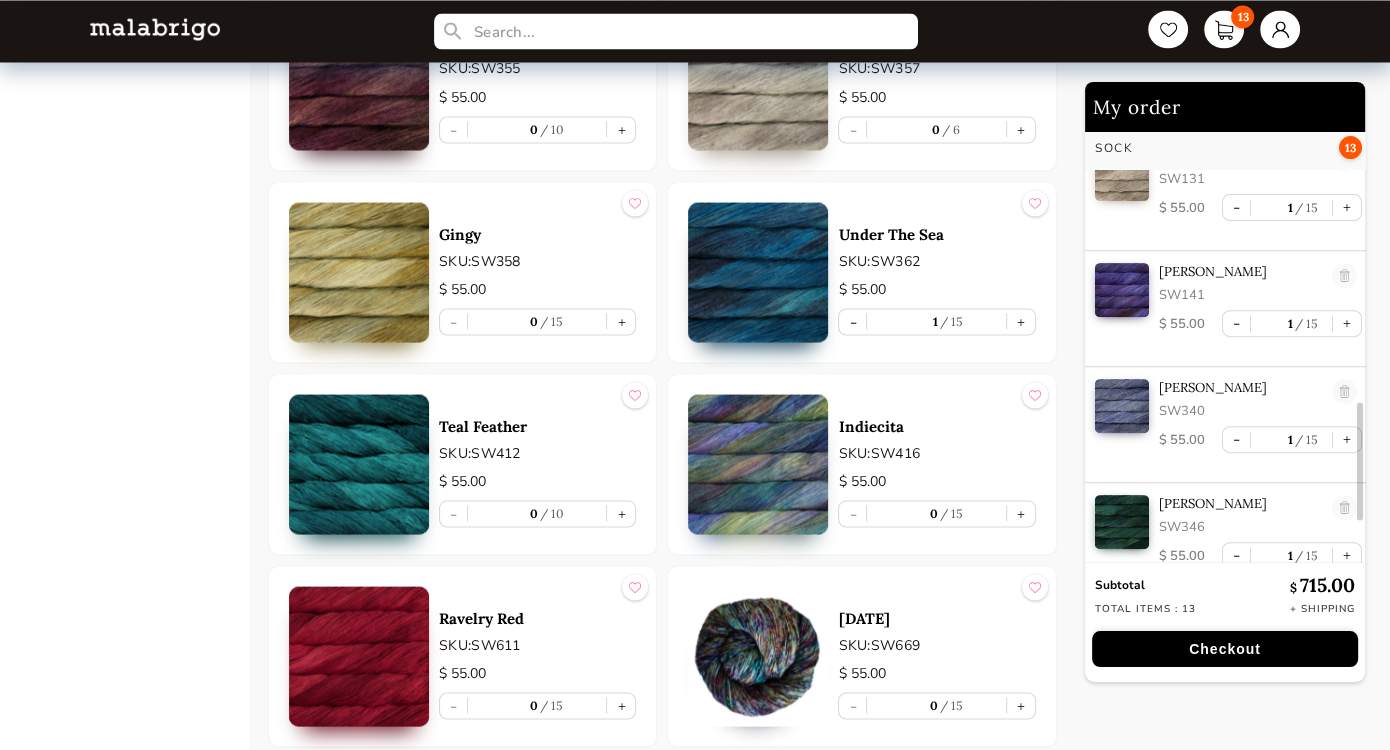 scroll, scrollTop: 1096, scrollLeft: 0, axis: vertical 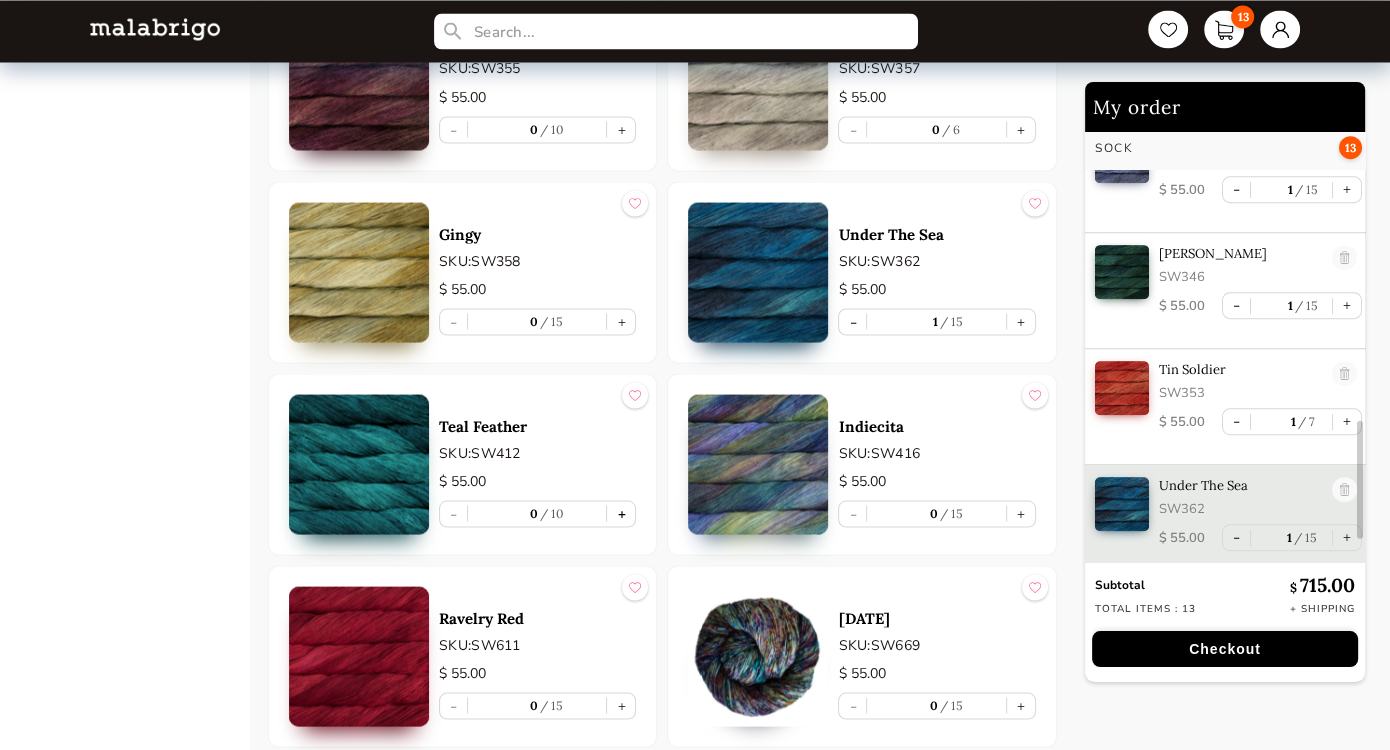 click on "+" at bounding box center [621, 513] 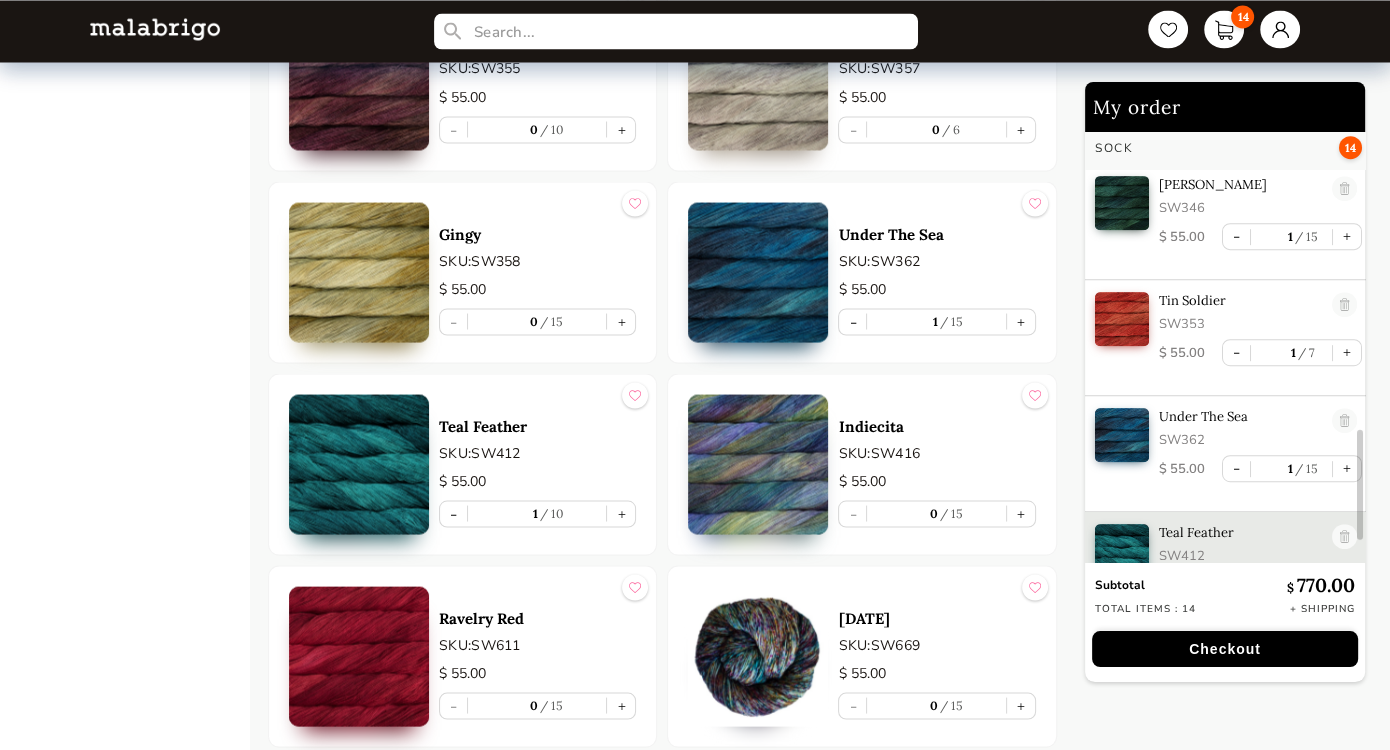 scroll, scrollTop: 1212, scrollLeft: 0, axis: vertical 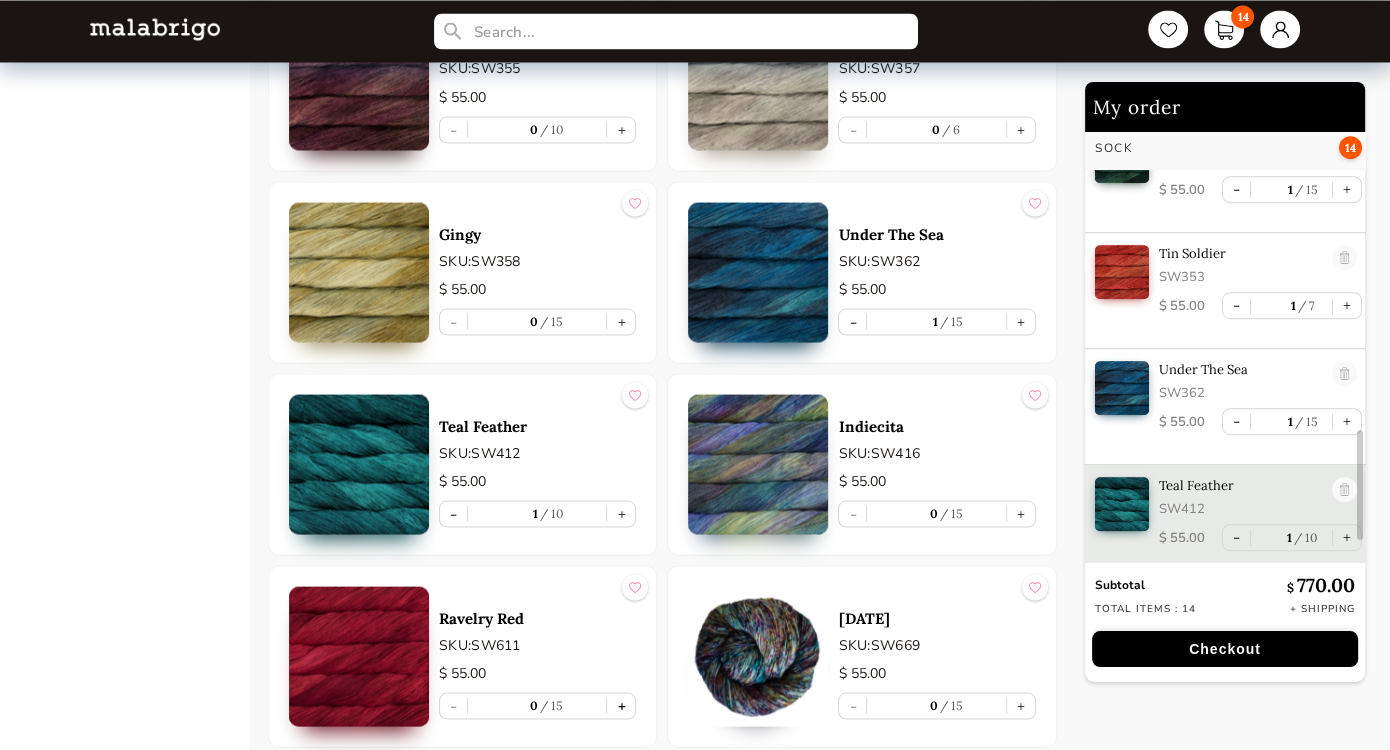 click on "+" at bounding box center [621, 705] 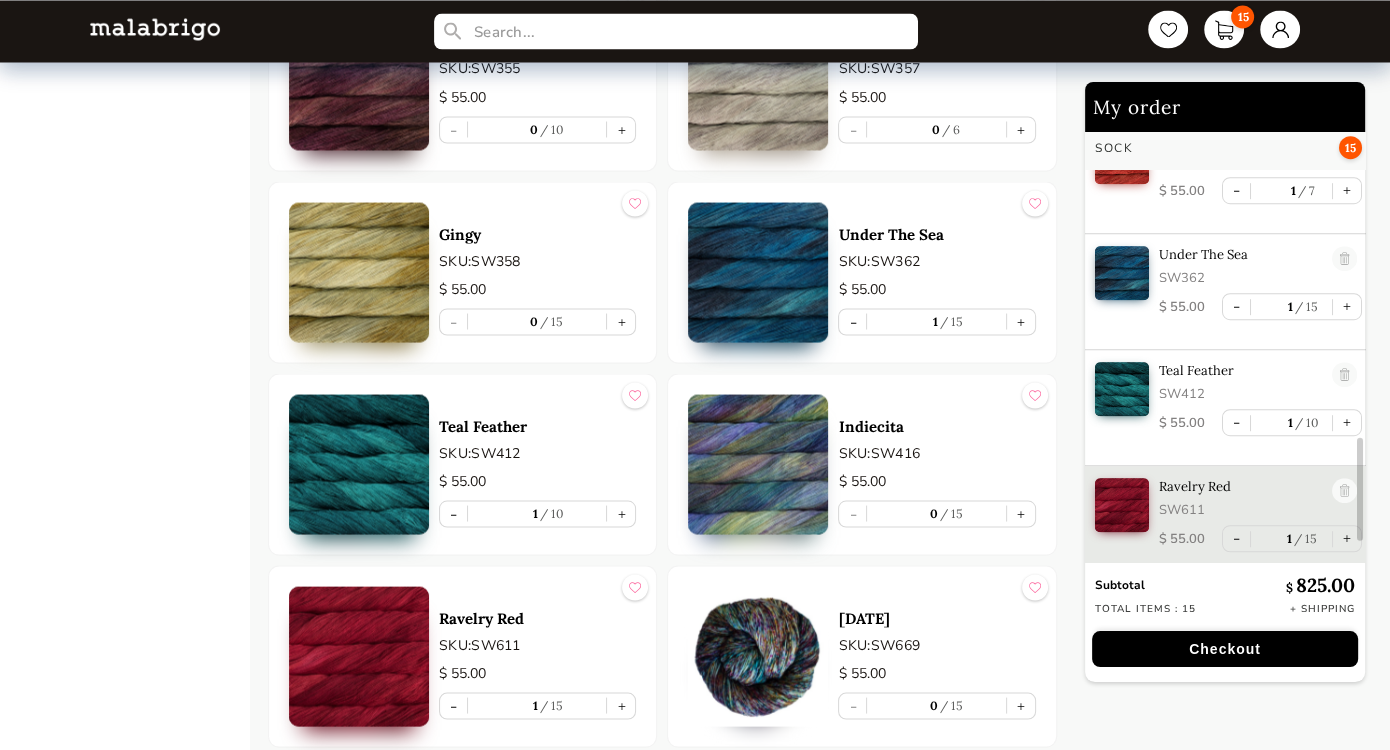 scroll, scrollTop: 1328, scrollLeft: 0, axis: vertical 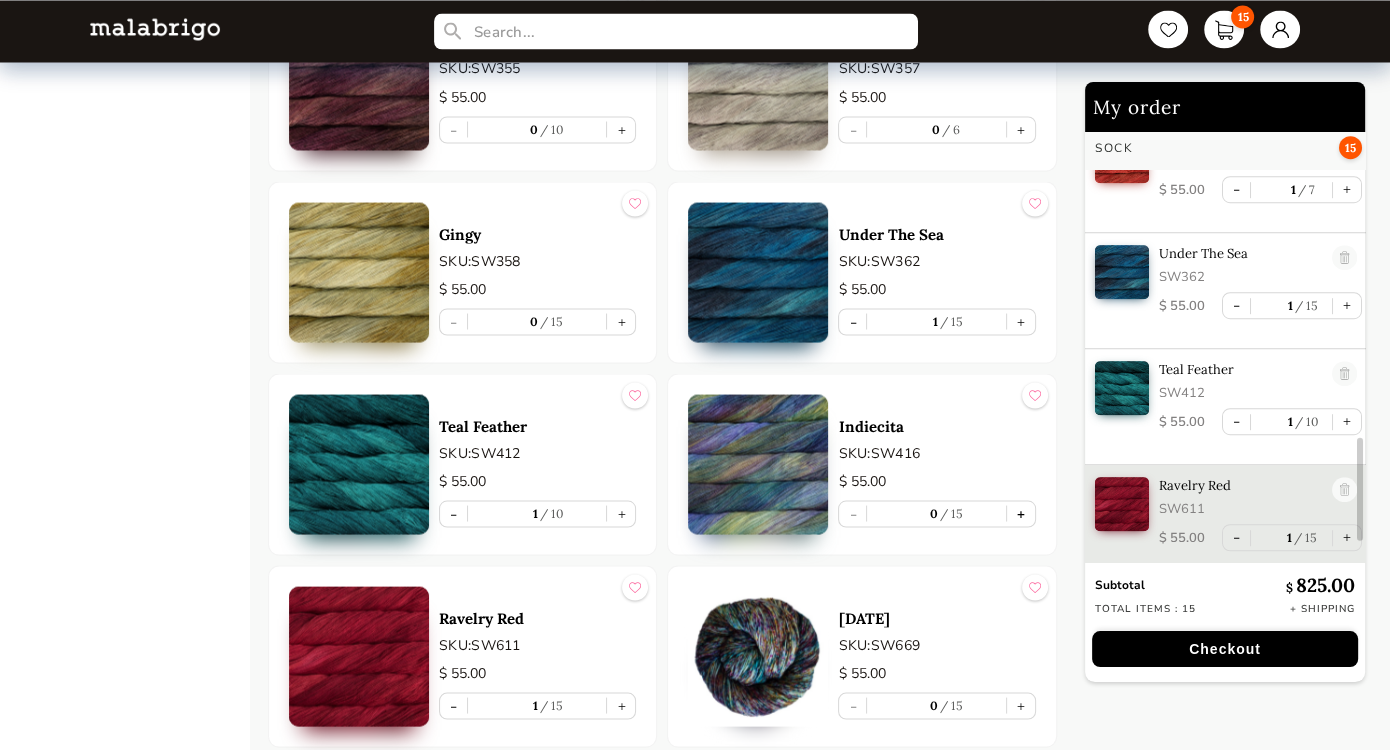 click on "+" at bounding box center [1021, 513] 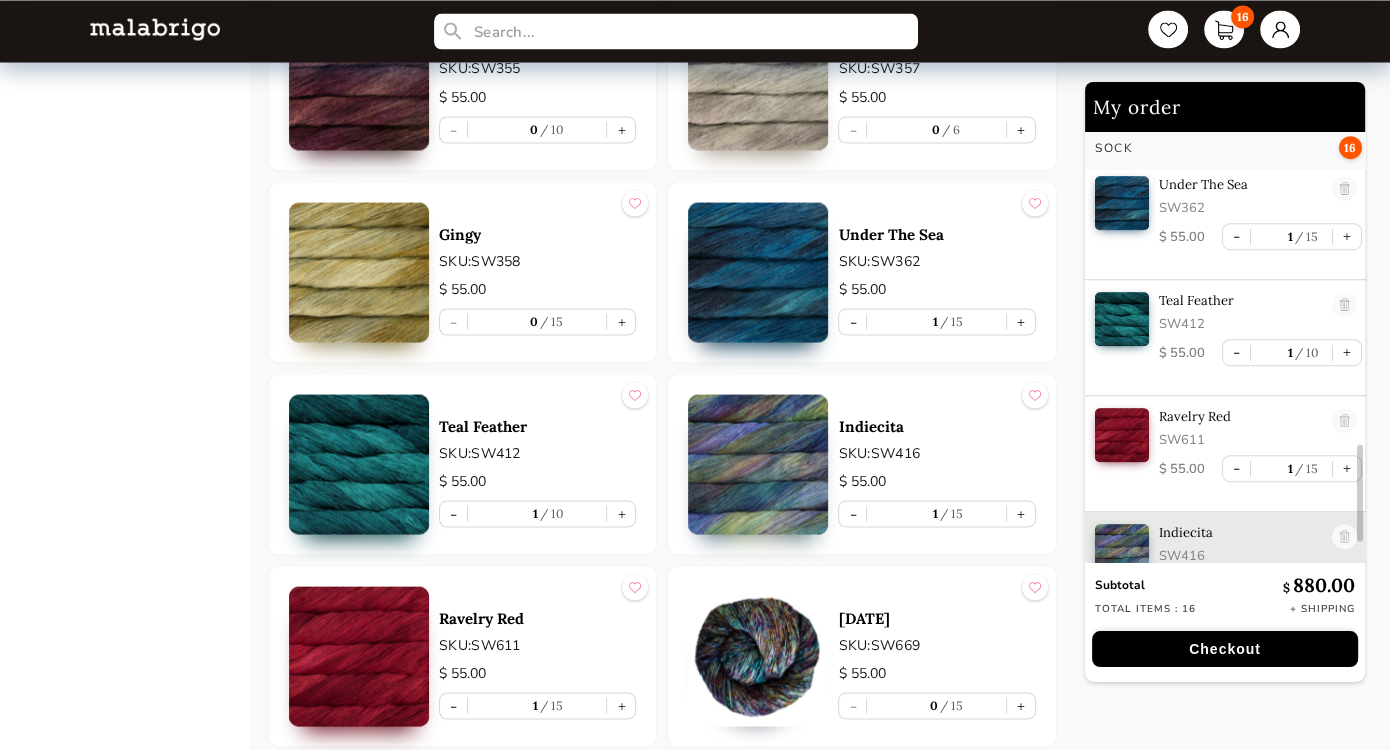 scroll, scrollTop: 1444, scrollLeft: 0, axis: vertical 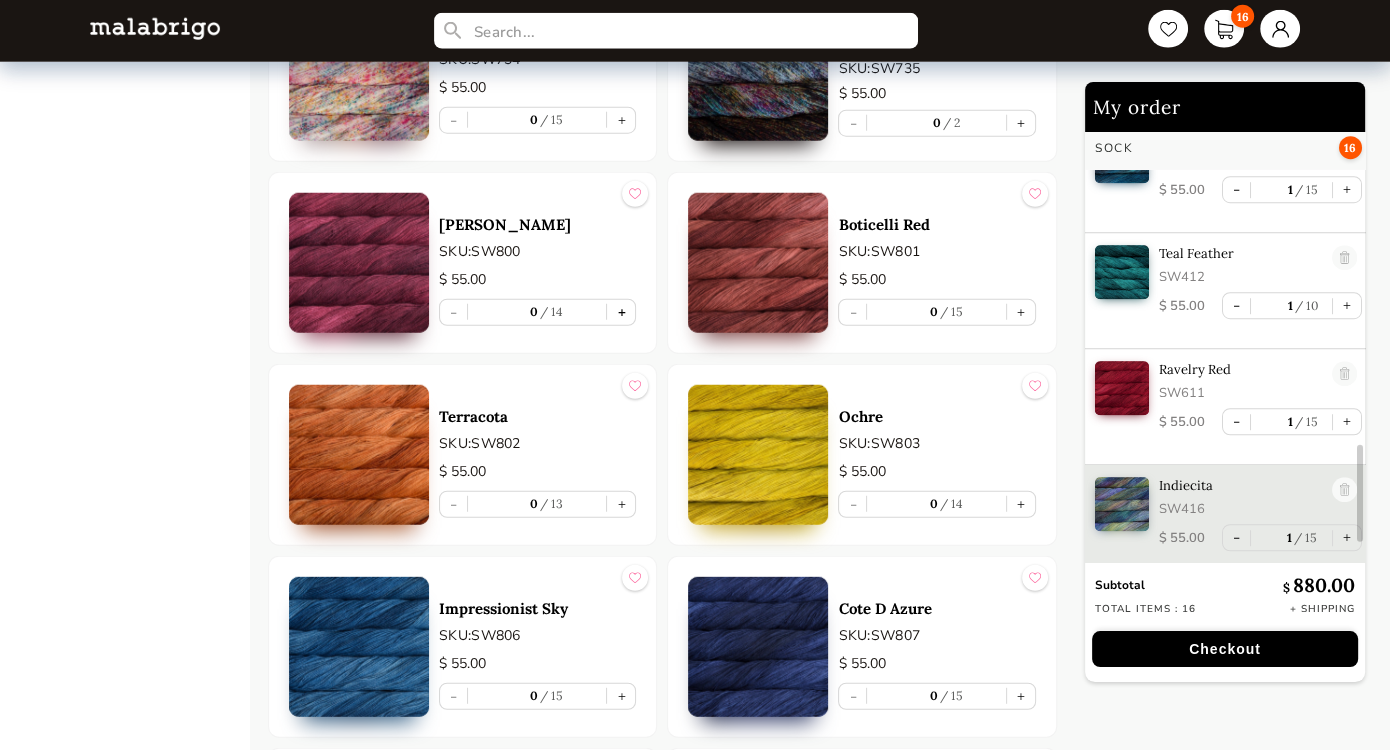 click on "+" at bounding box center (621, 312) 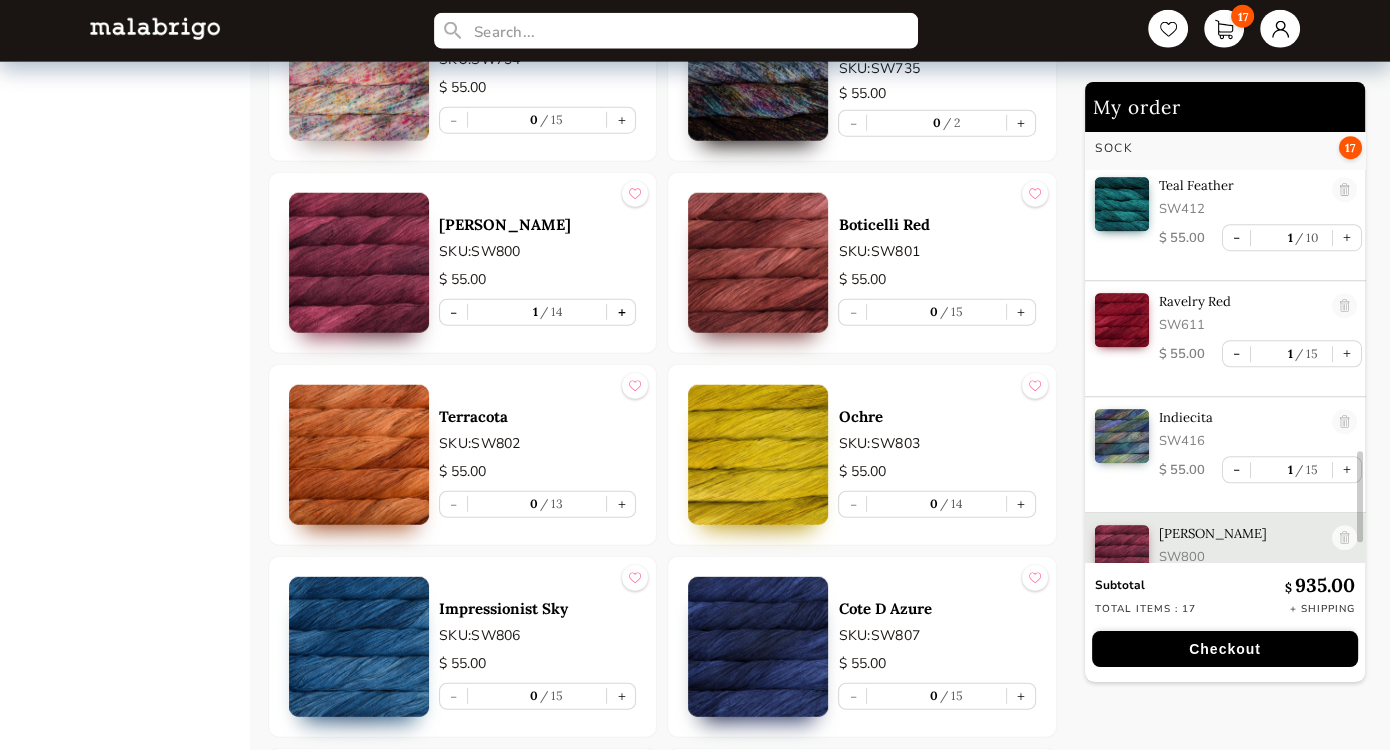 scroll, scrollTop: 1560, scrollLeft: 0, axis: vertical 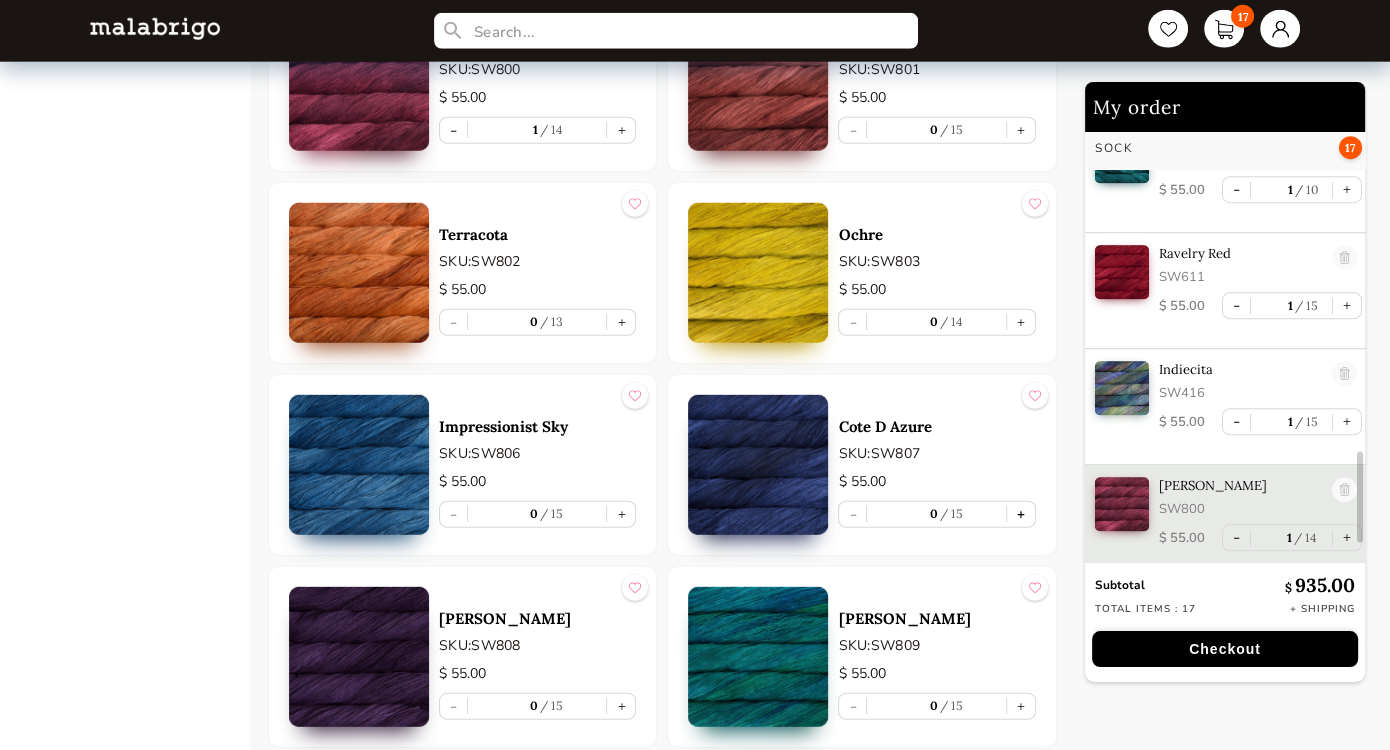 click on "+" at bounding box center [1021, 514] 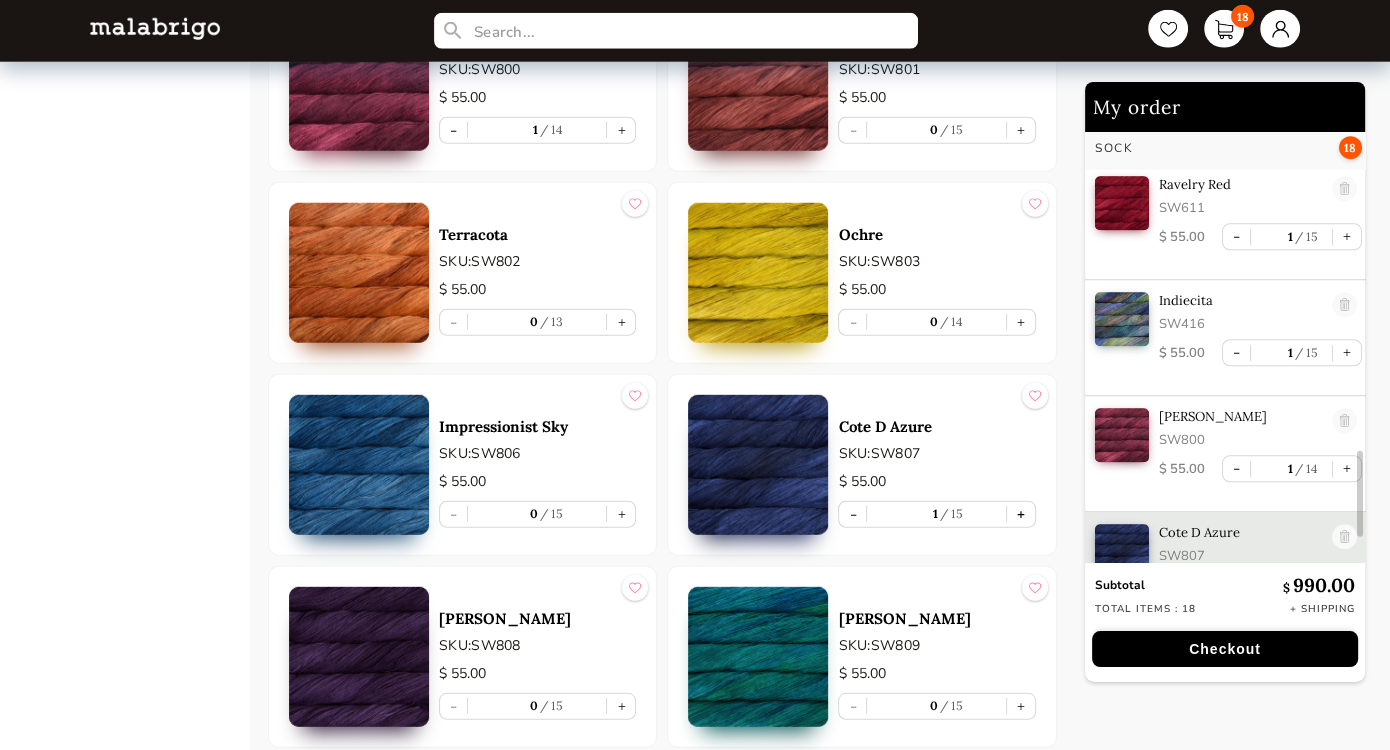 scroll, scrollTop: 1676, scrollLeft: 0, axis: vertical 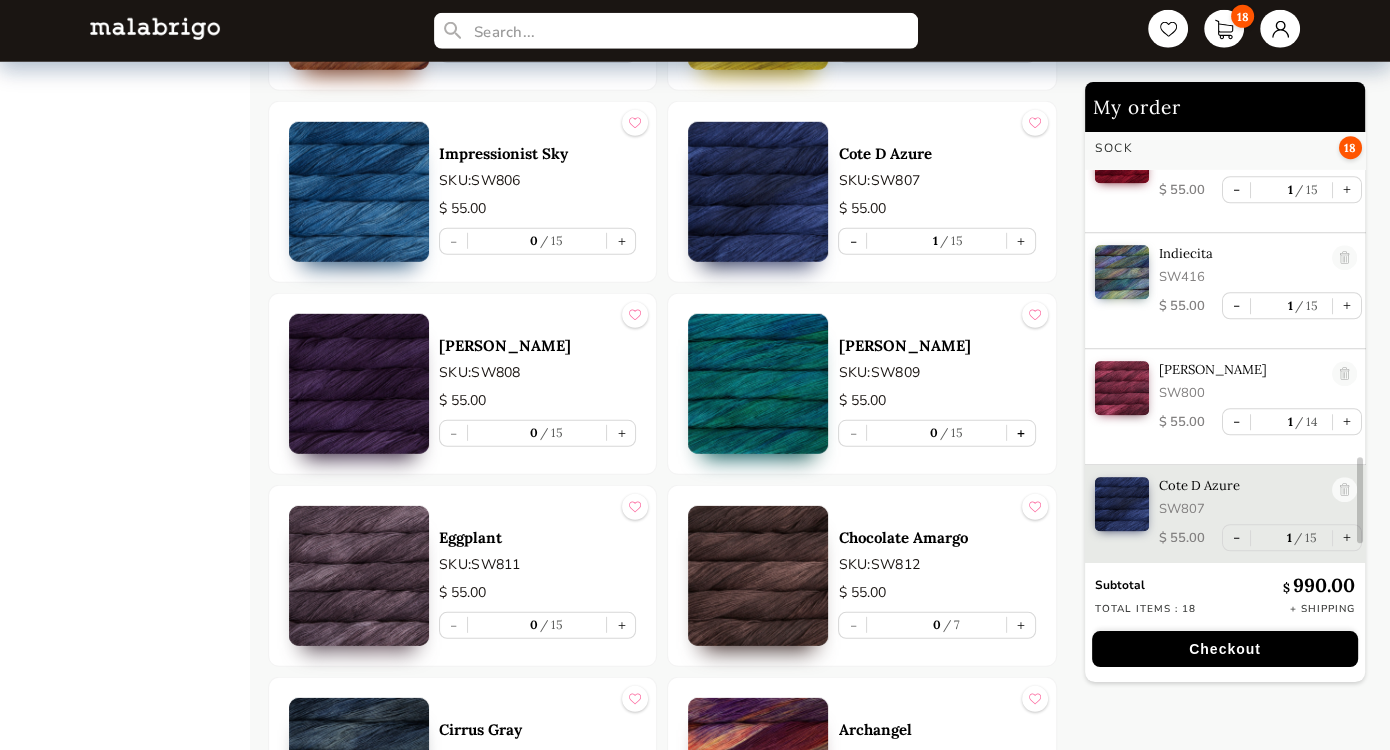 click on "+" at bounding box center (1021, 433) 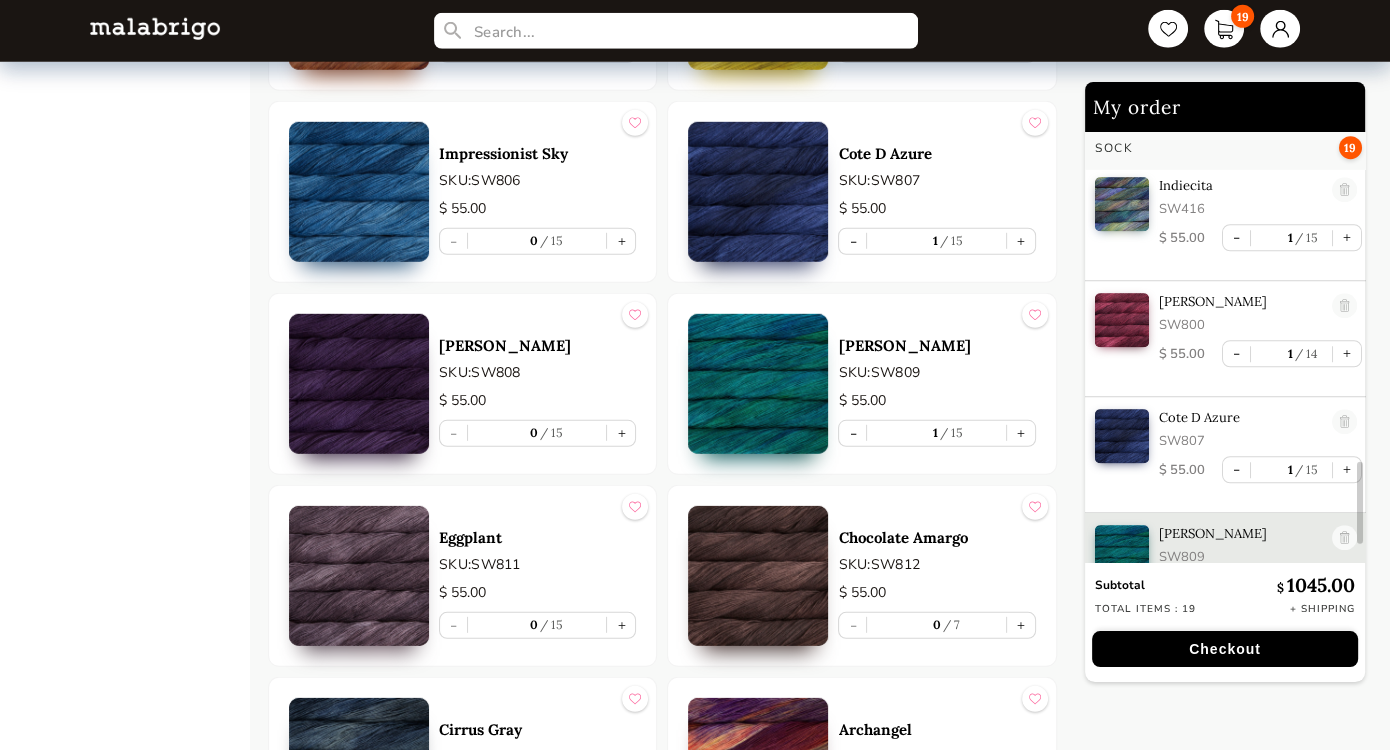 scroll, scrollTop: 1792, scrollLeft: 0, axis: vertical 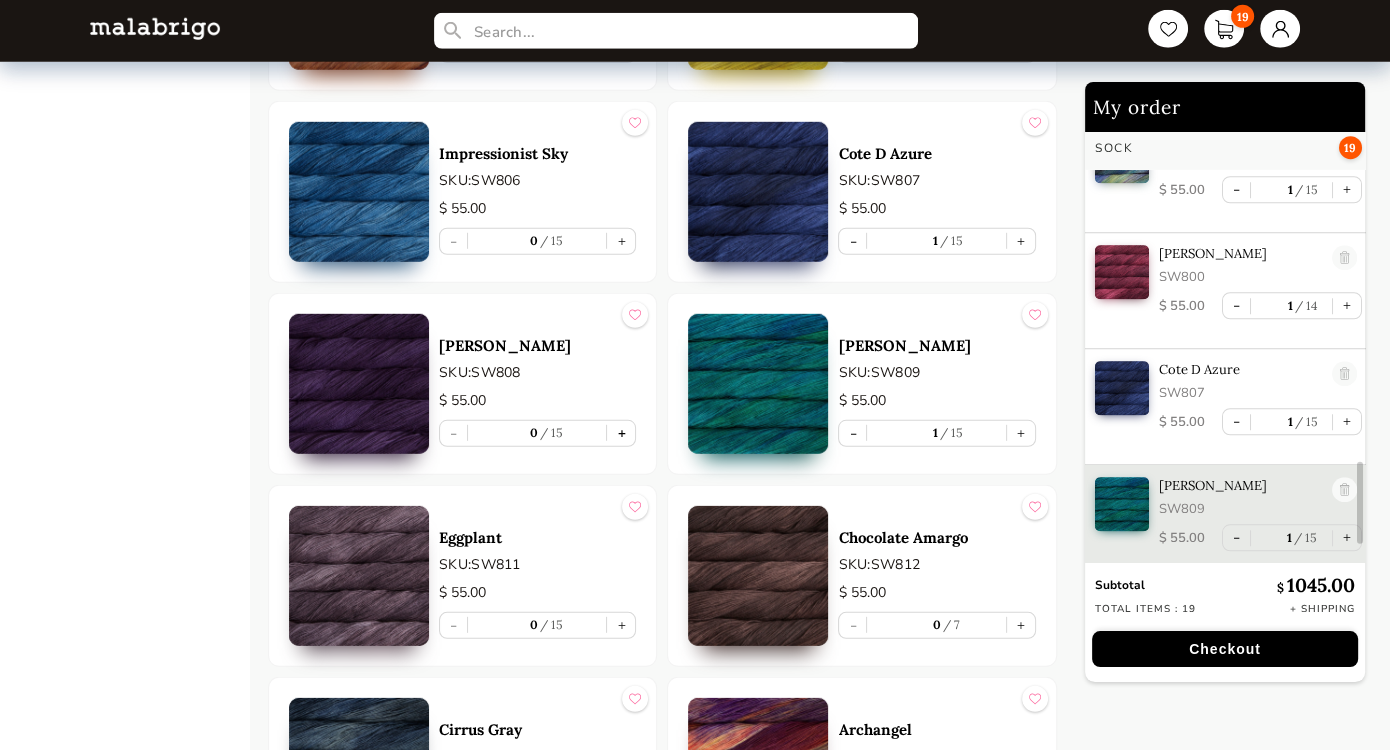 click on "+" at bounding box center (621, 433) 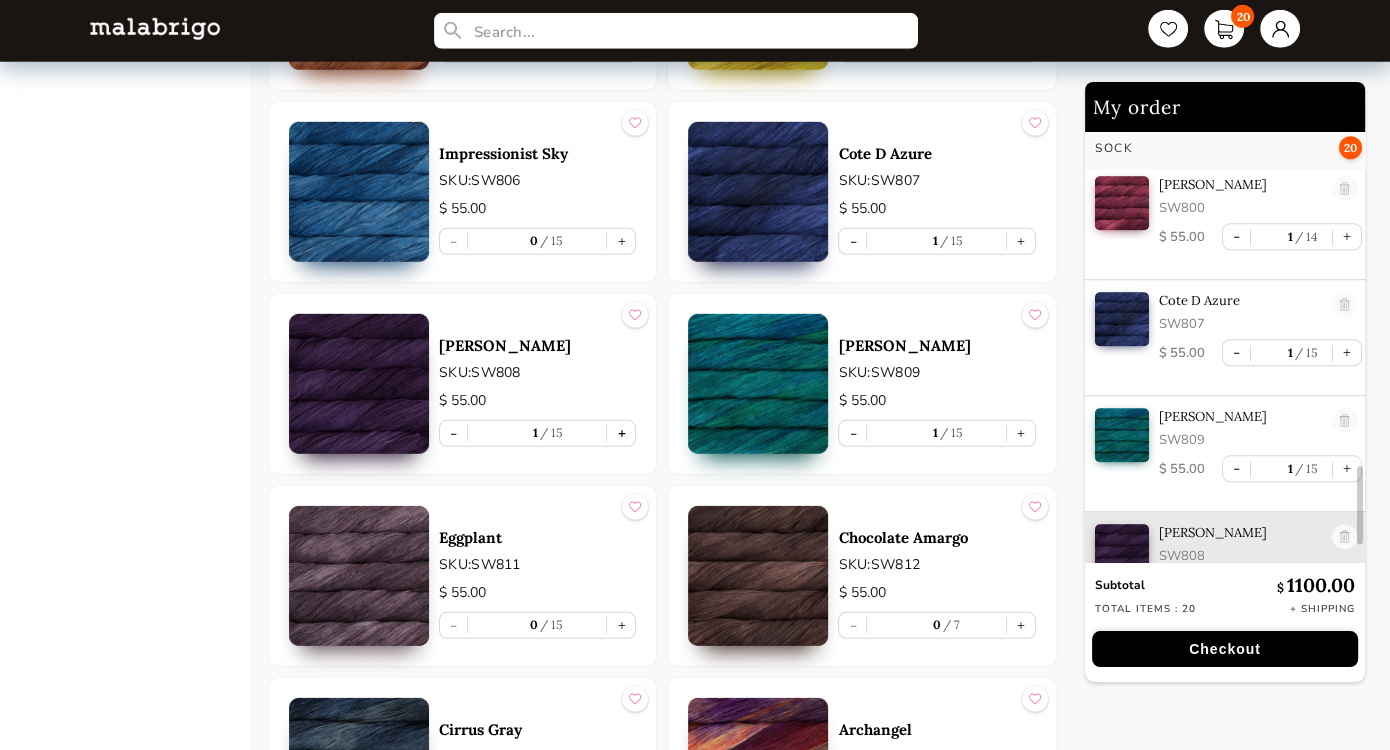 scroll, scrollTop: 1908, scrollLeft: 0, axis: vertical 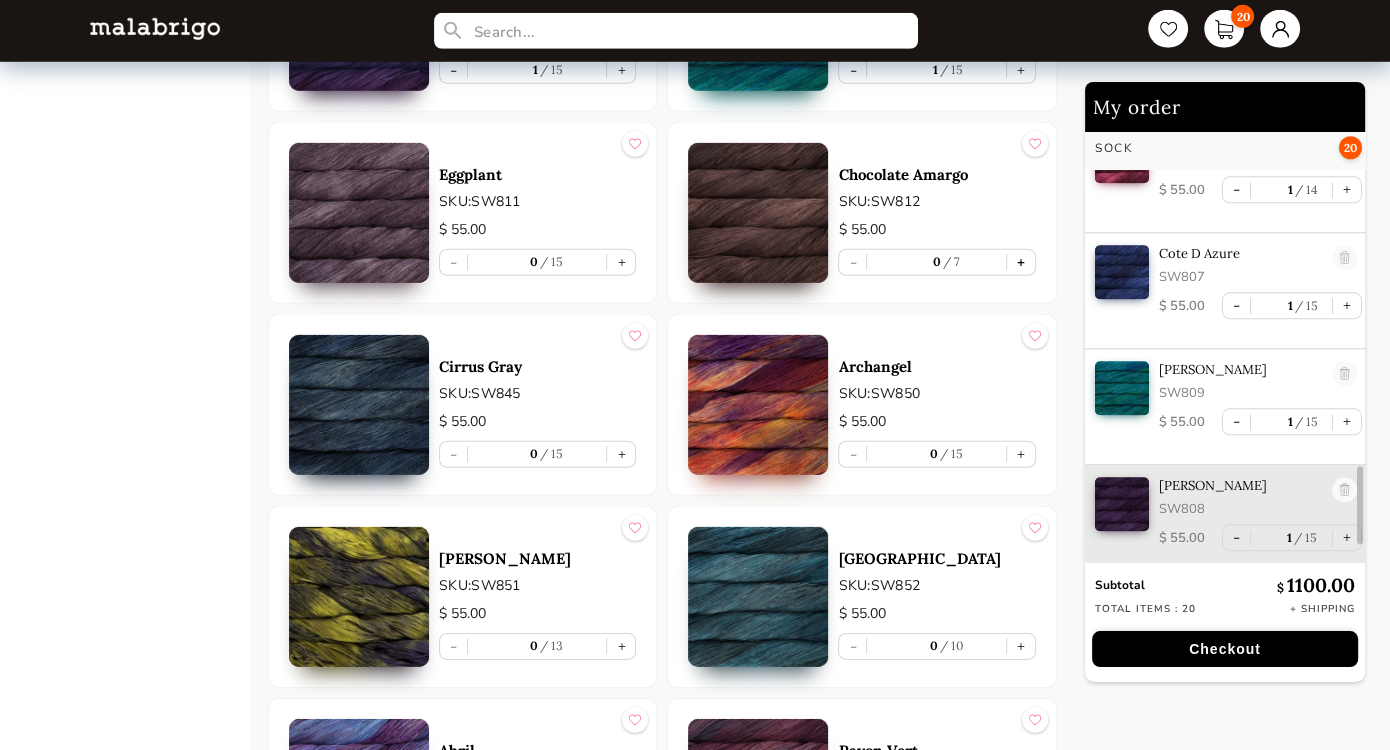 click on "+" at bounding box center (1021, 262) 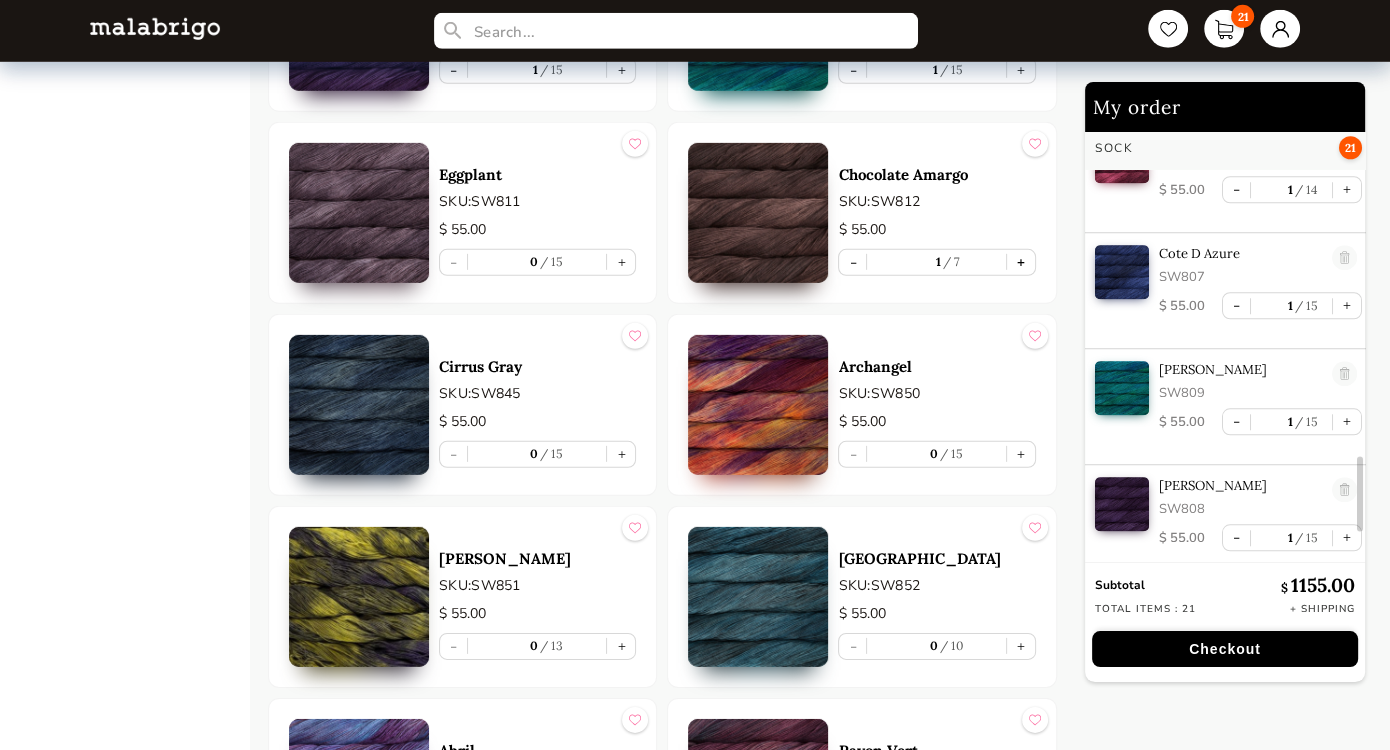 scroll, scrollTop: 2024, scrollLeft: 0, axis: vertical 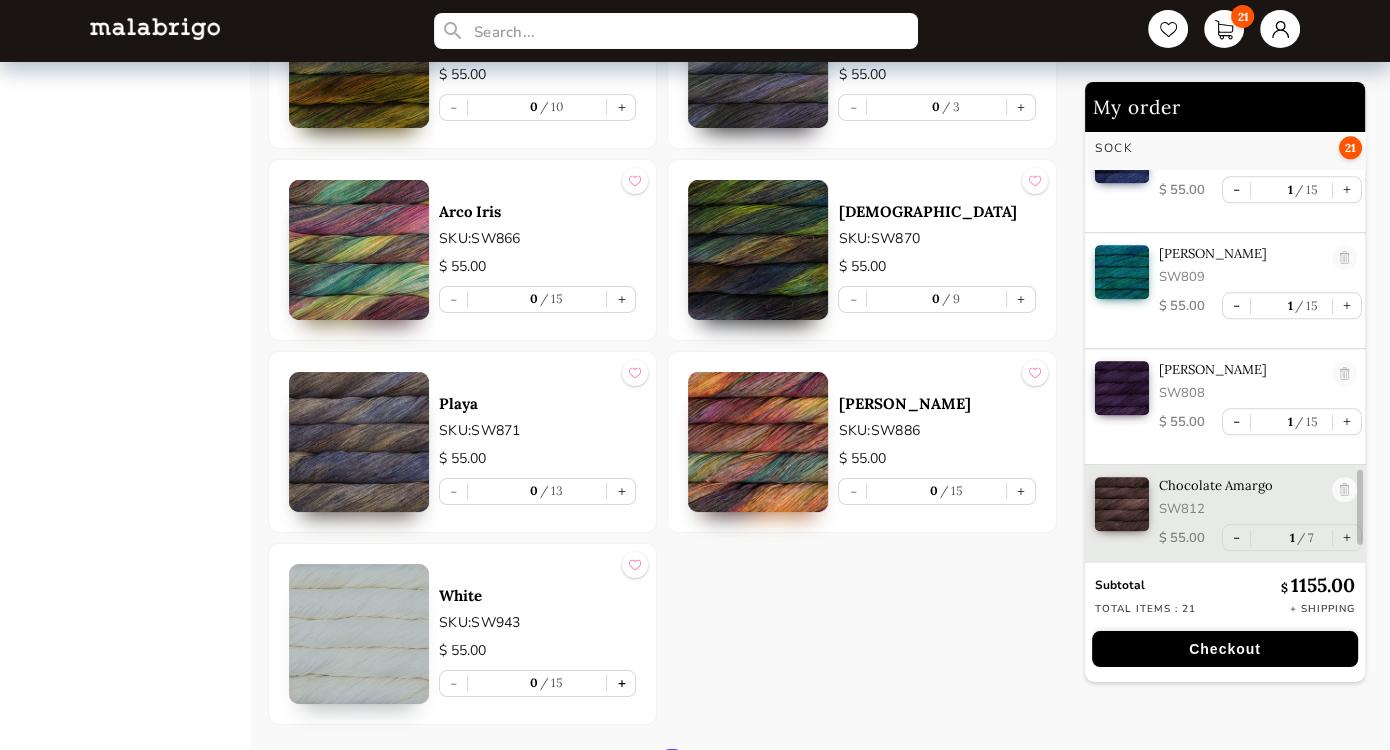 click on "+" at bounding box center (621, 683) 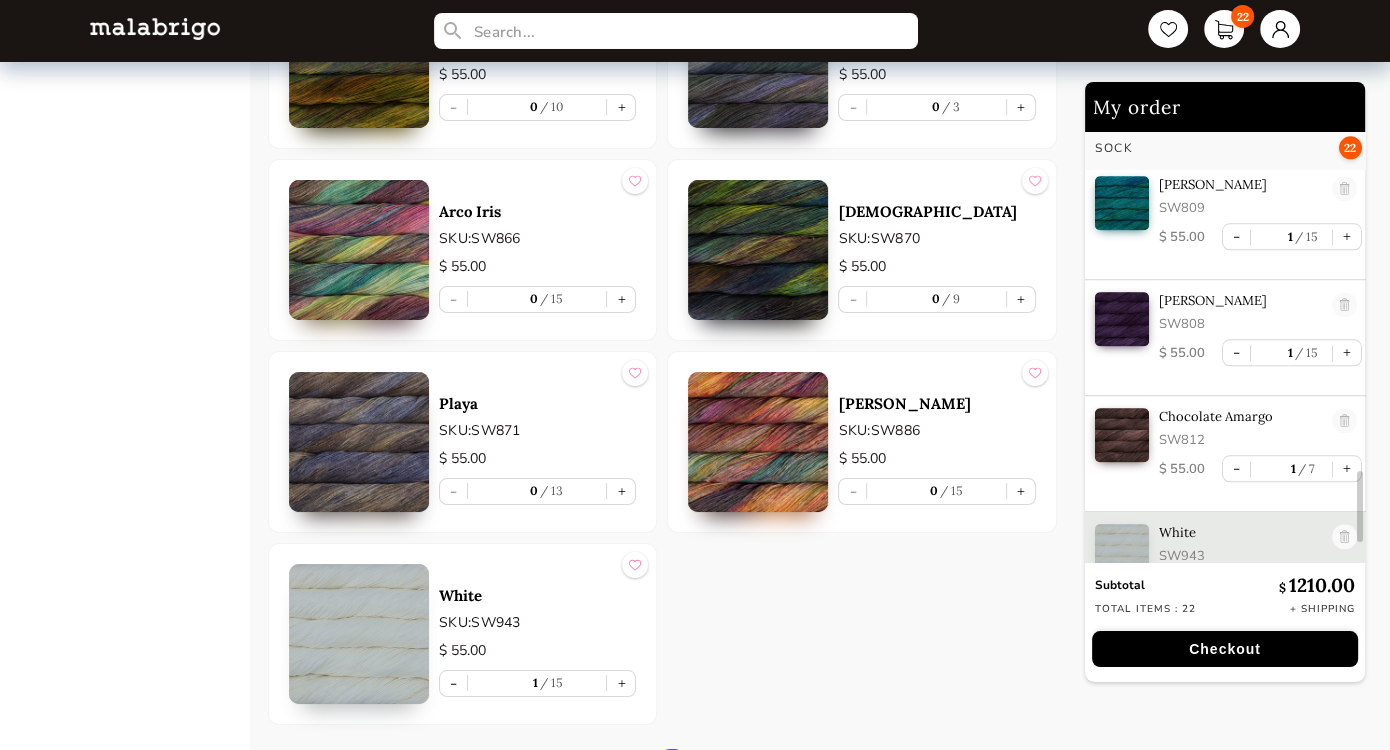 scroll, scrollTop: 2140, scrollLeft: 0, axis: vertical 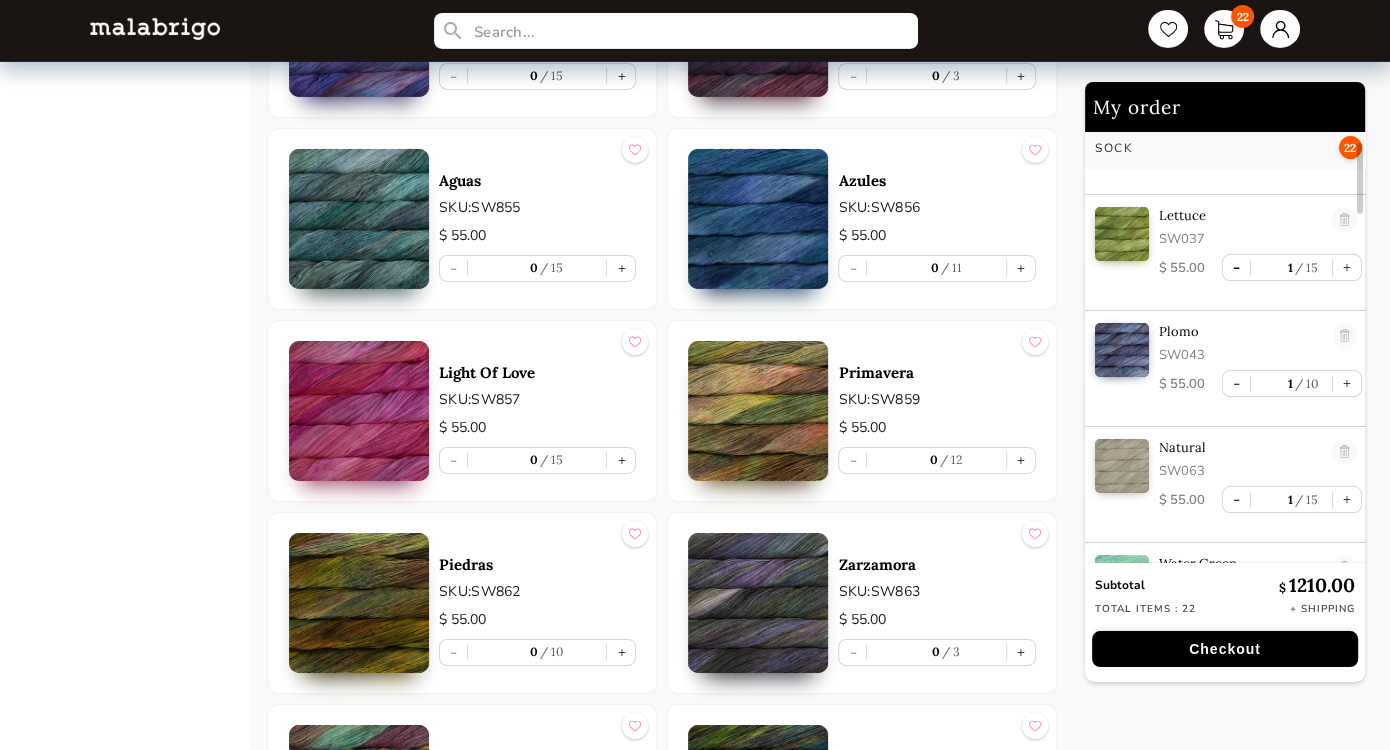 click on "-" at bounding box center (1236, 267) 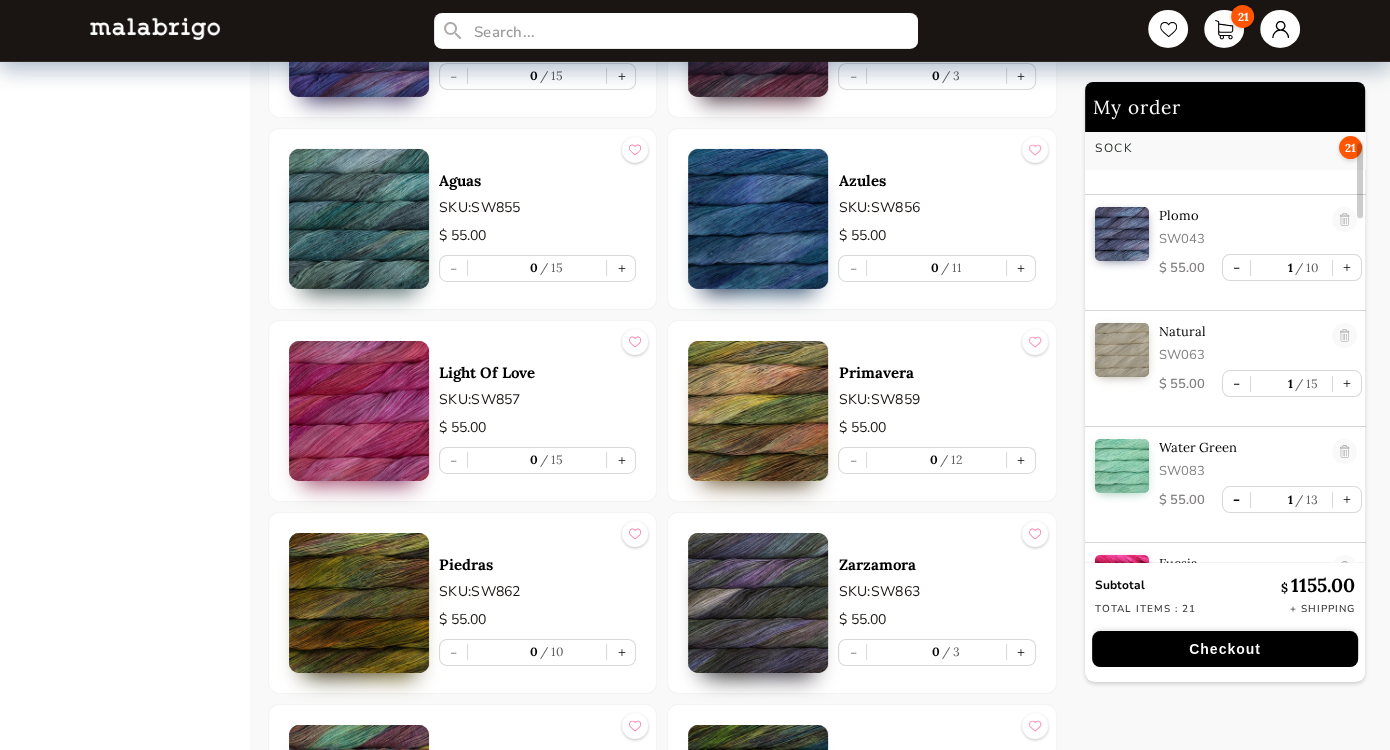 click on "-" at bounding box center [1236, 499] 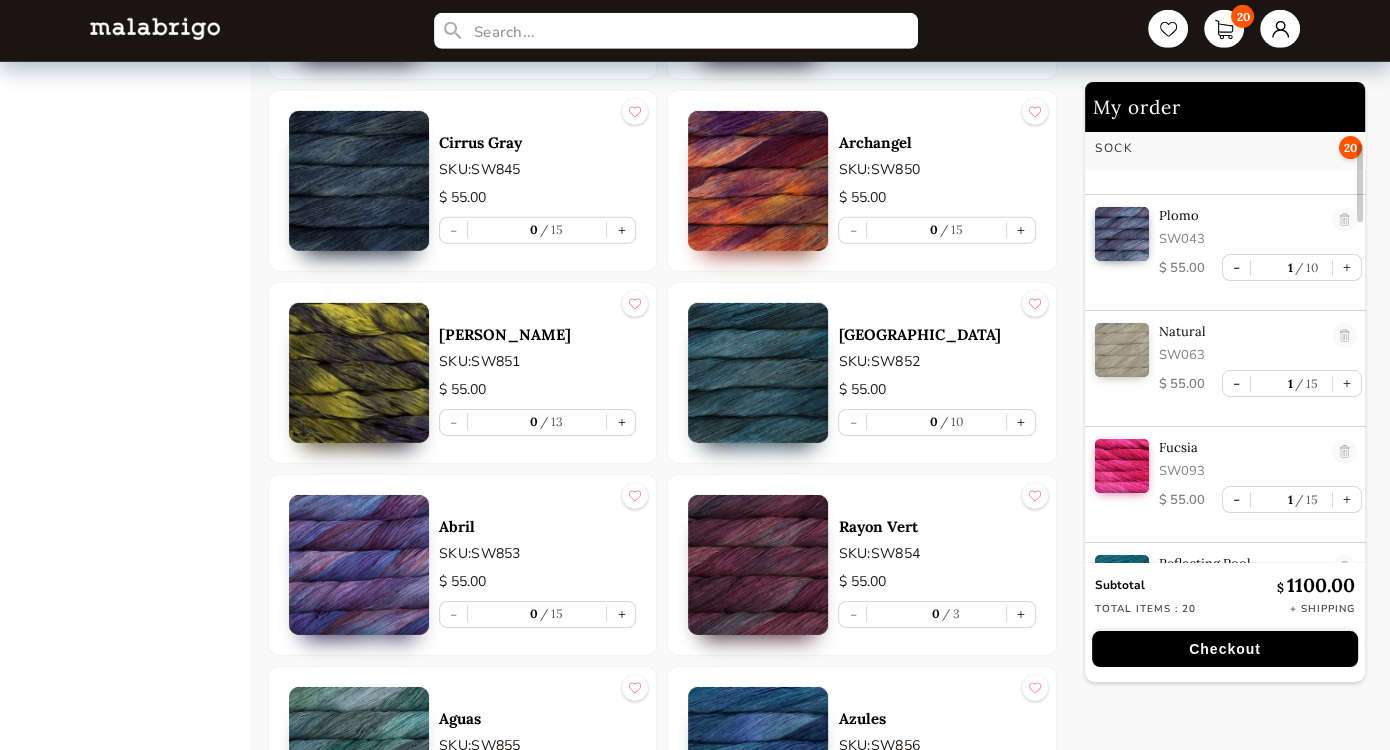 scroll, scrollTop: 6306, scrollLeft: 0, axis: vertical 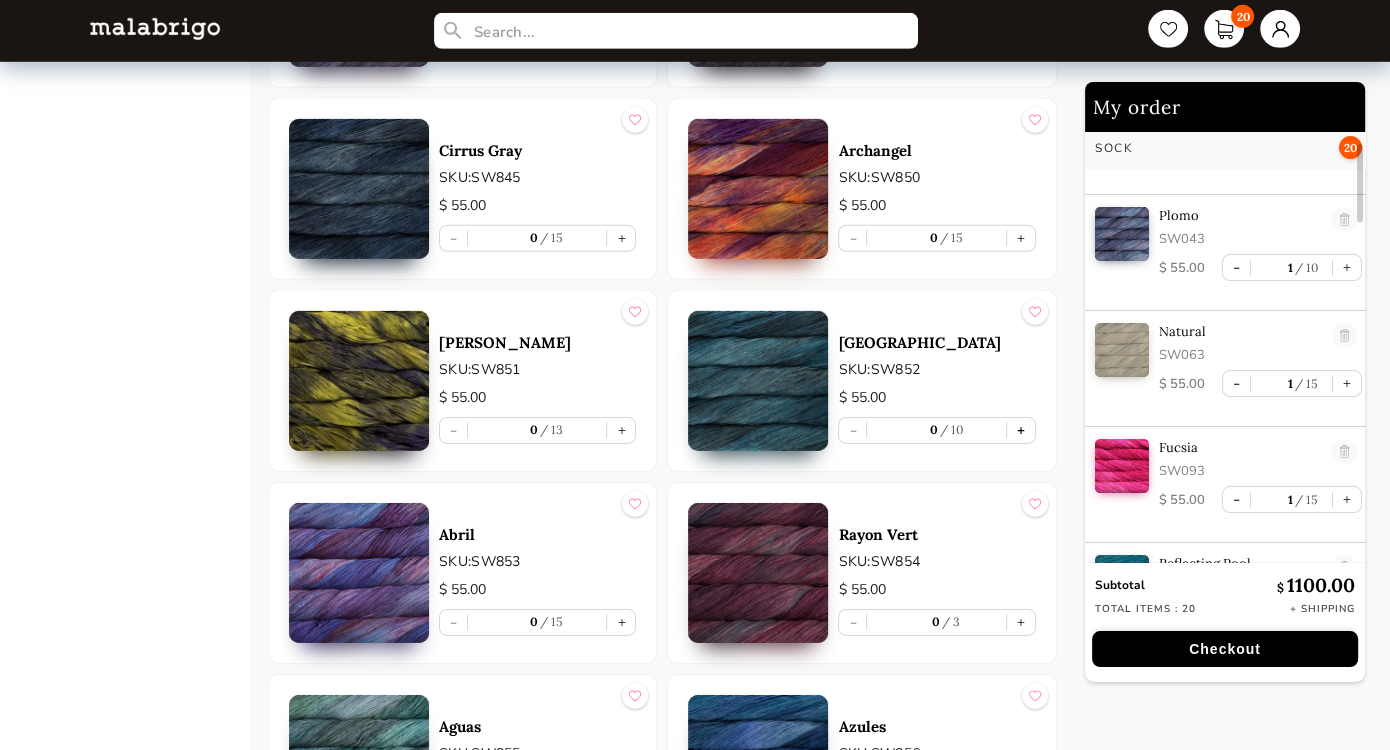 click on "+" at bounding box center (1021, 430) 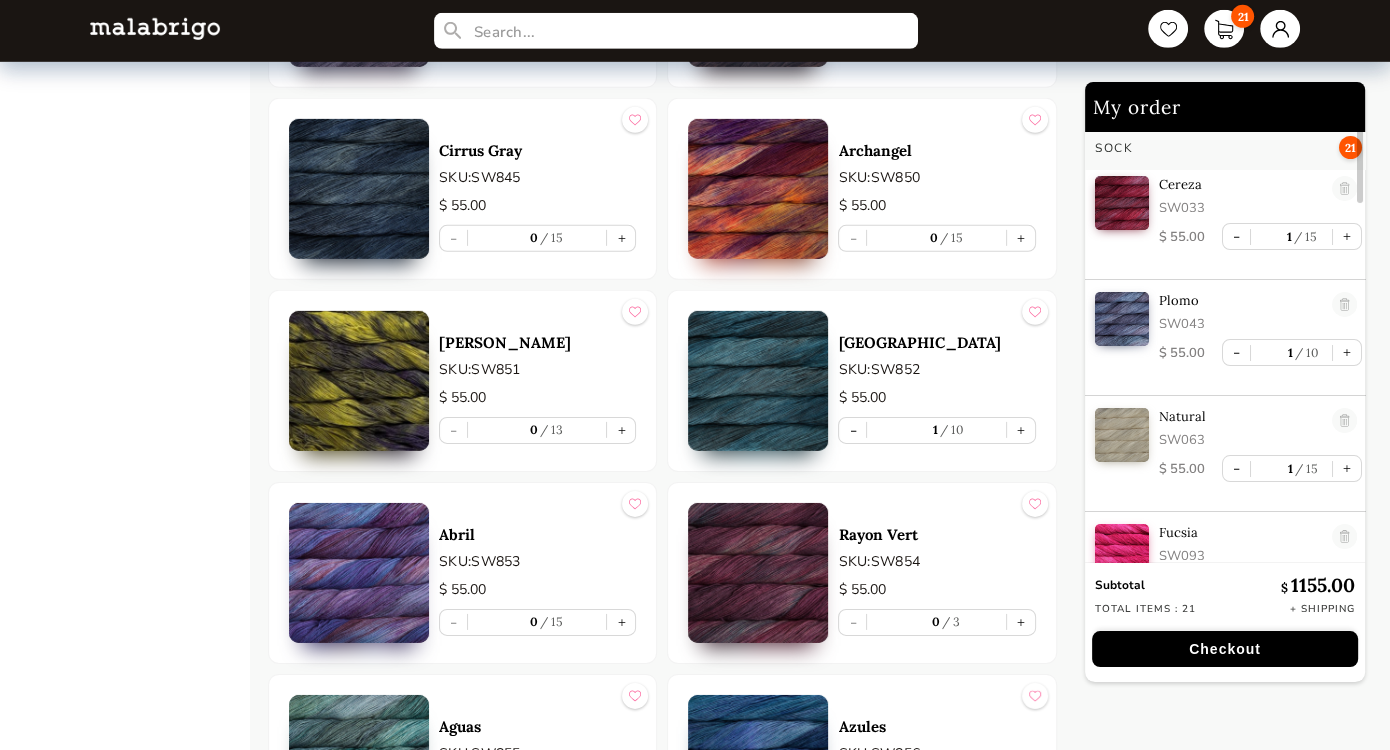 scroll, scrollTop: 0, scrollLeft: 0, axis: both 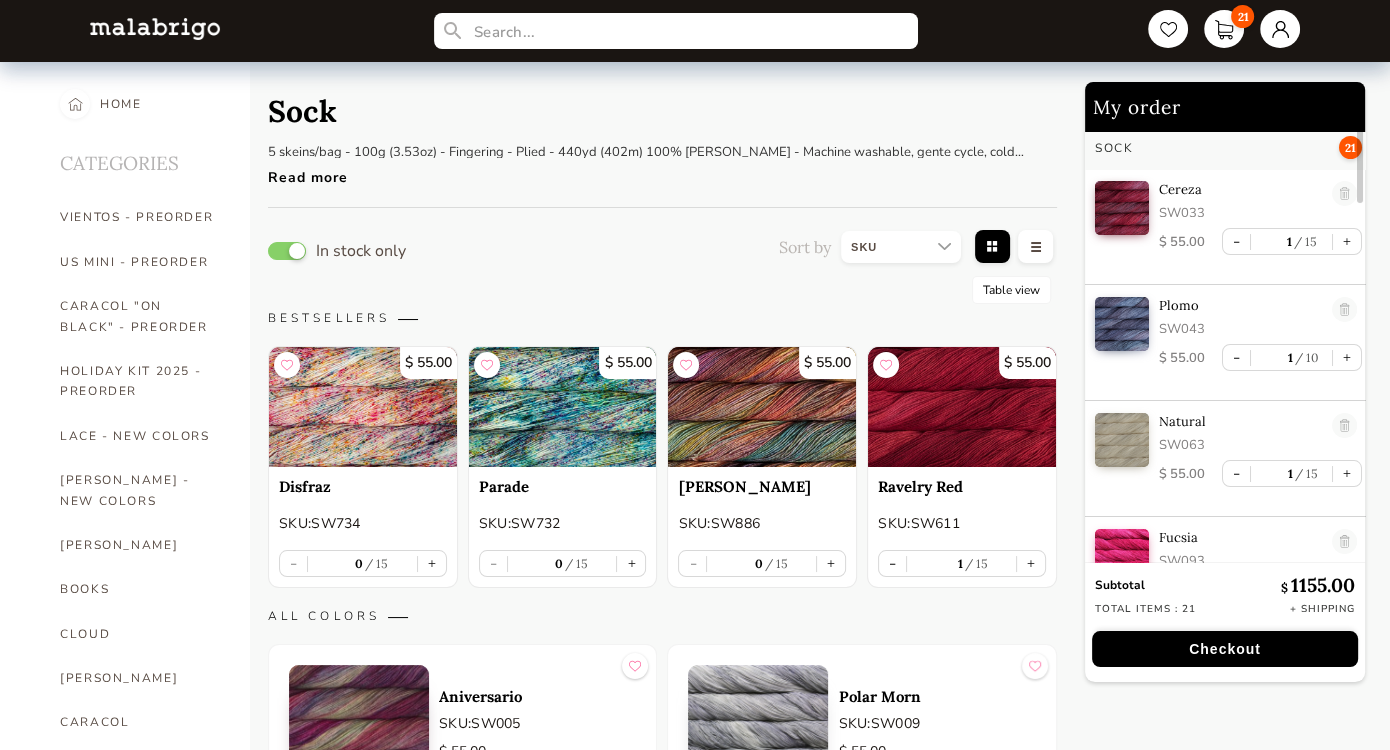 click at bounding box center [1035, 248] 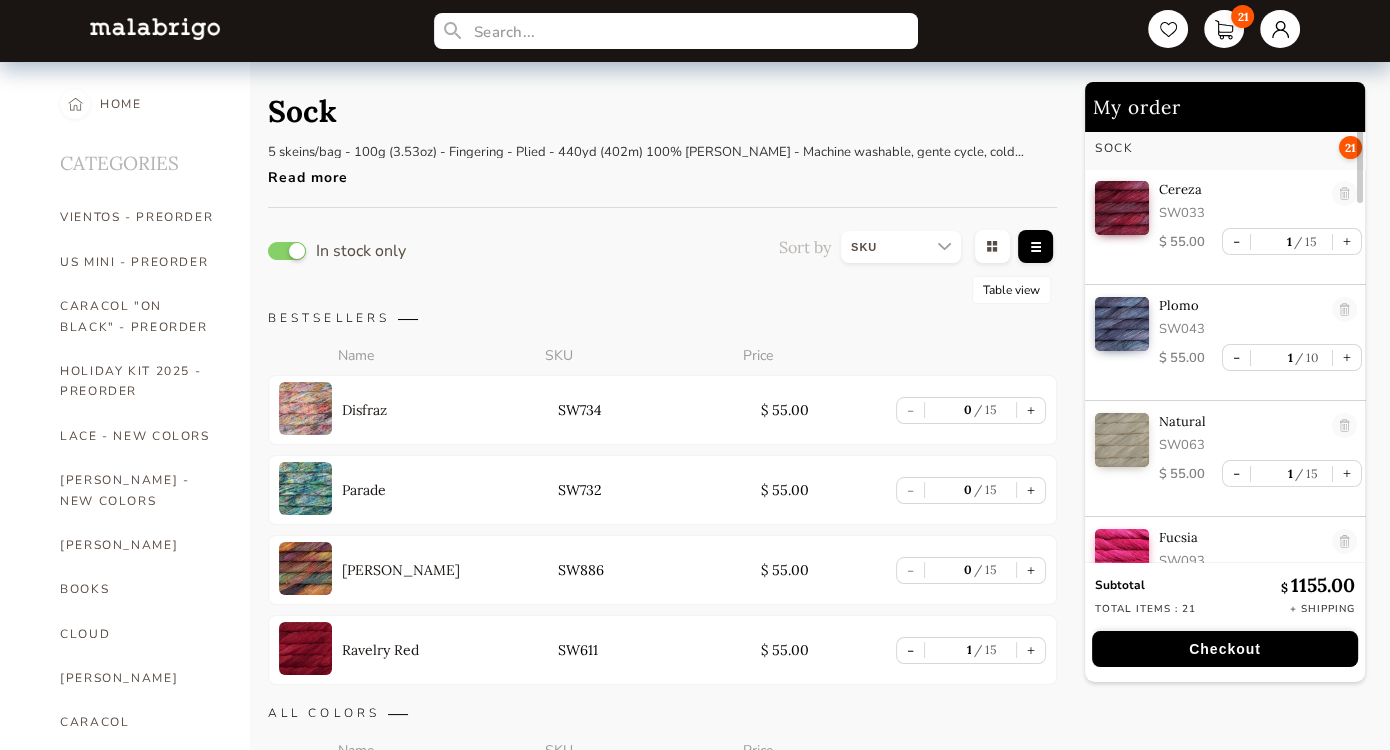 click at bounding box center (1035, 248) 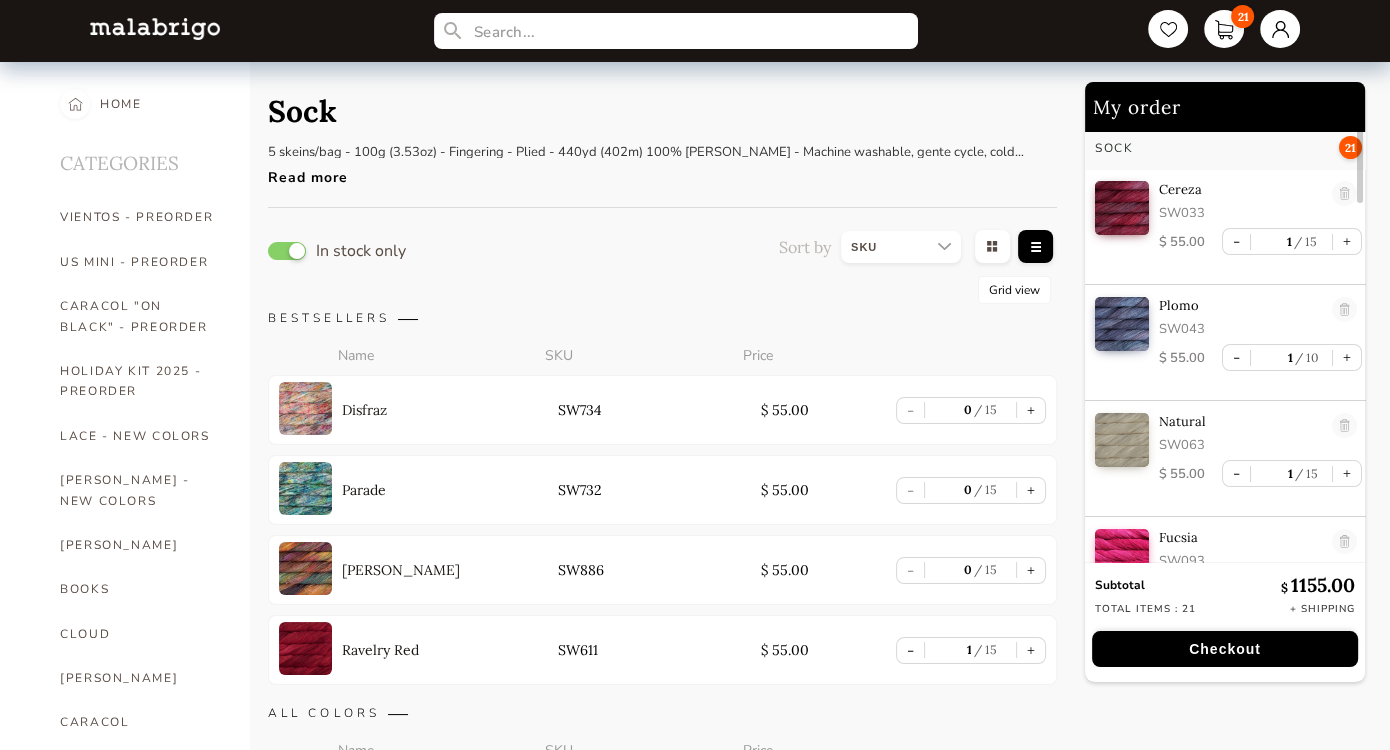 click at bounding box center [992, 248] 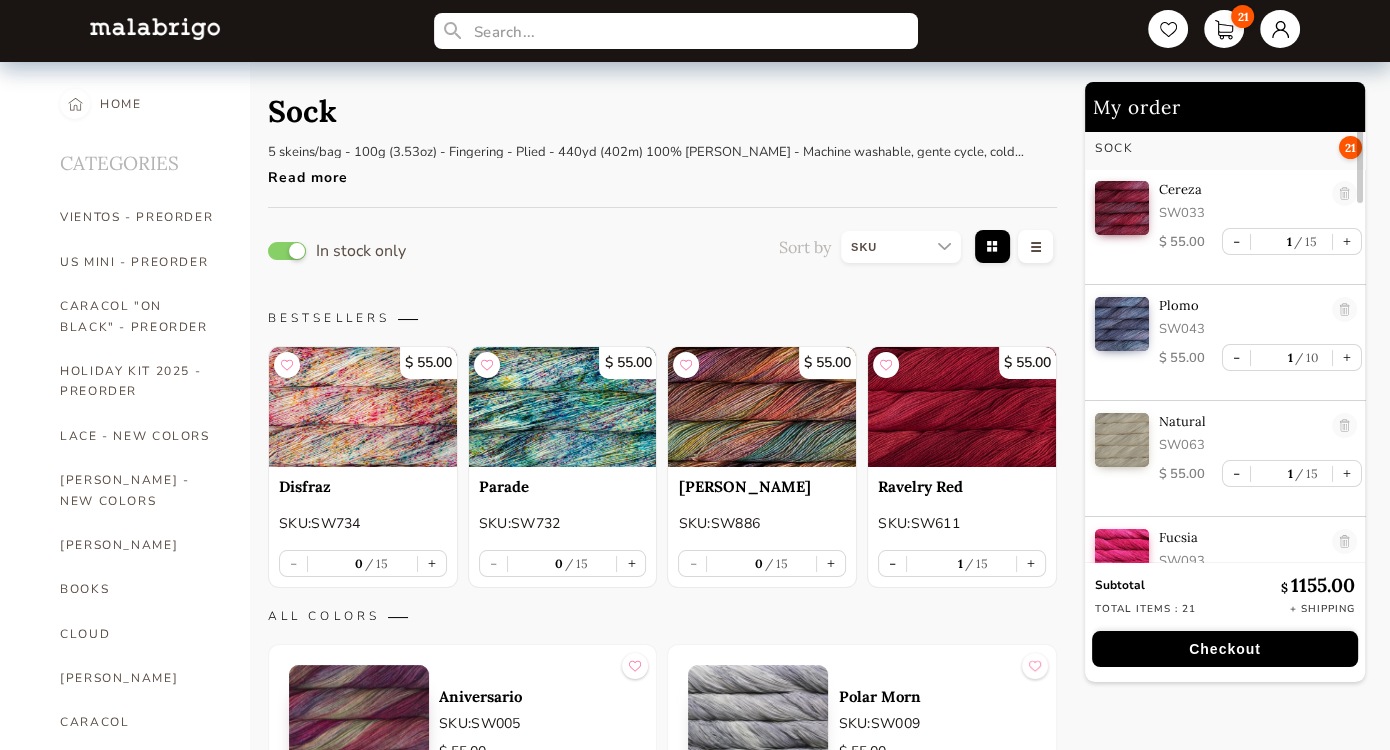 click at bounding box center [901, 247] 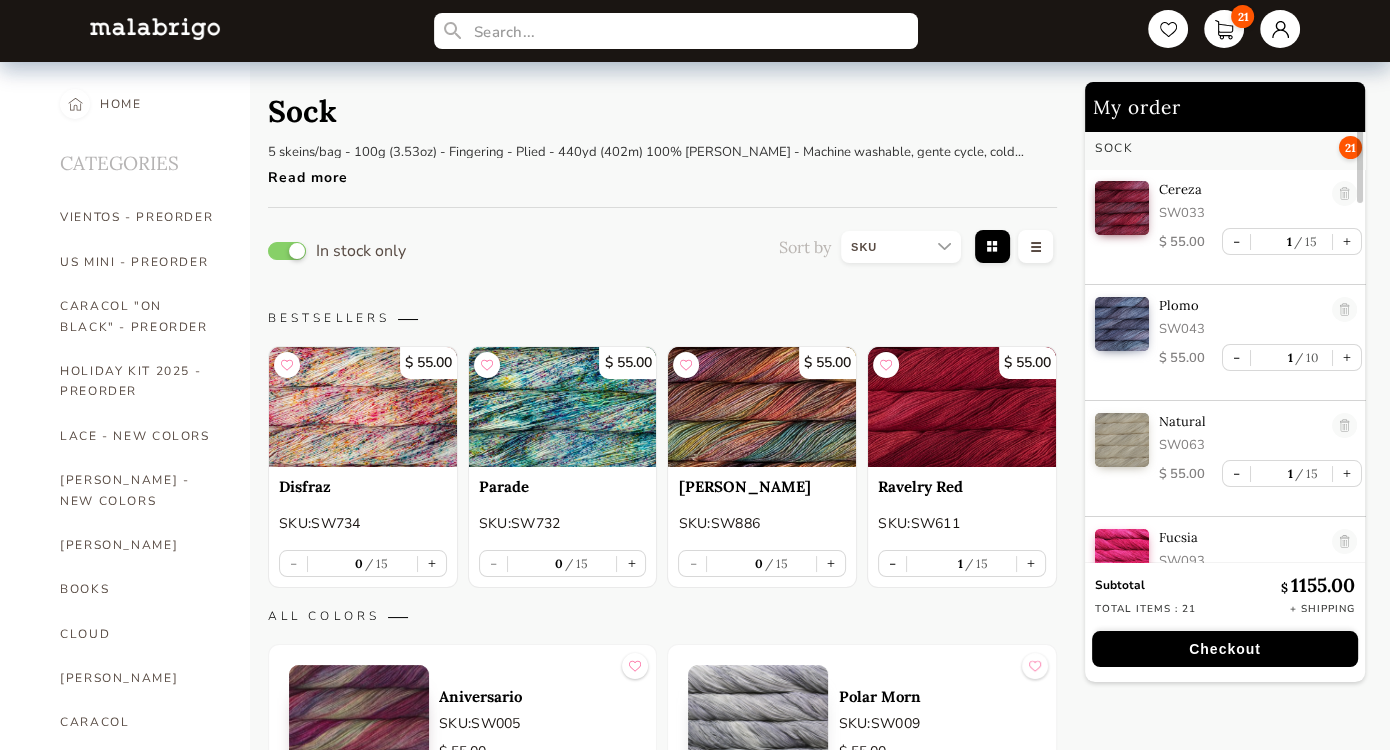 select on "INDEX" 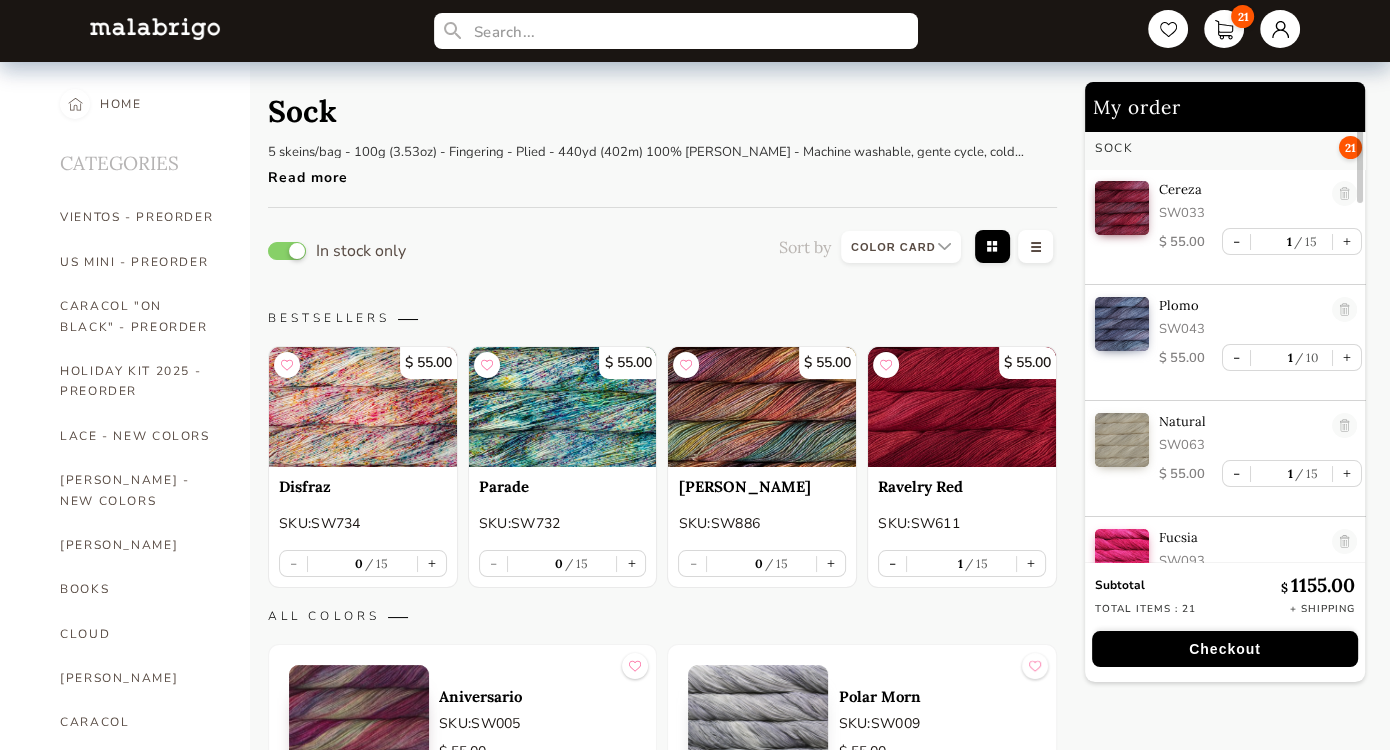 click at bounding box center [901, 247] 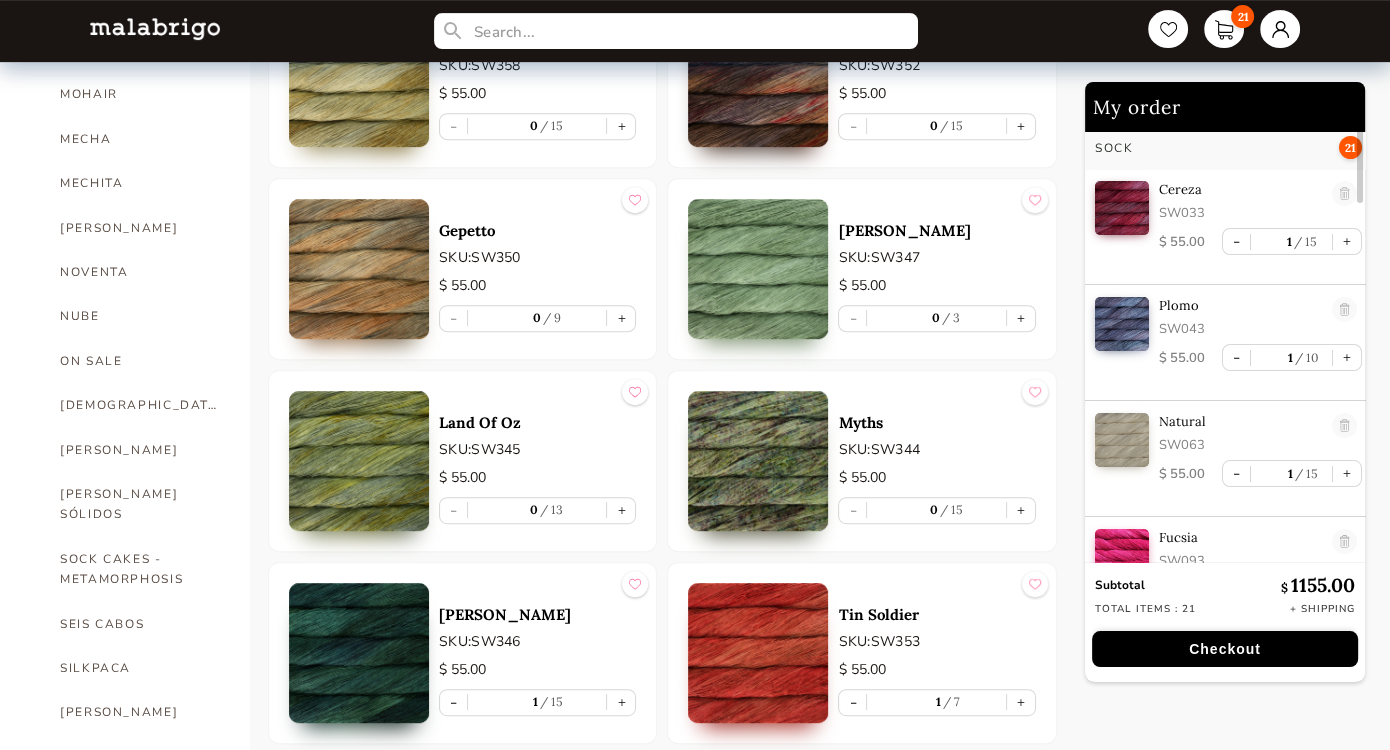 scroll, scrollTop: 818, scrollLeft: 0, axis: vertical 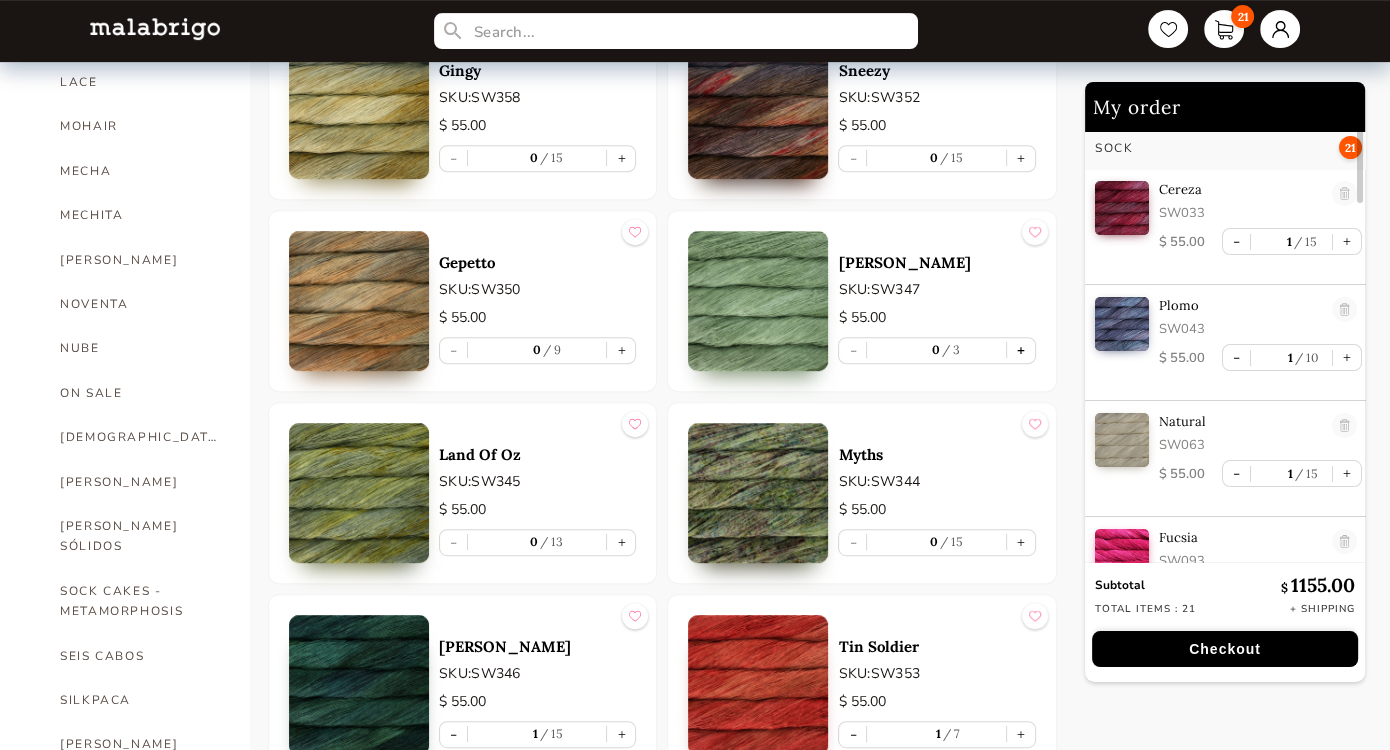 click on "+" at bounding box center (1021, 350) 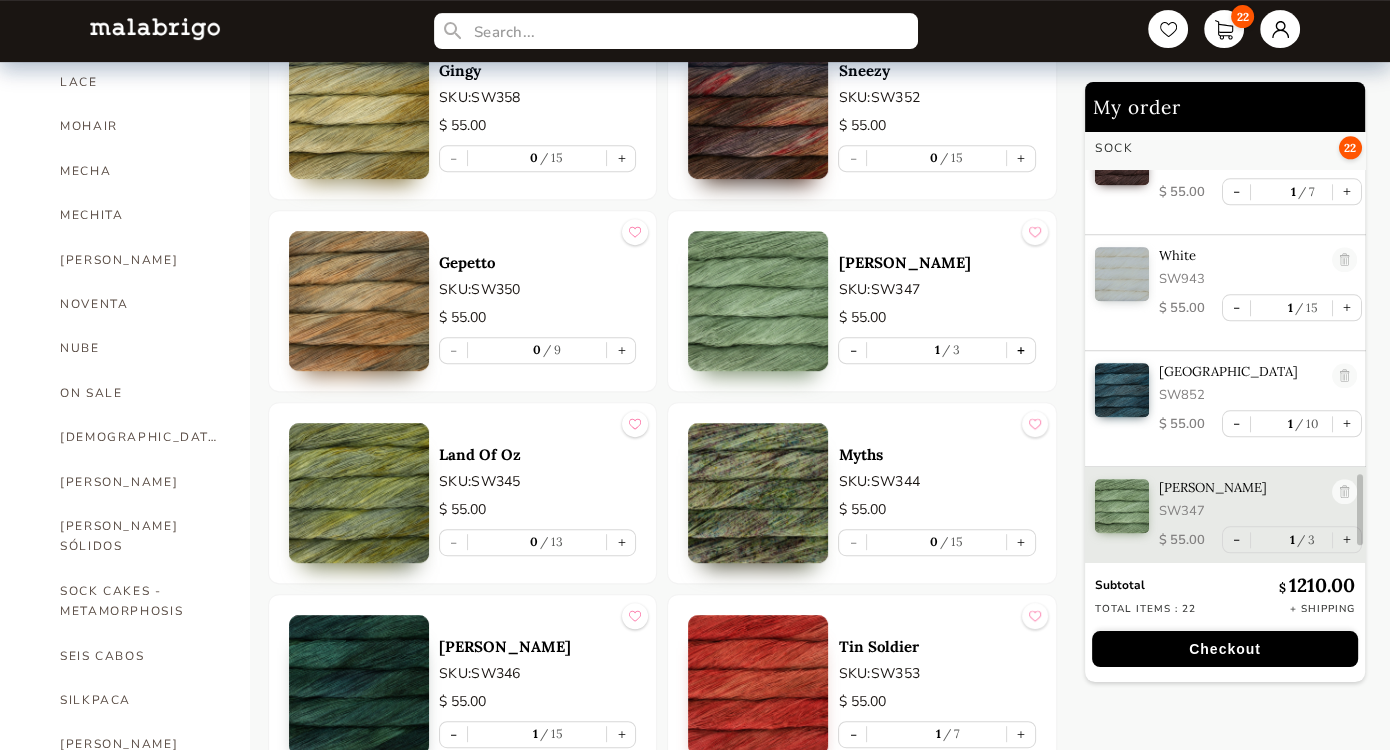 scroll, scrollTop: 2140, scrollLeft: 0, axis: vertical 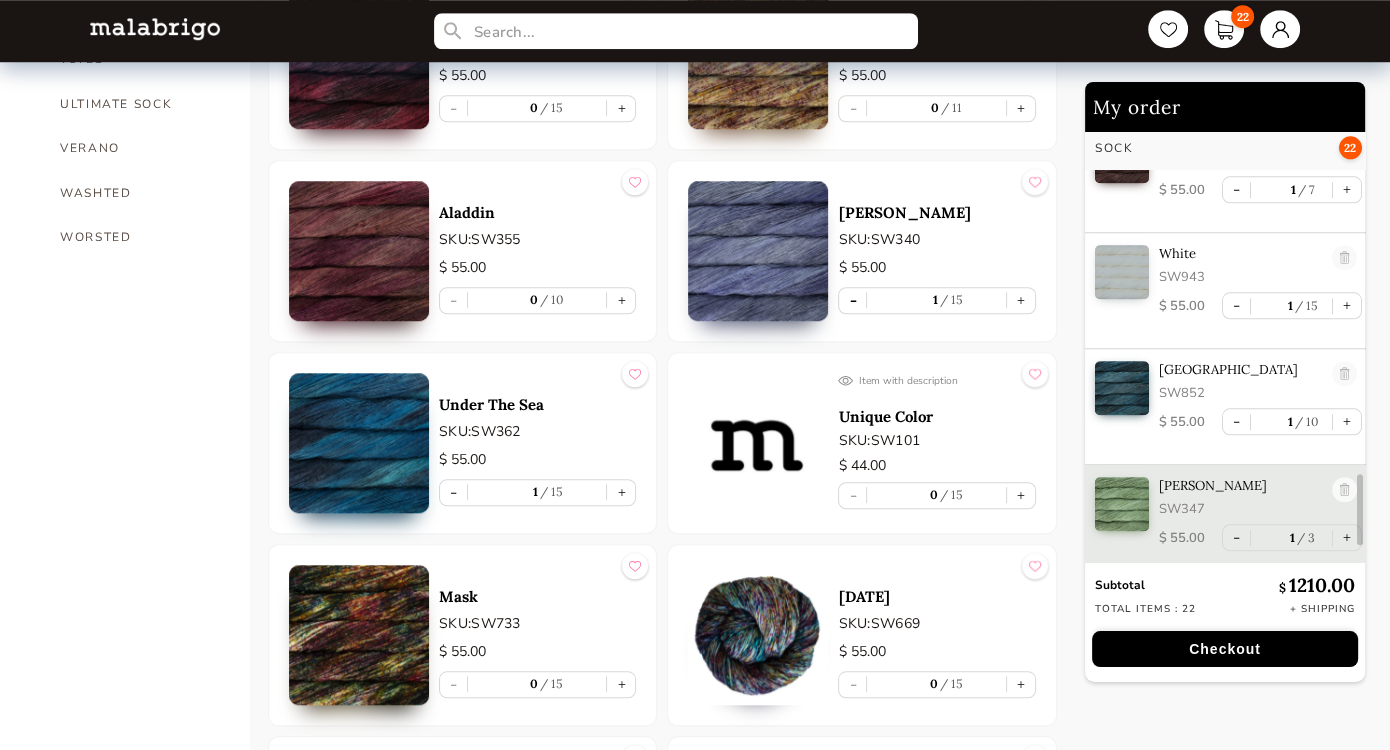 click on "-" at bounding box center [852, 300] 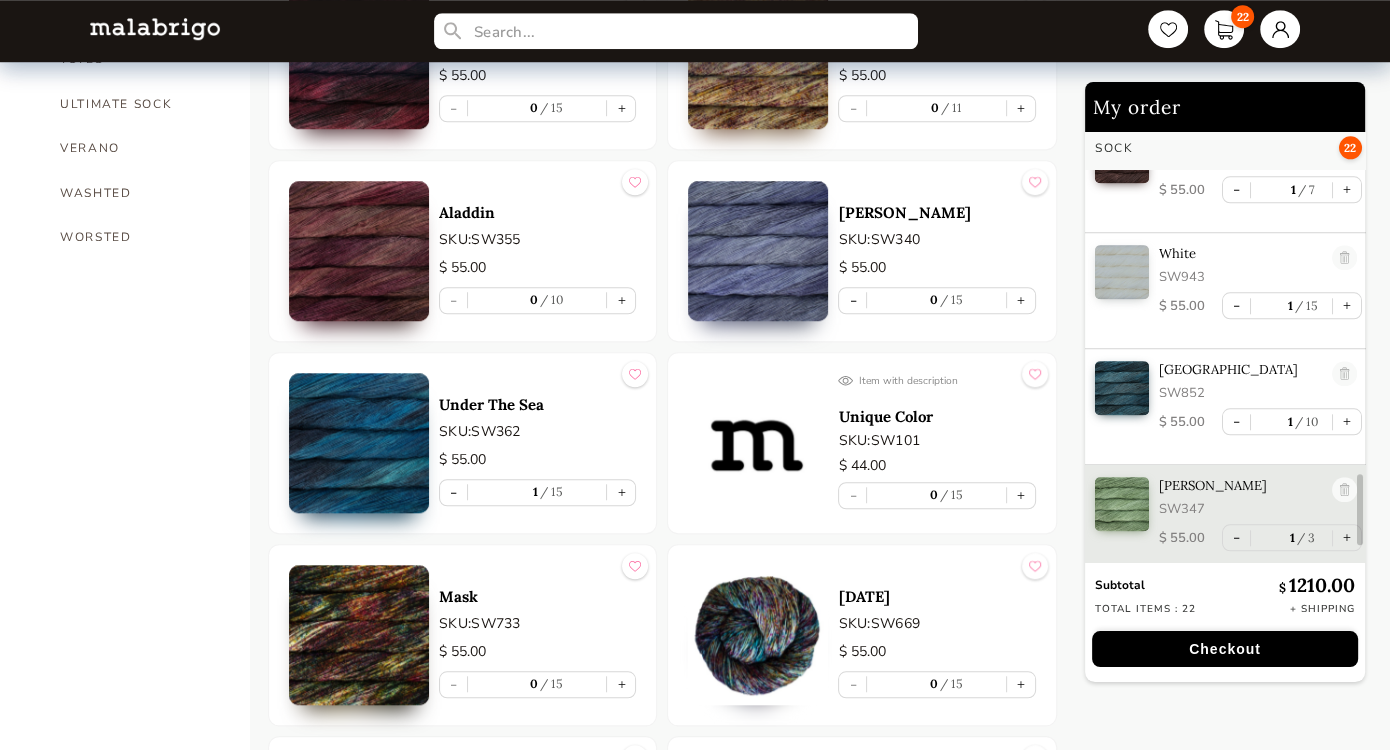 scroll, scrollTop: 2024, scrollLeft: 0, axis: vertical 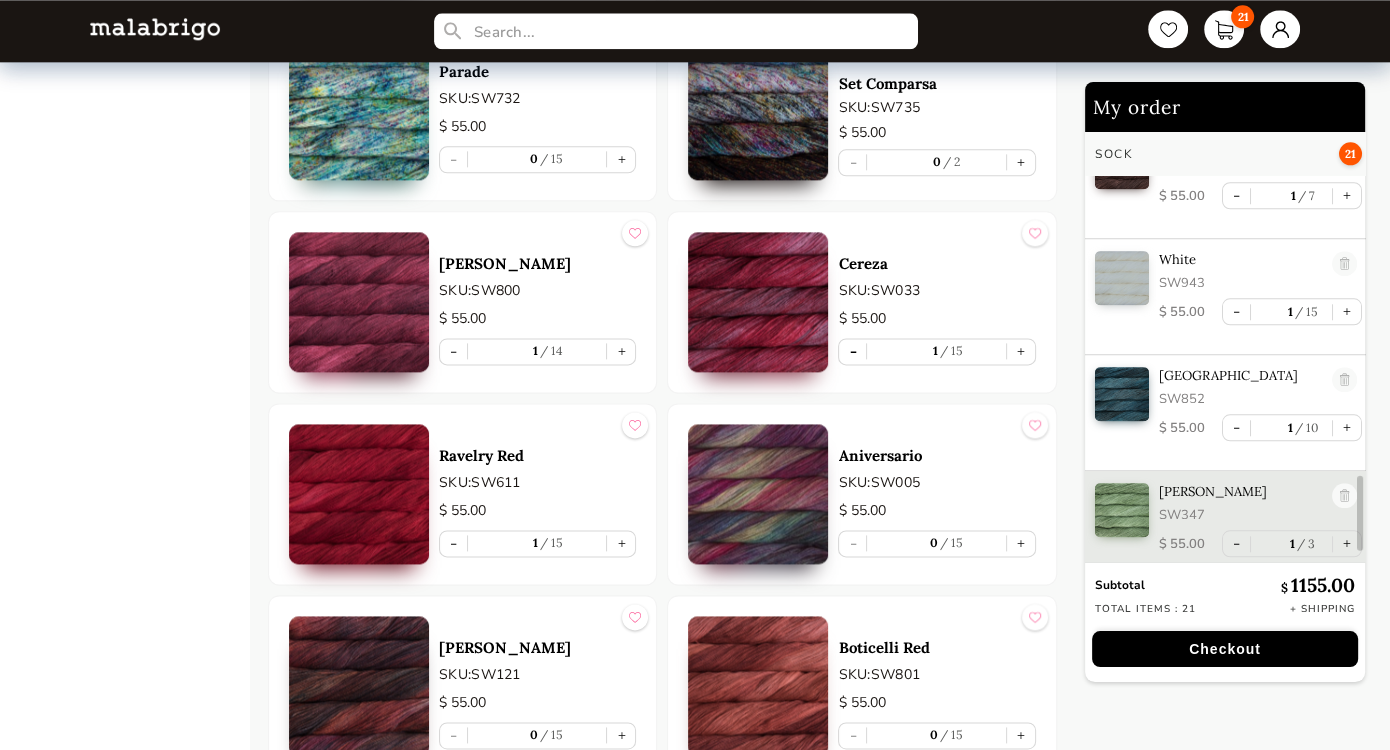 click on "-" at bounding box center (852, 351) 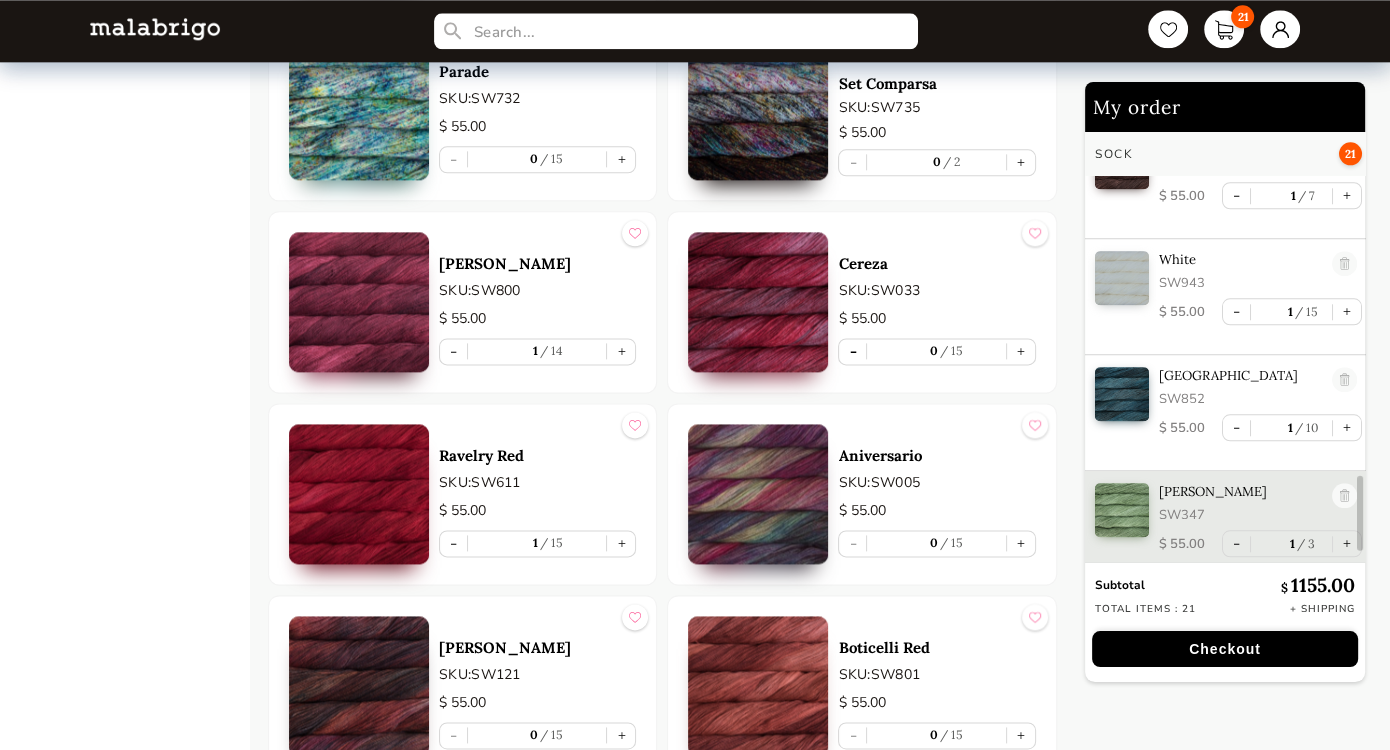 scroll, scrollTop: 1908, scrollLeft: 0, axis: vertical 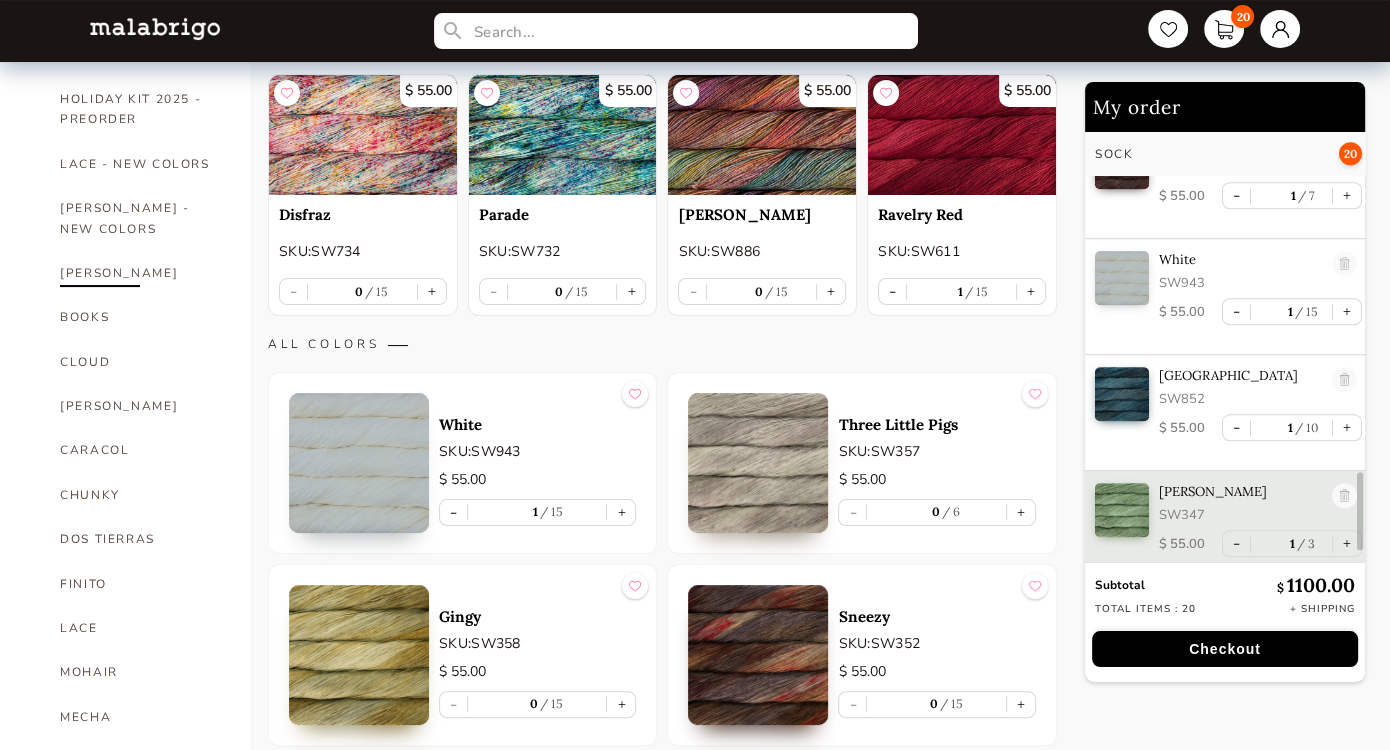 click on "[PERSON_NAME]" at bounding box center [140, 273] 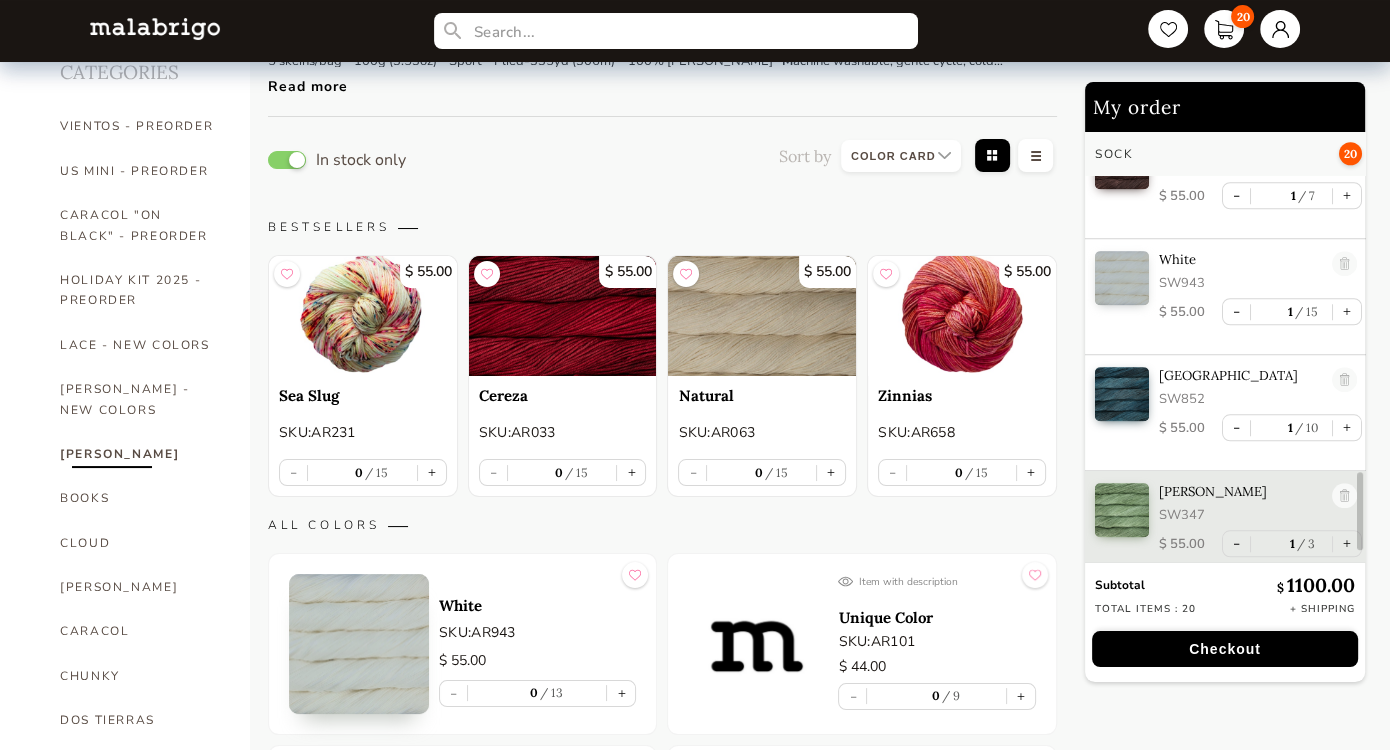 scroll, scrollTop: 90, scrollLeft: 0, axis: vertical 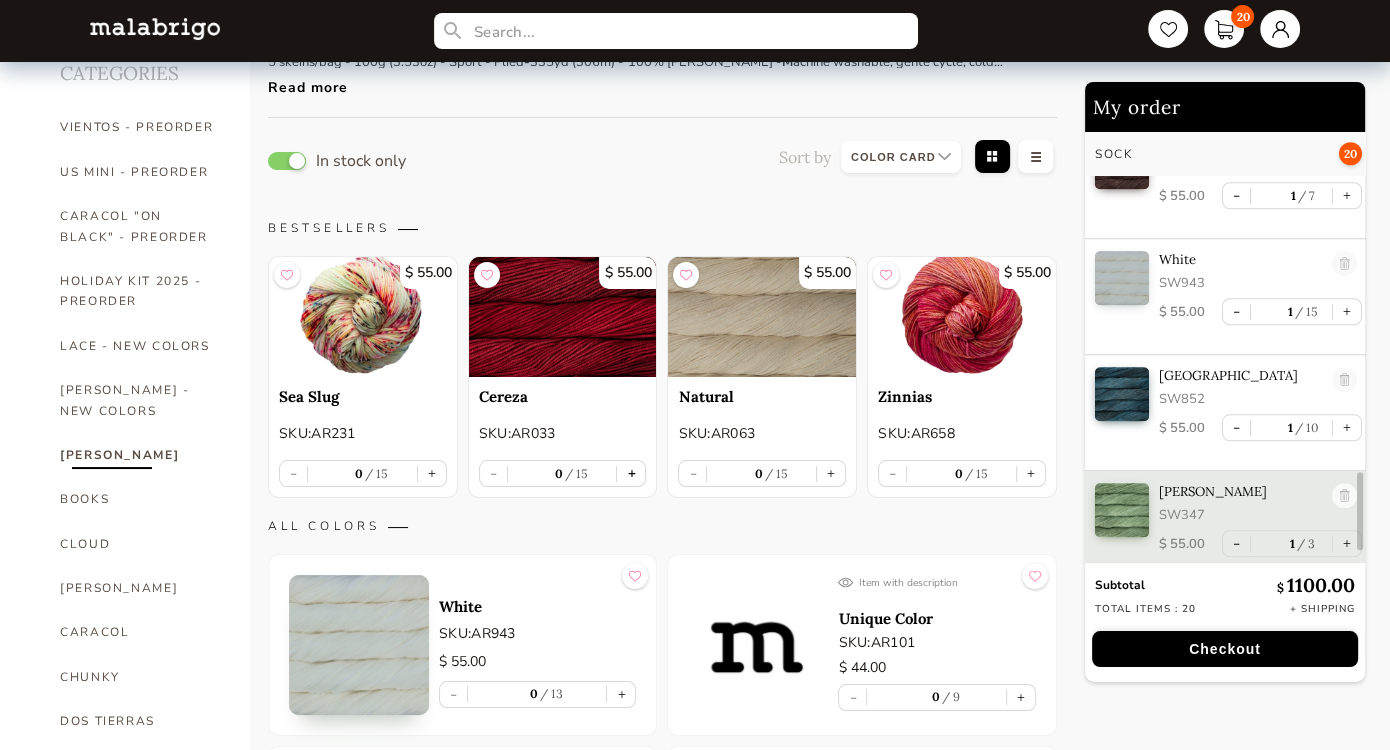 click on "+" at bounding box center [631, 473] 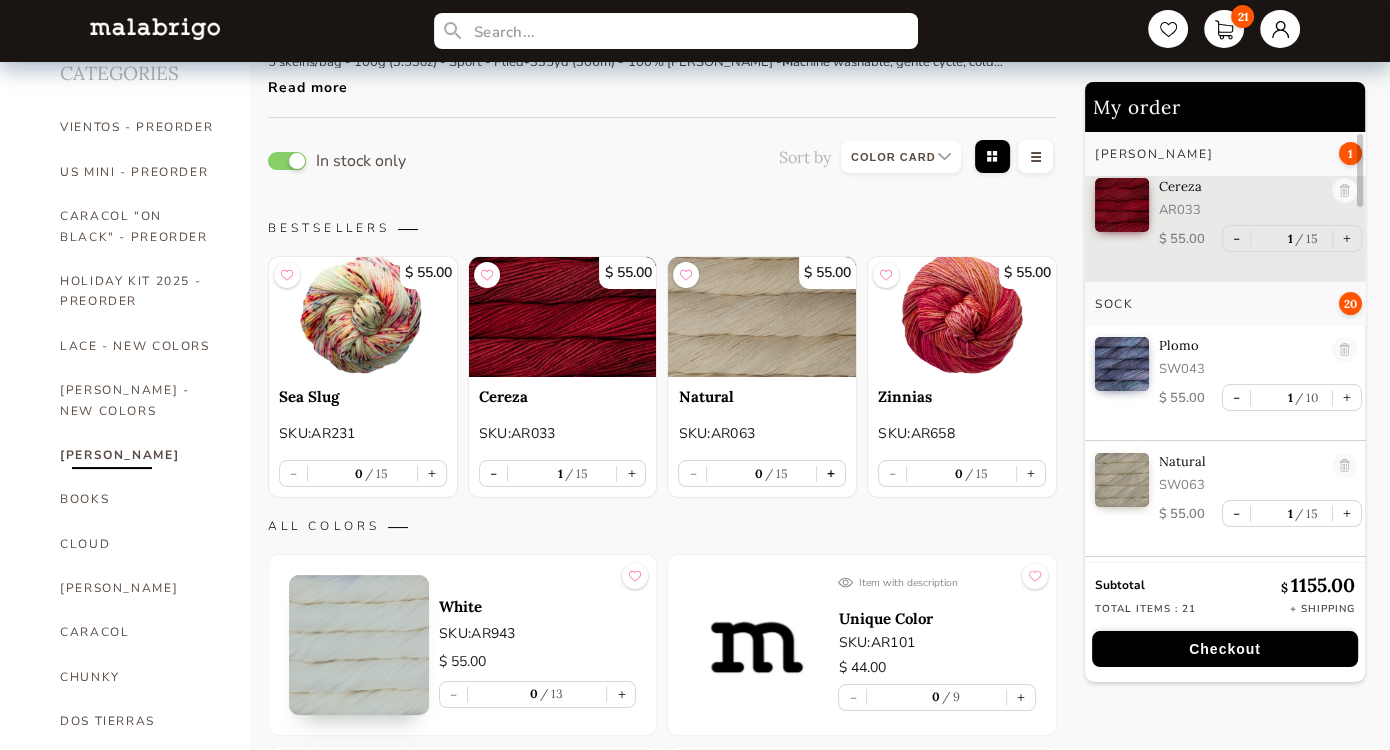 scroll, scrollTop: 0, scrollLeft: 0, axis: both 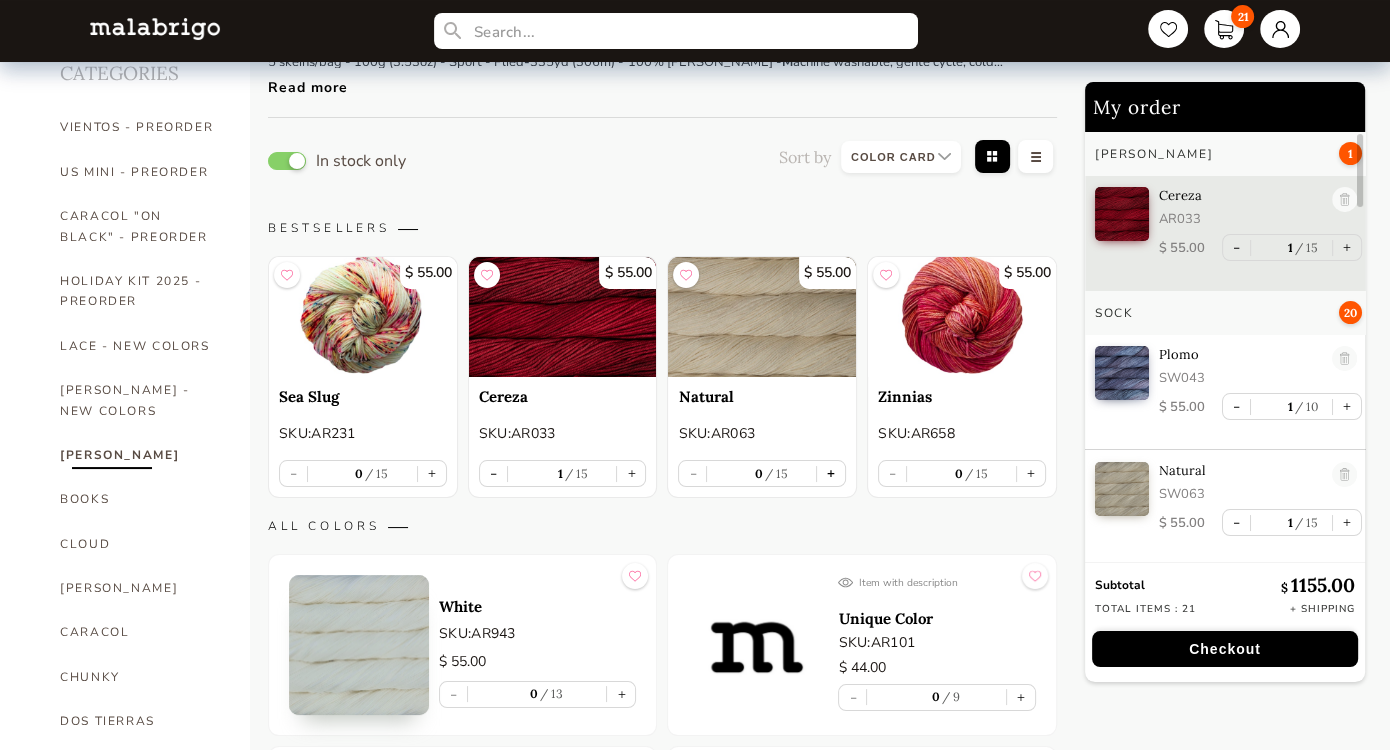 click on "+" at bounding box center [831, 473] 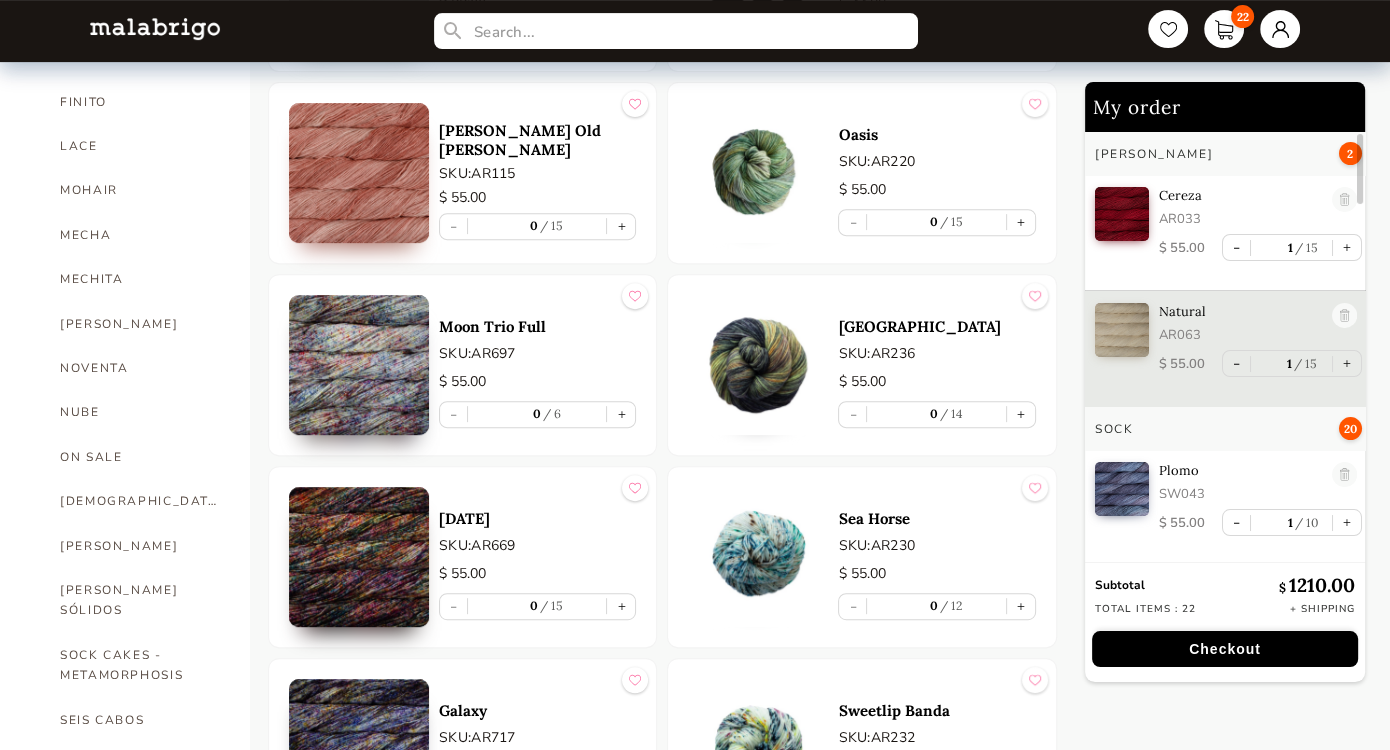 scroll, scrollTop: 727, scrollLeft: 0, axis: vertical 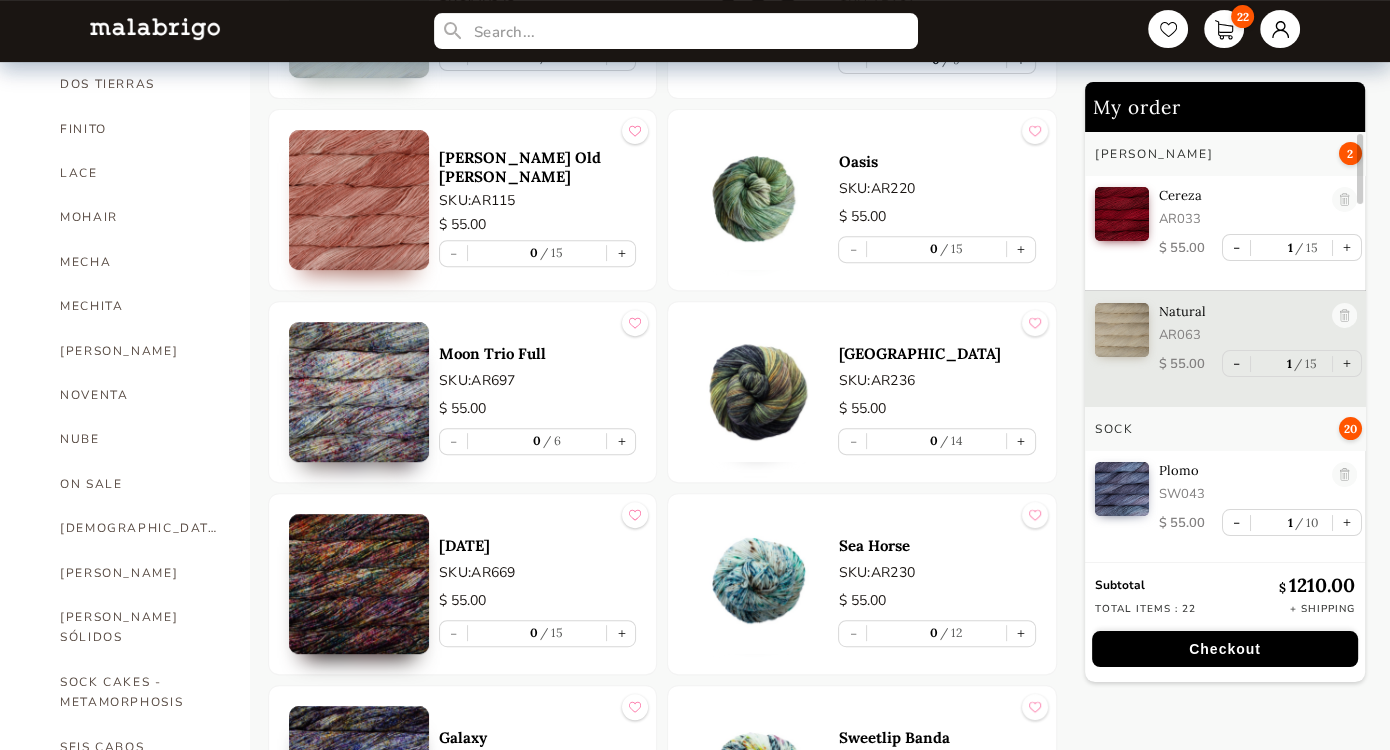 click at bounding box center (758, 200) 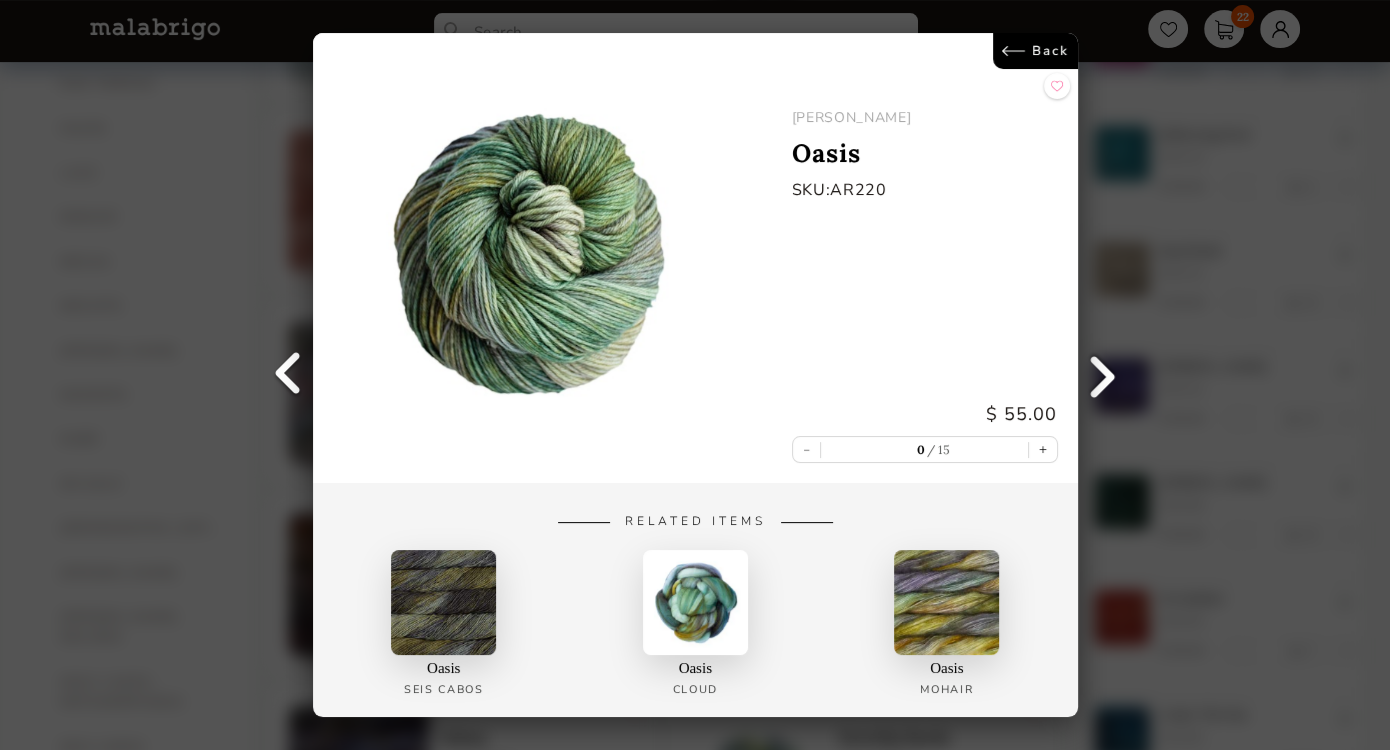 click on "Back" at bounding box center [1034, 51] 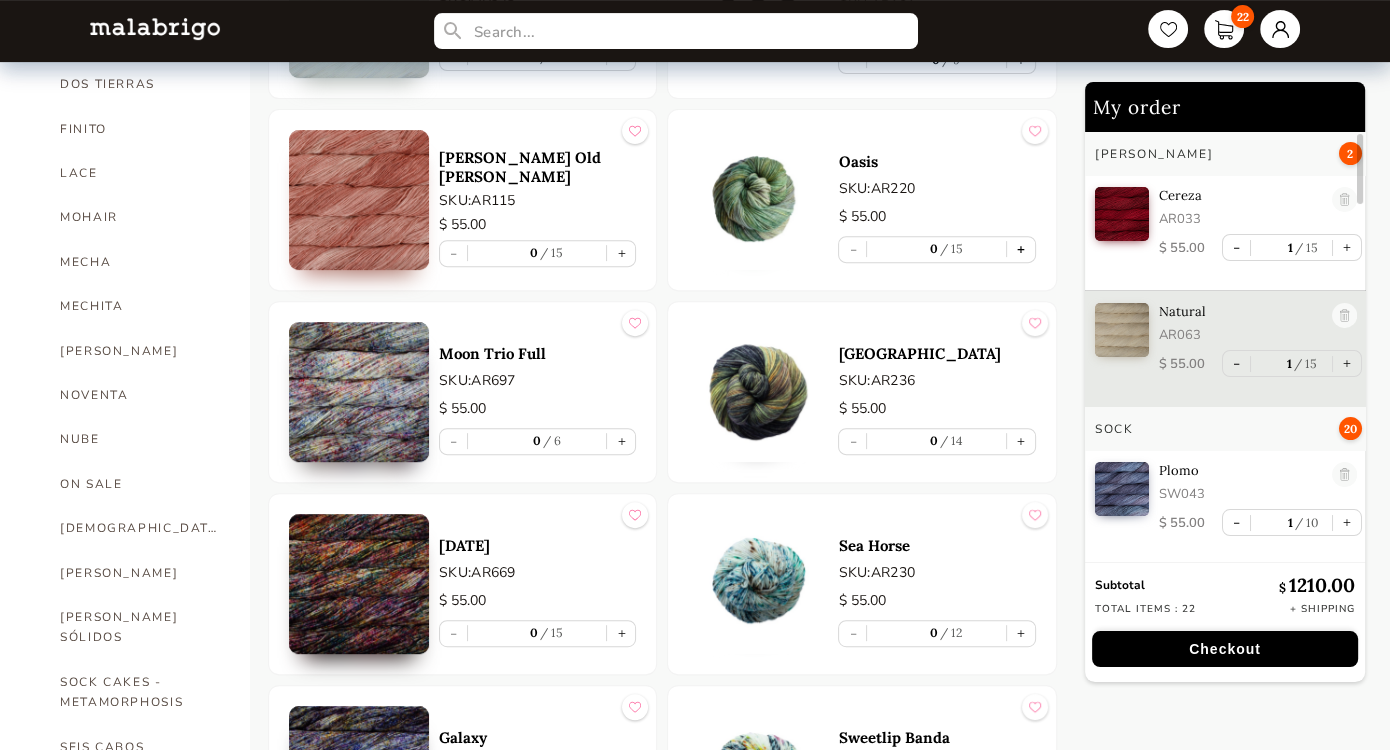 click on "+" at bounding box center (1021, 249) 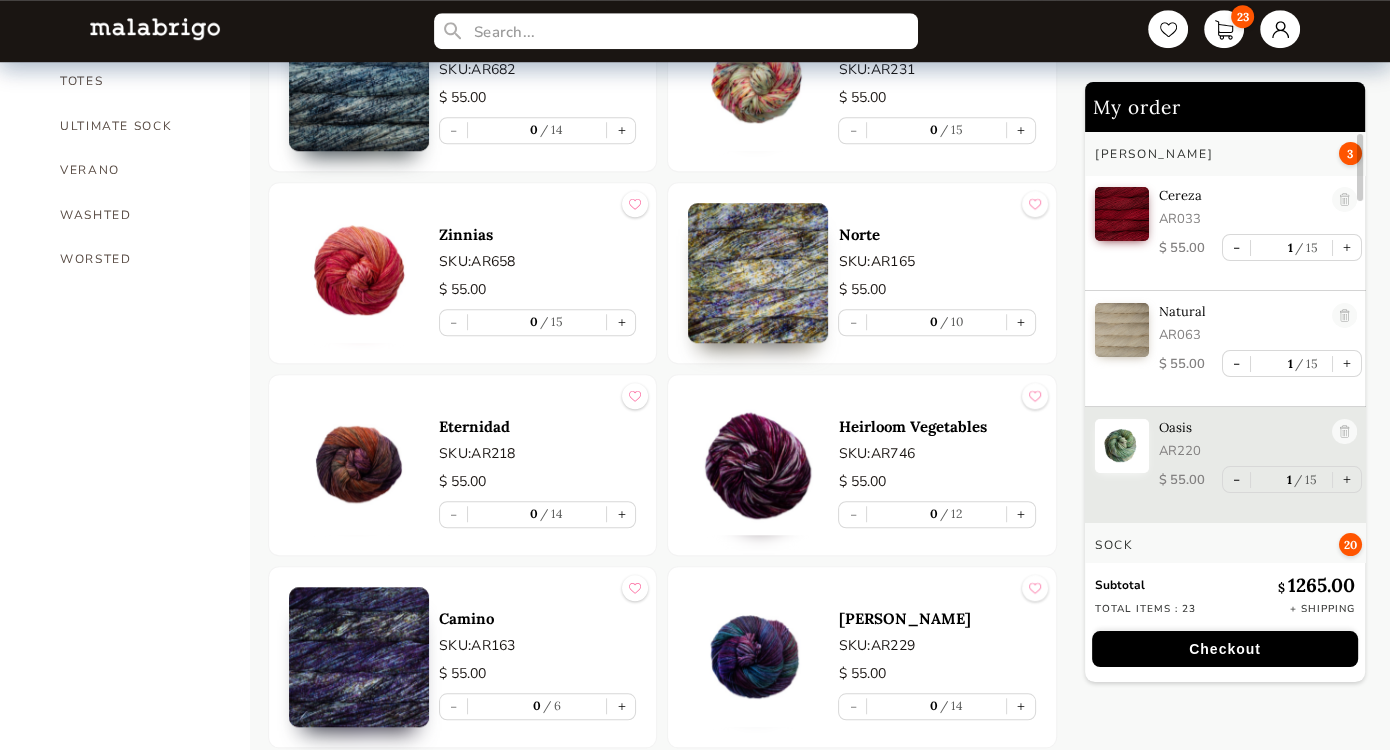 scroll, scrollTop: 1636, scrollLeft: 0, axis: vertical 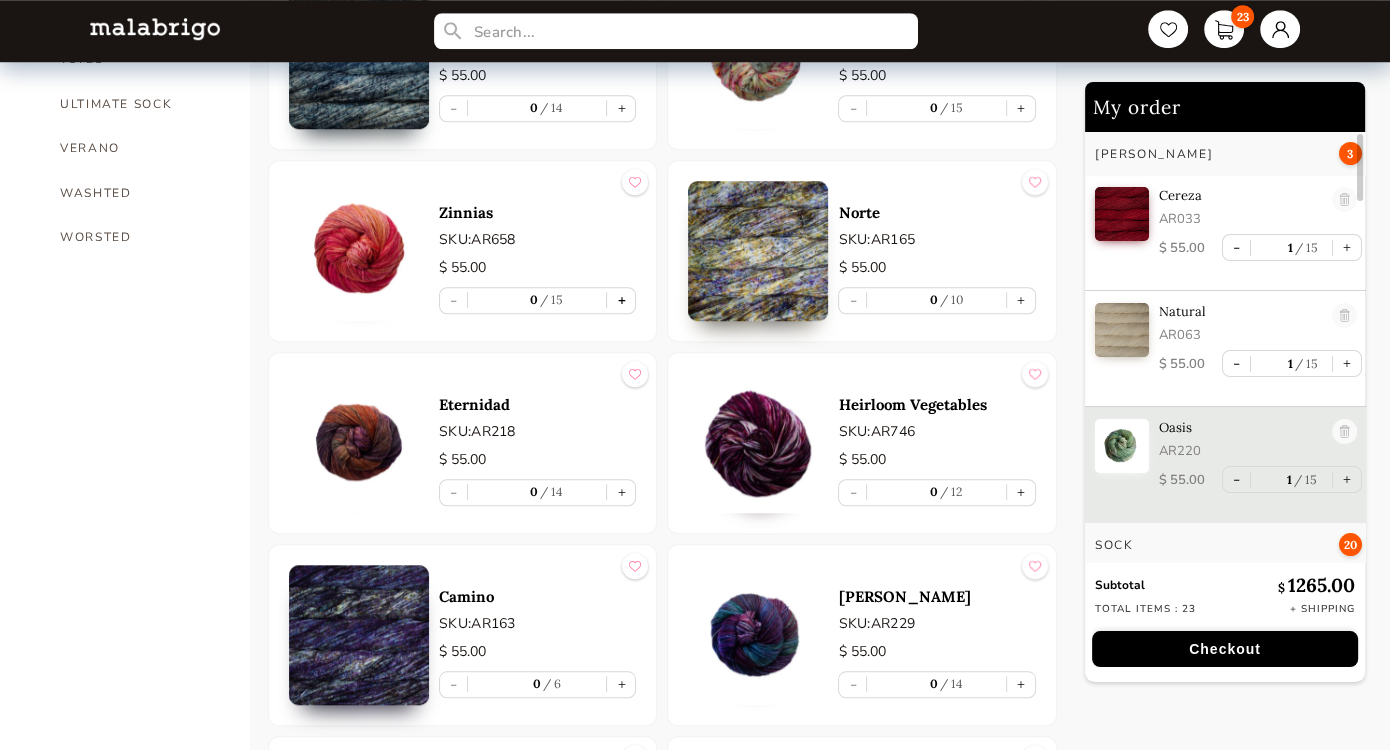 click on "+" at bounding box center (621, 300) 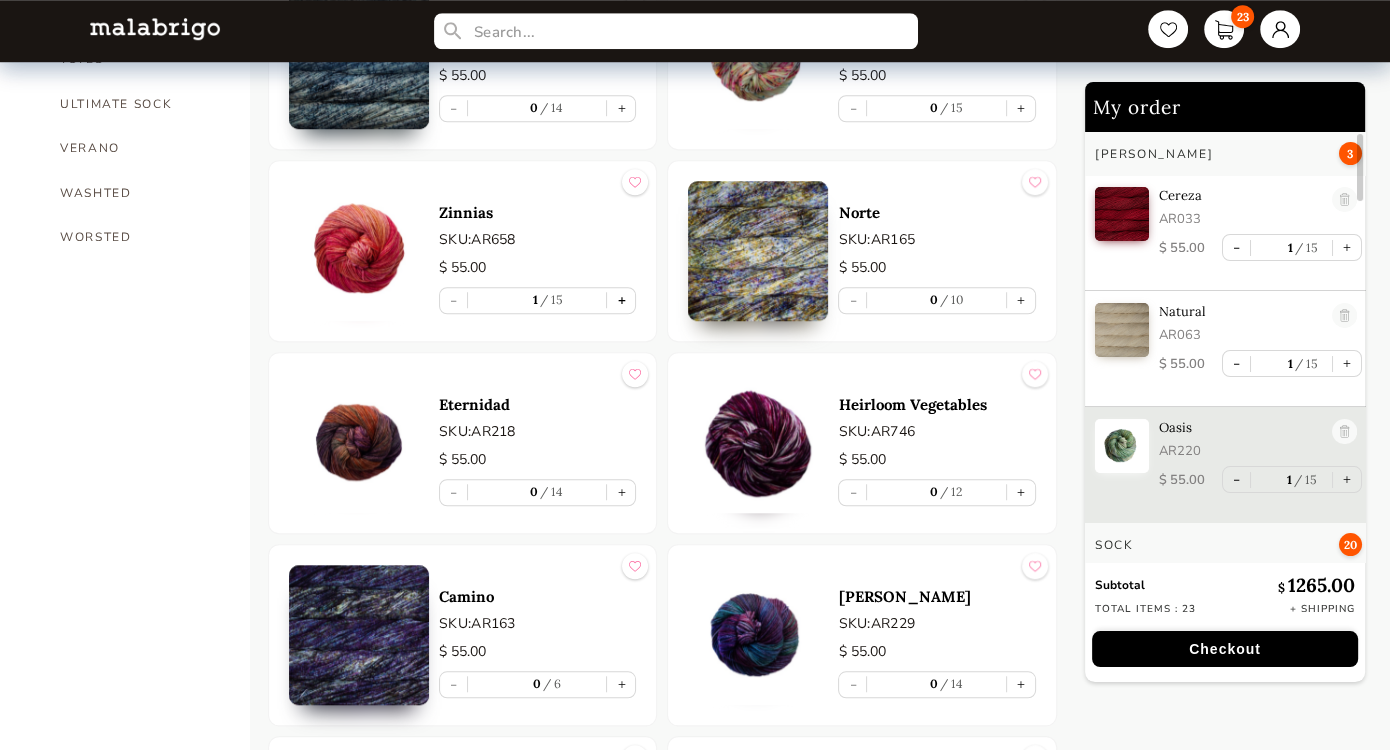 scroll, scrollTop: 49, scrollLeft: 0, axis: vertical 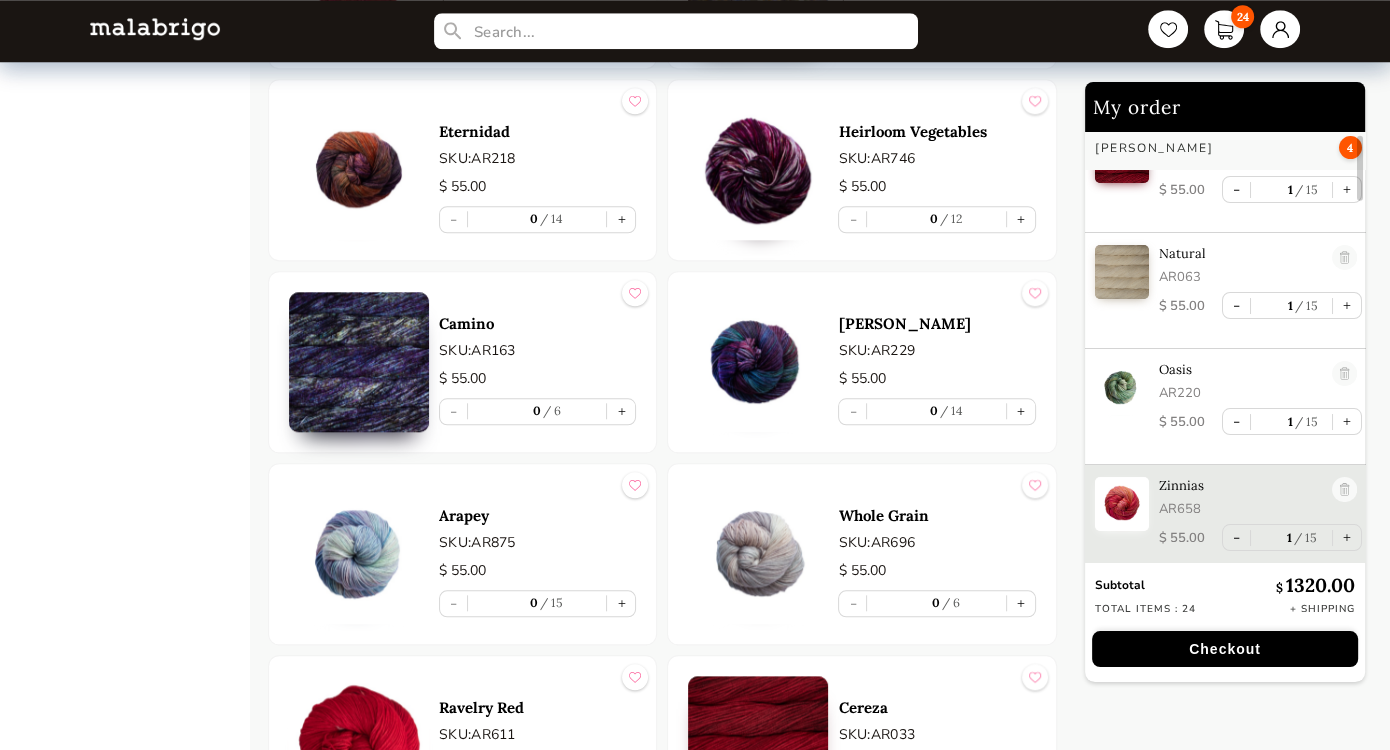 click at bounding box center (758, 170) 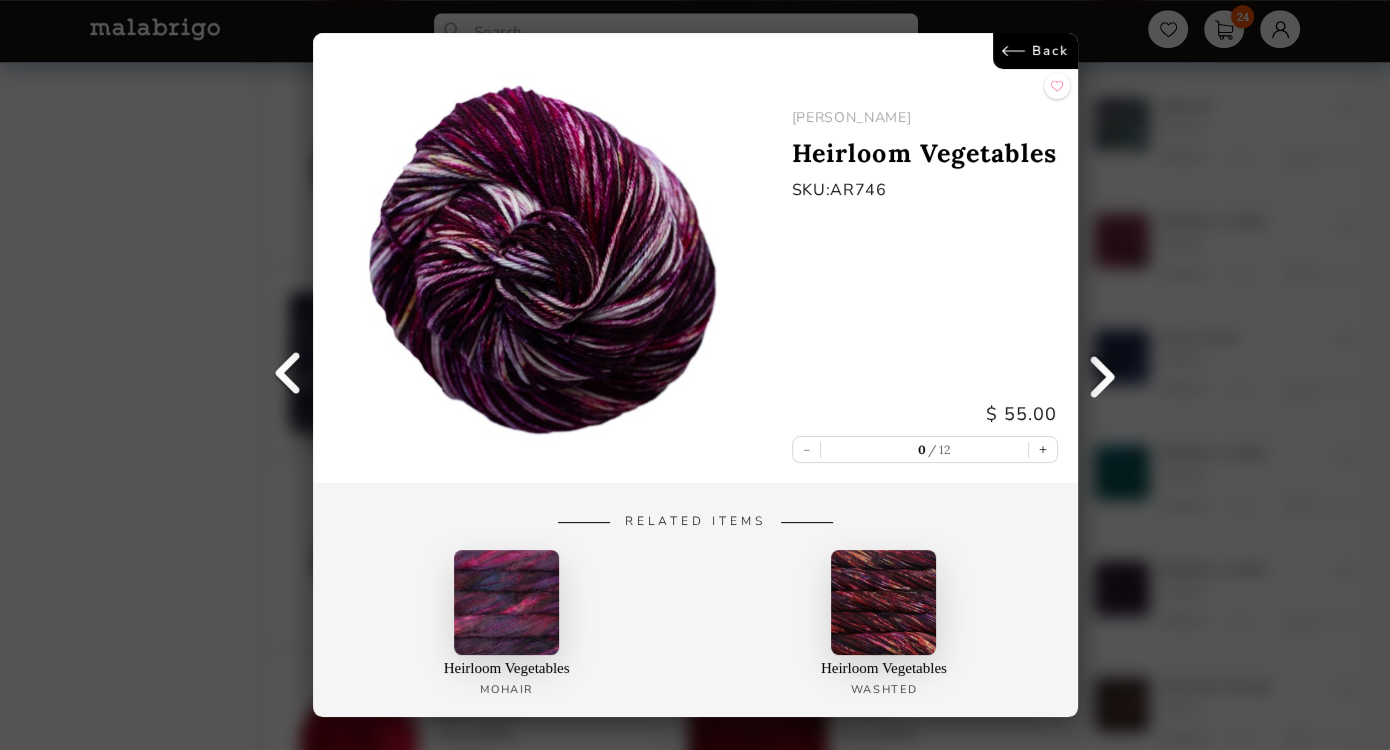 click on "Back" at bounding box center [1034, 51] 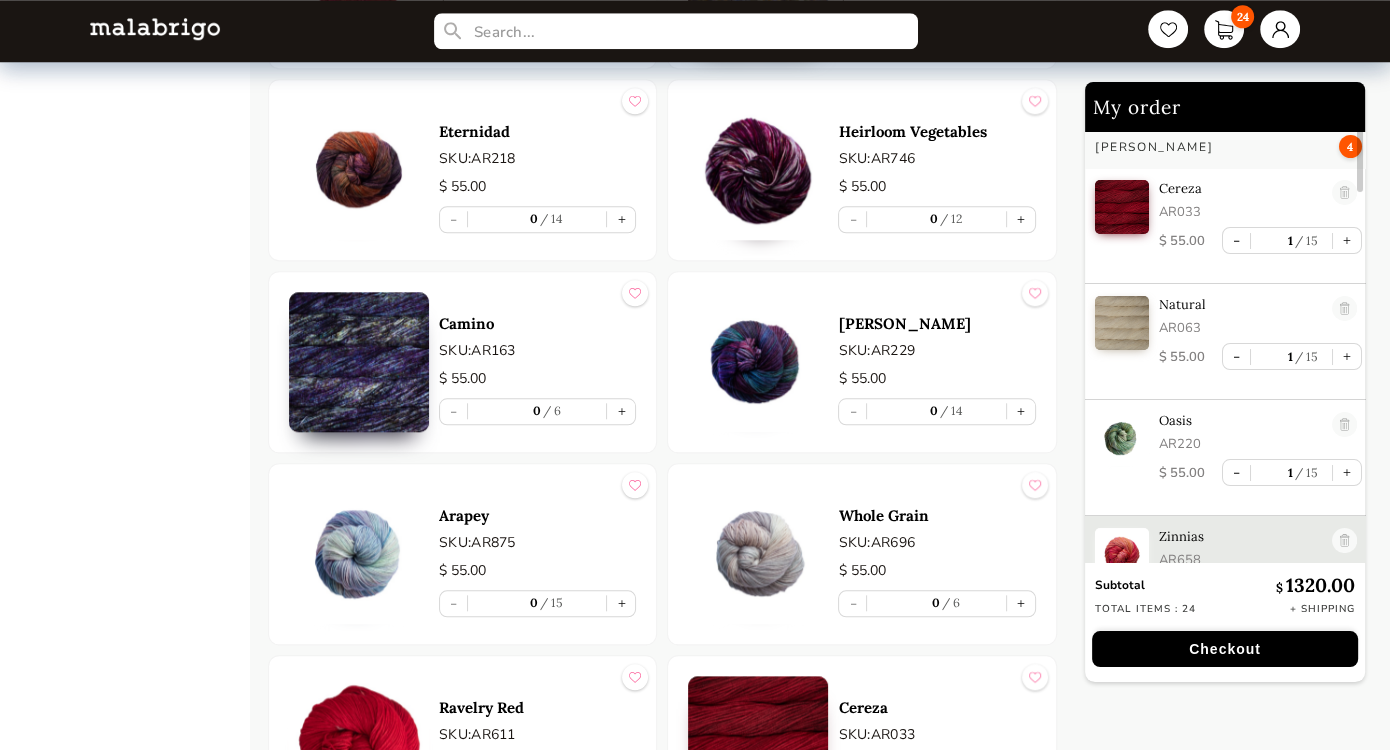 scroll, scrollTop: 6, scrollLeft: 0, axis: vertical 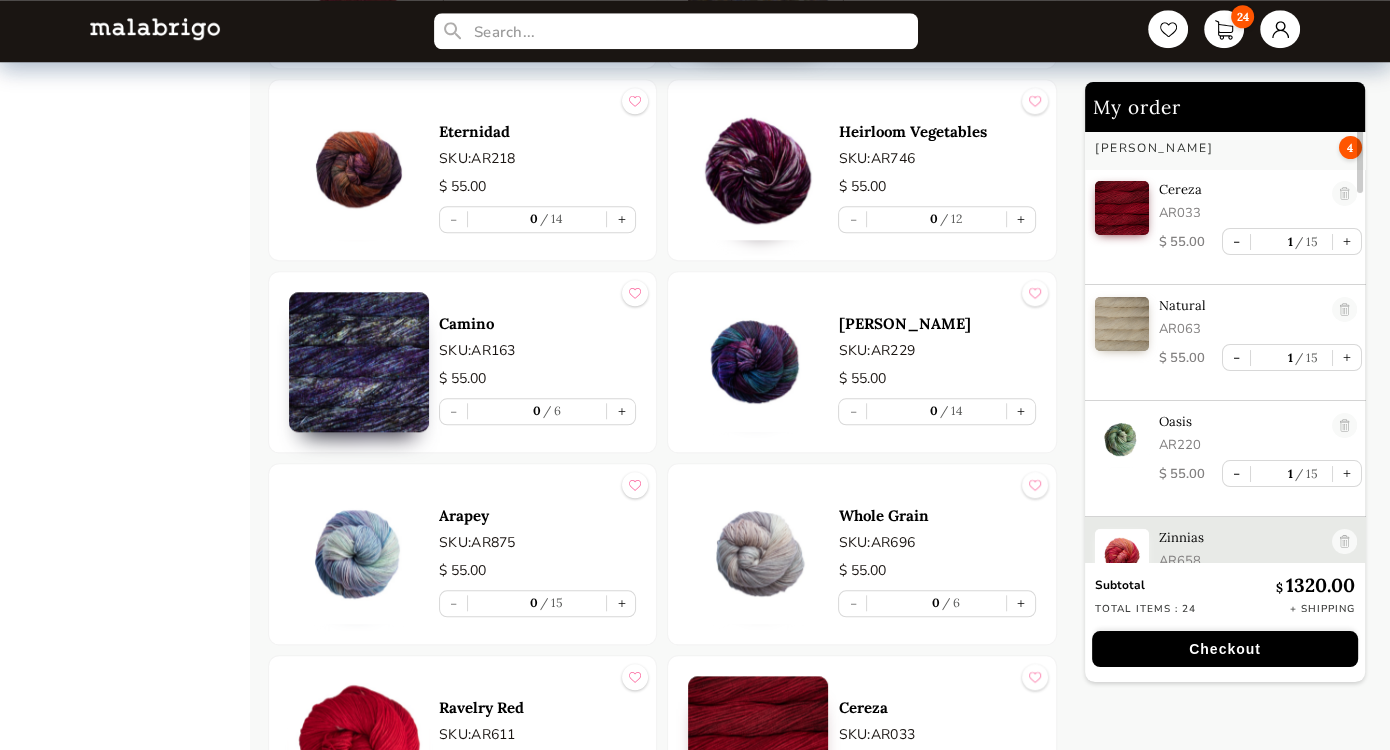 click at bounding box center [758, 170] 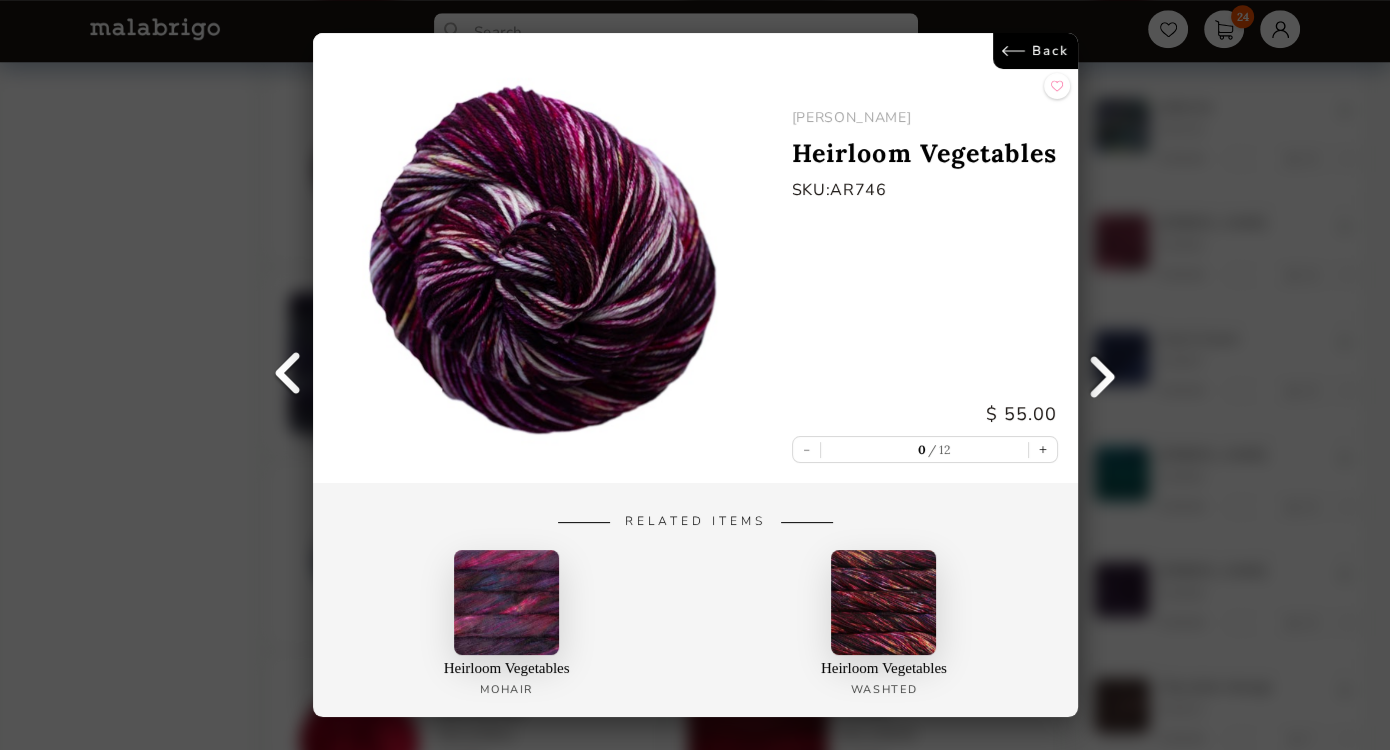 scroll, scrollTop: 7, scrollLeft: 0, axis: vertical 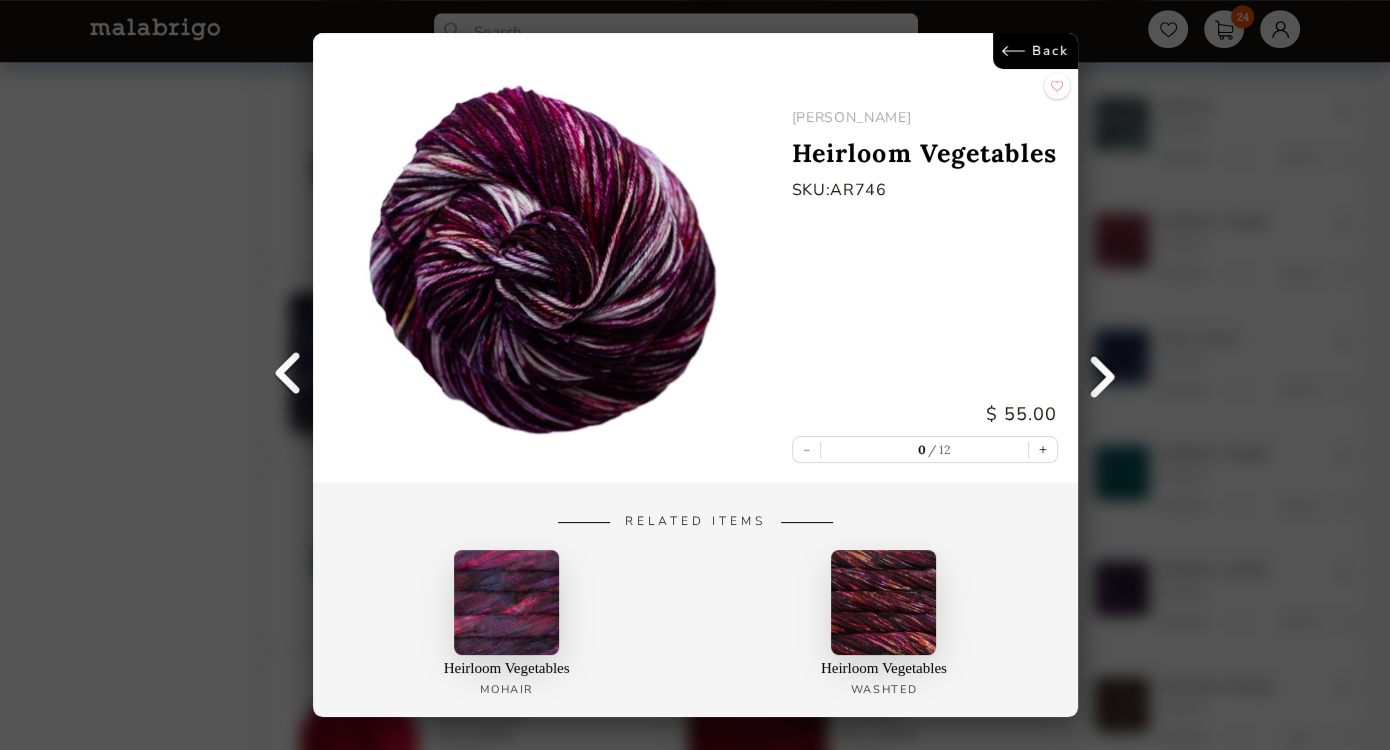 click on "Back" at bounding box center (1034, 51) 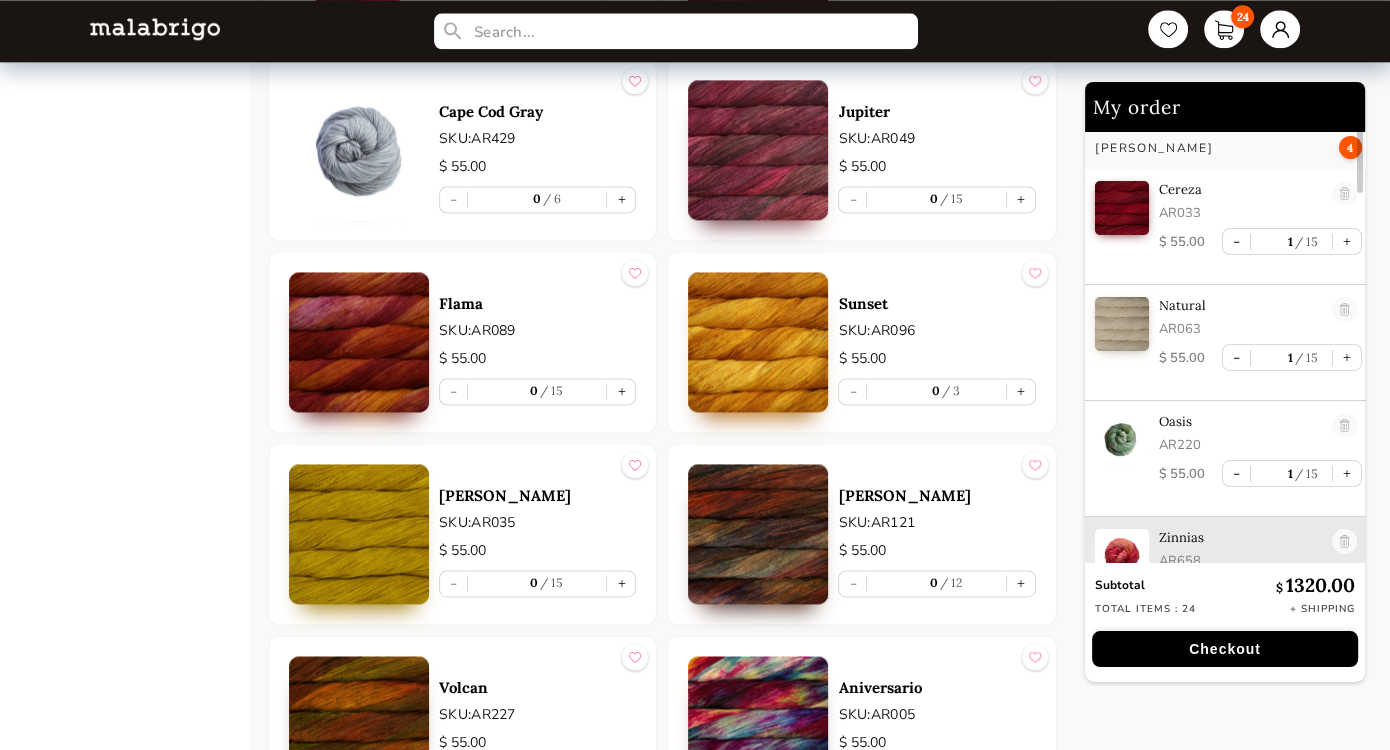 scroll, scrollTop: 2727, scrollLeft: 0, axis: vertical 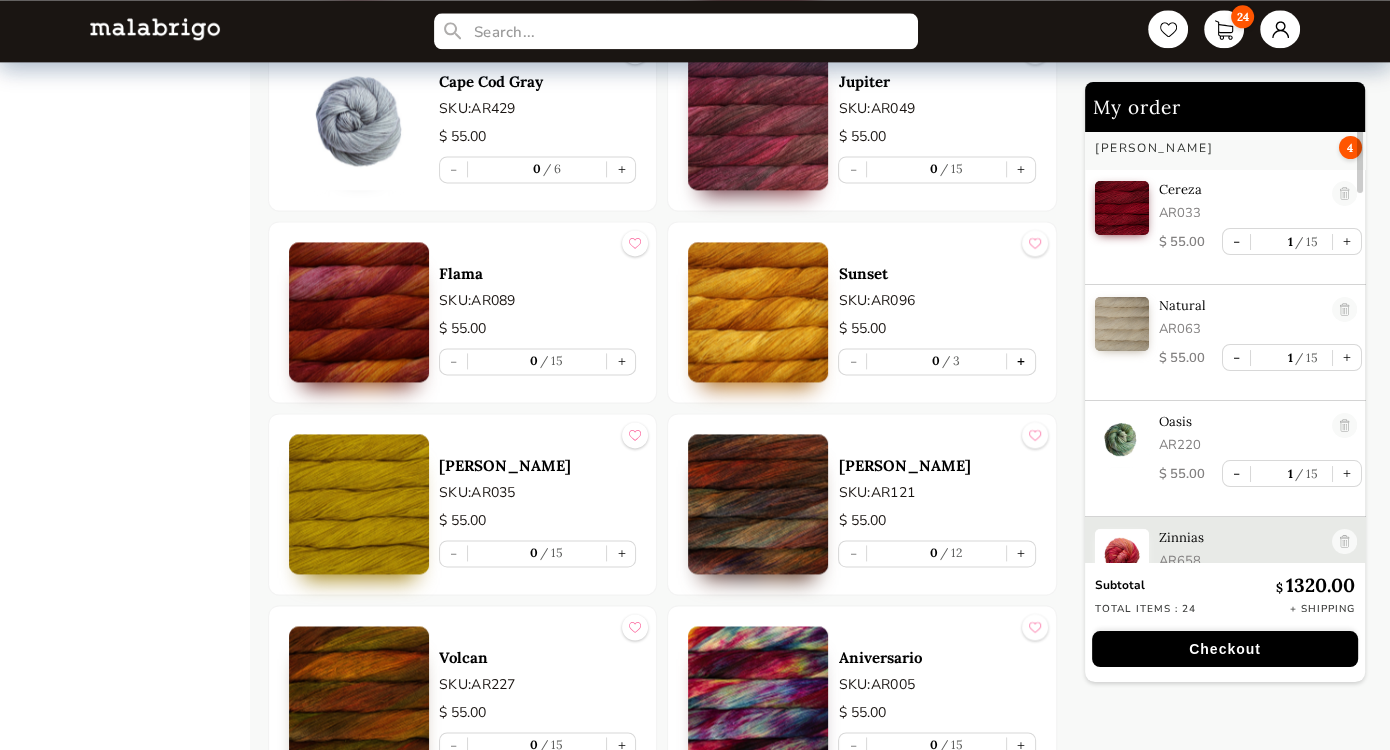 click on "+" at bounding box center (1021, 361) 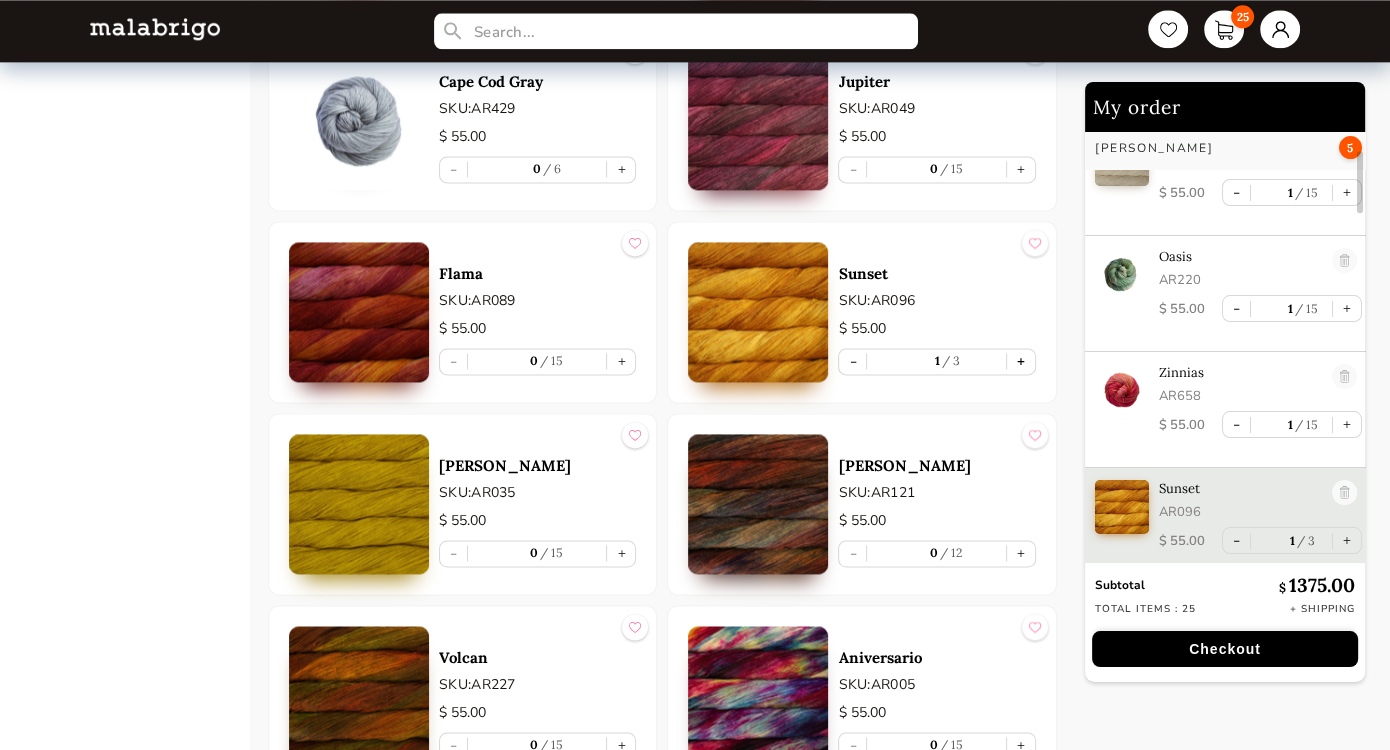scroll, scrollTop: 168, scrollLeft: 0, axis: vertical 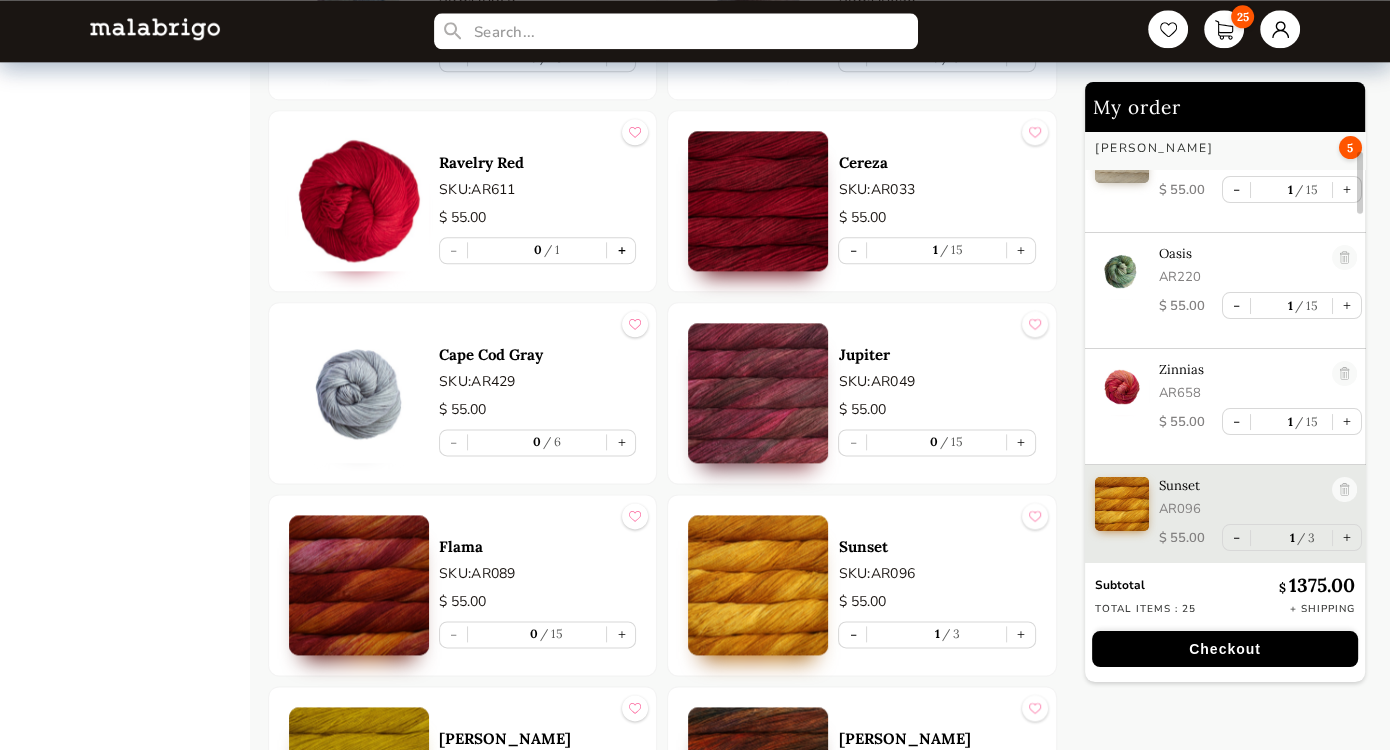 click on "+" at bounding box center [621, 250] 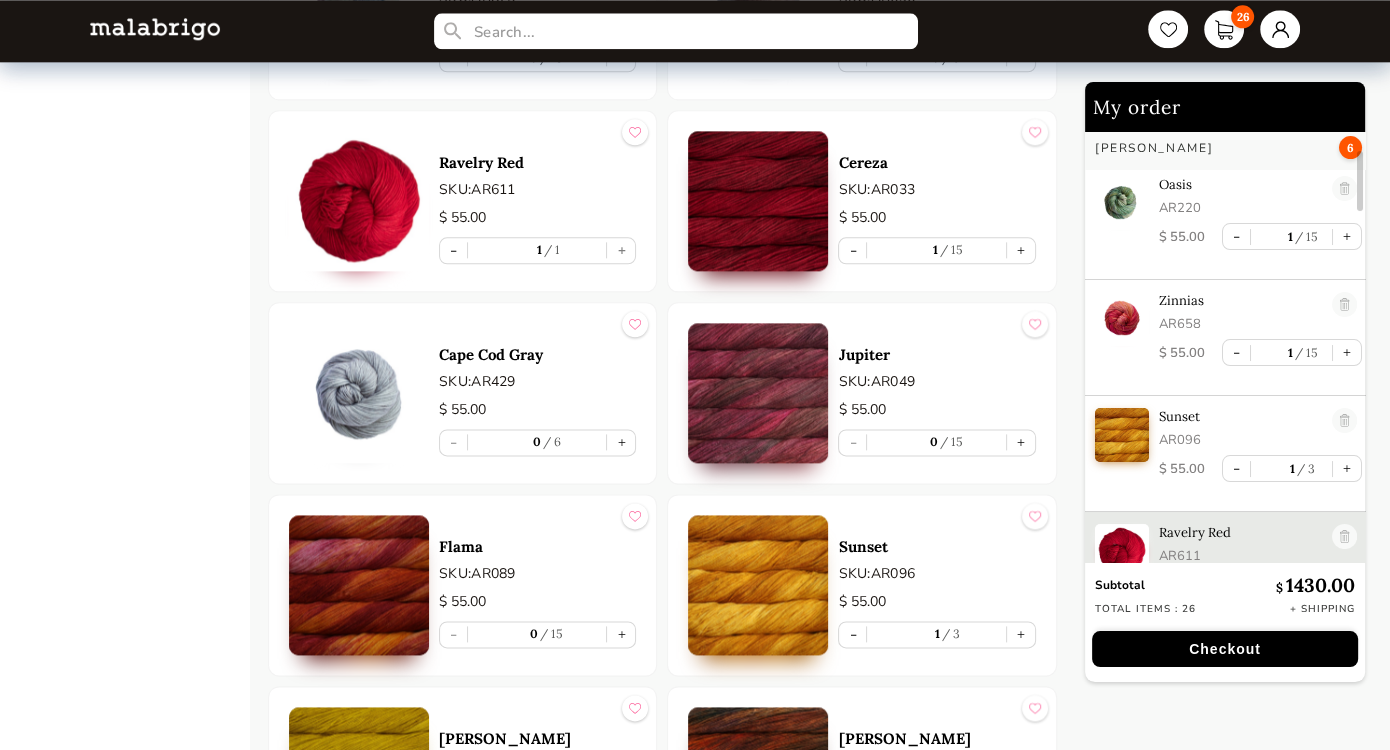 scroll, scrollTop: 284, scrollLeft: 0, axis: vertical 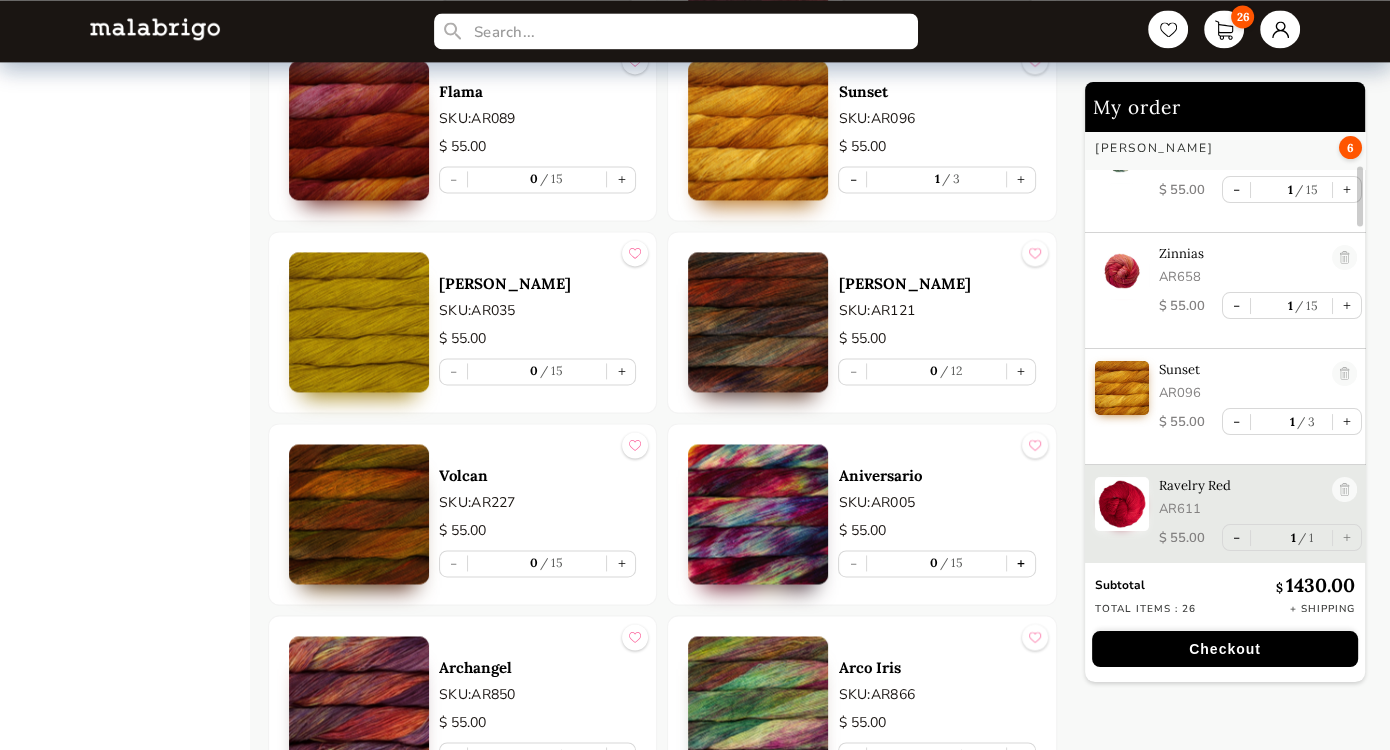 click on "+" at bounding box center (1021, 563) 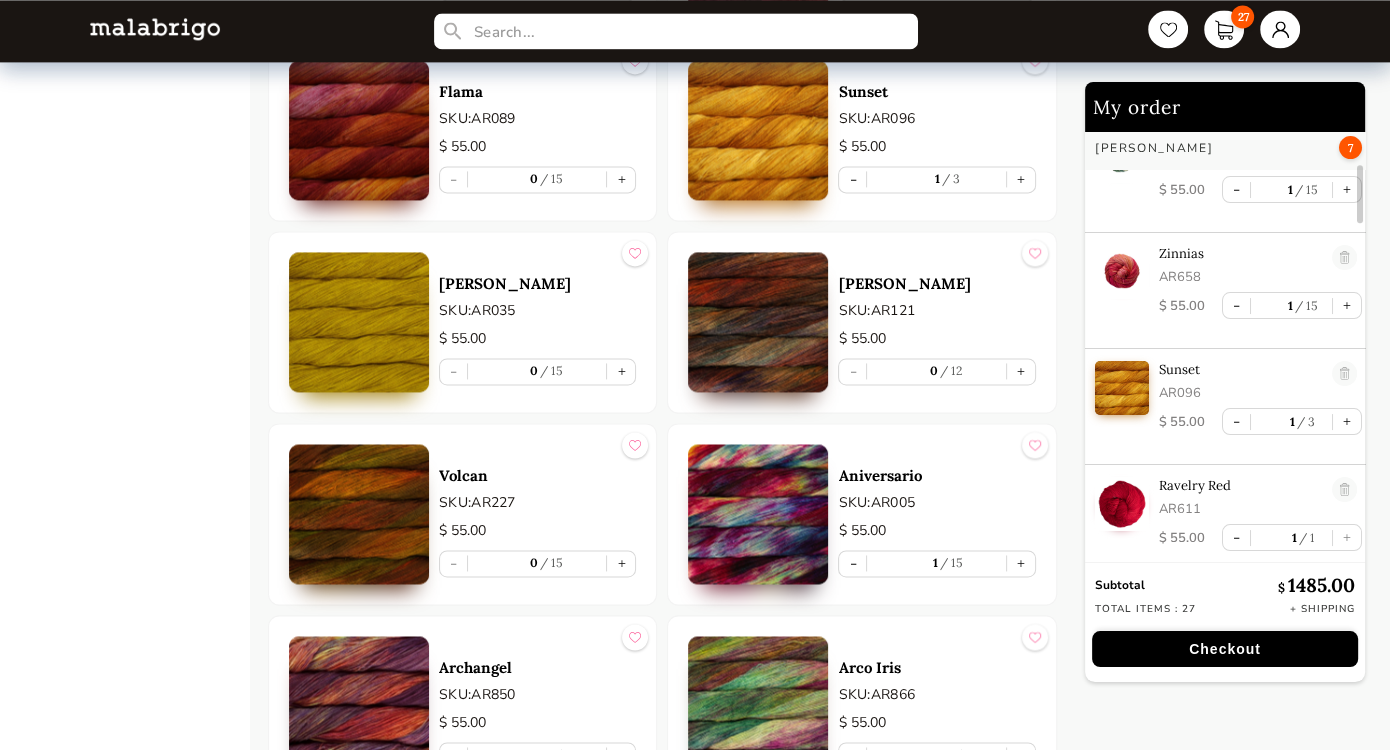 scroll, scrollTop: 400, scrollLeft: 0, axis: vertical 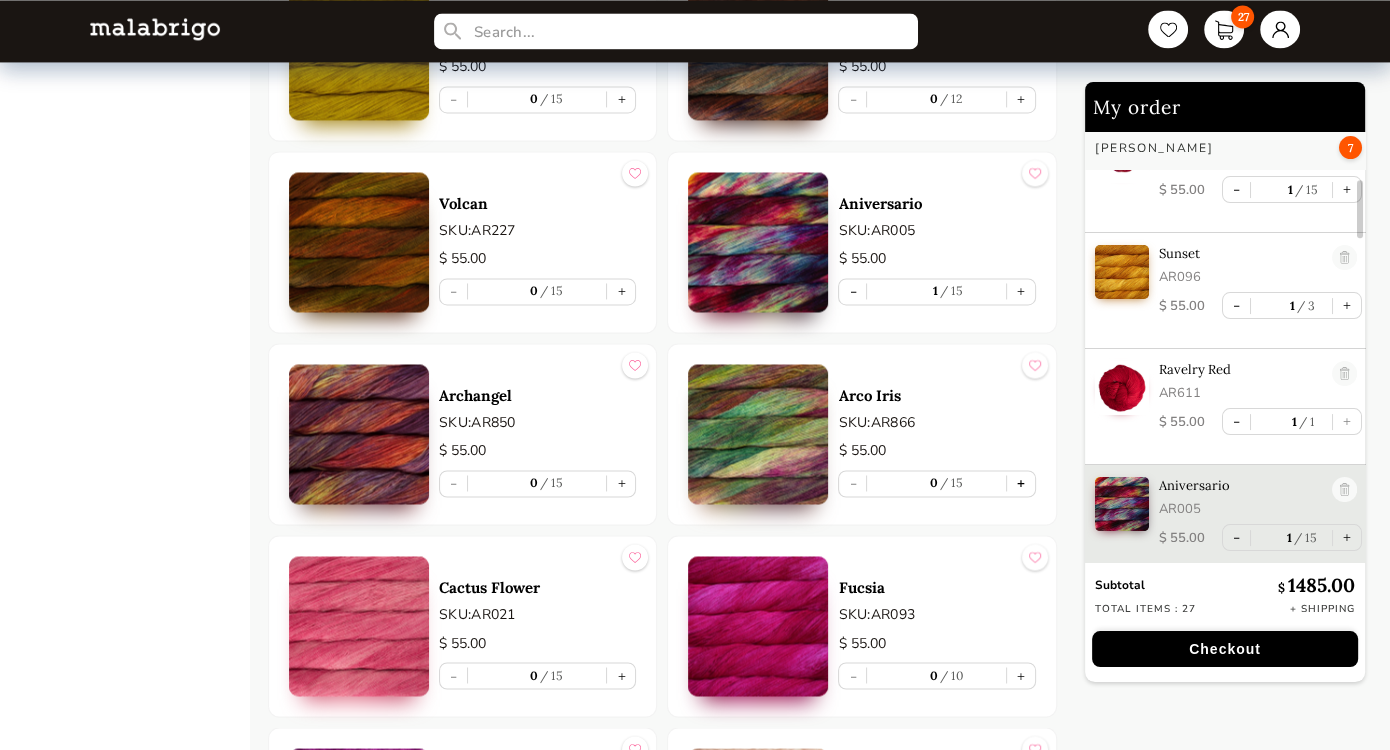 click on "+" at bounding box center (1021, 483) 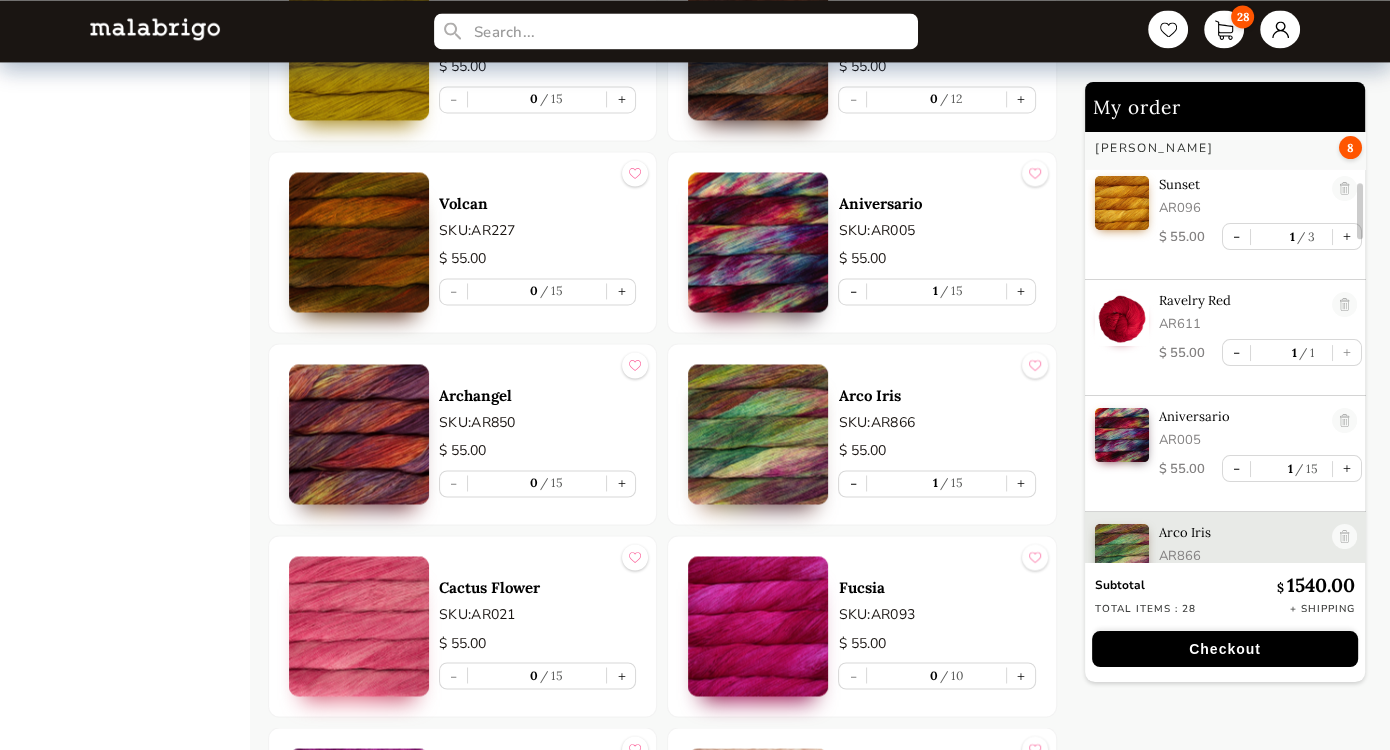 scroll, scrollTop: 516, scrollLeft: 0, axis: vertical 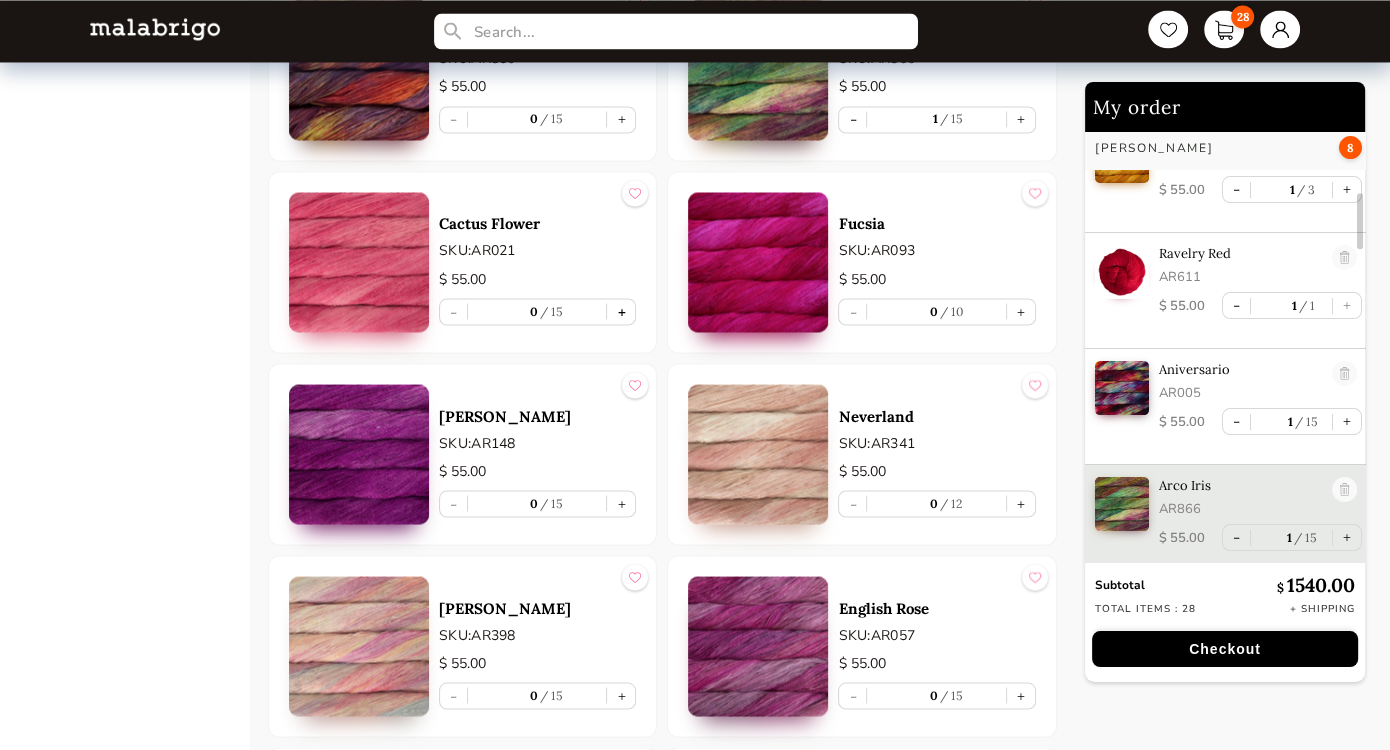 click on "+" at bounding box center (621, 311) 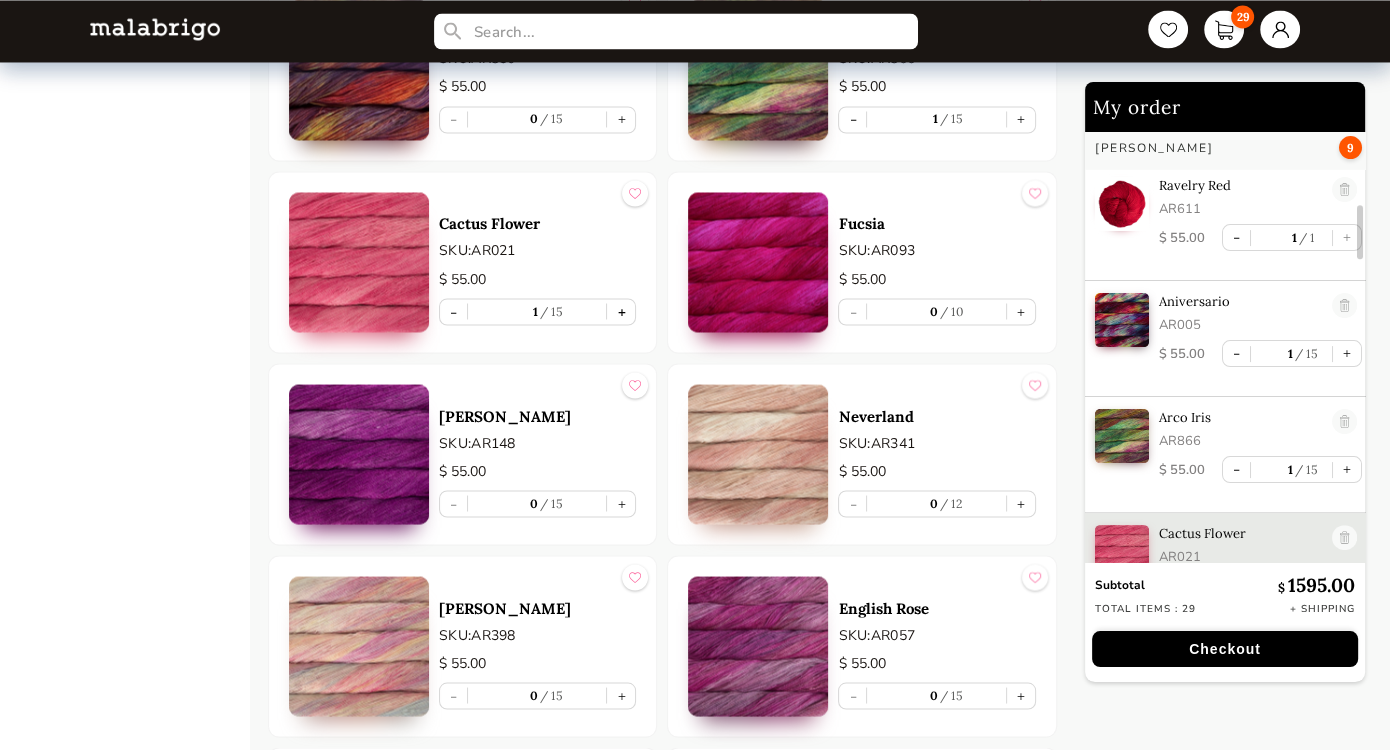 scroll, scrollTop: 632, scrollLeft: 0, axis: vertical 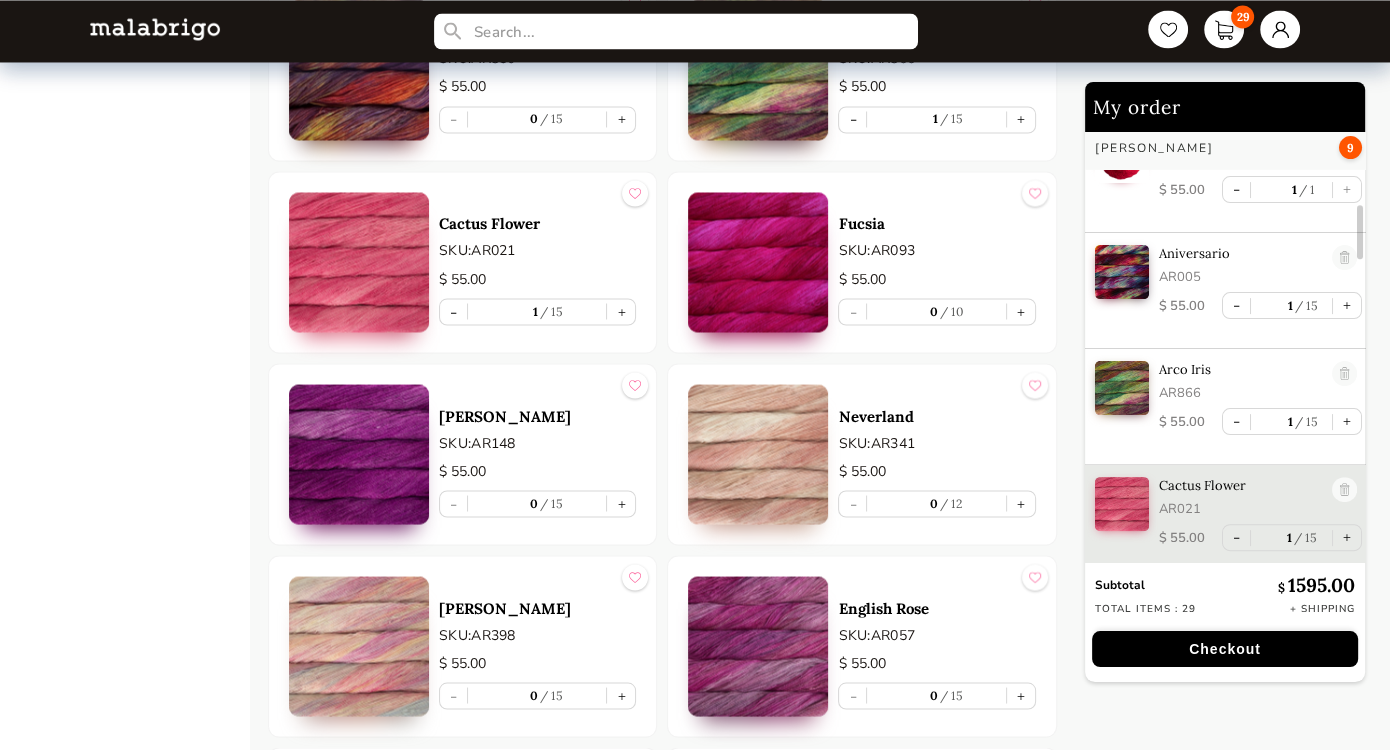 click at bounding box center [758, 454] 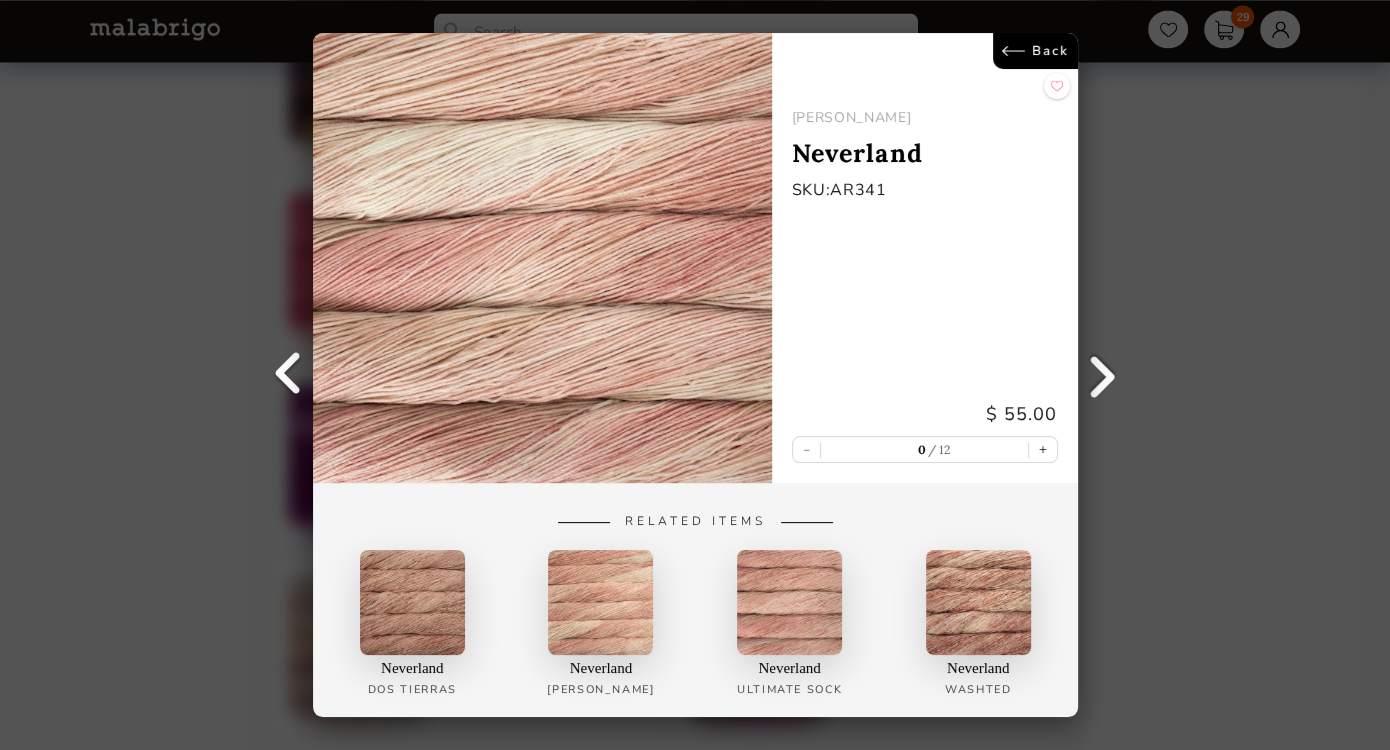 click on "Back" at bounding box center [1034, 51] 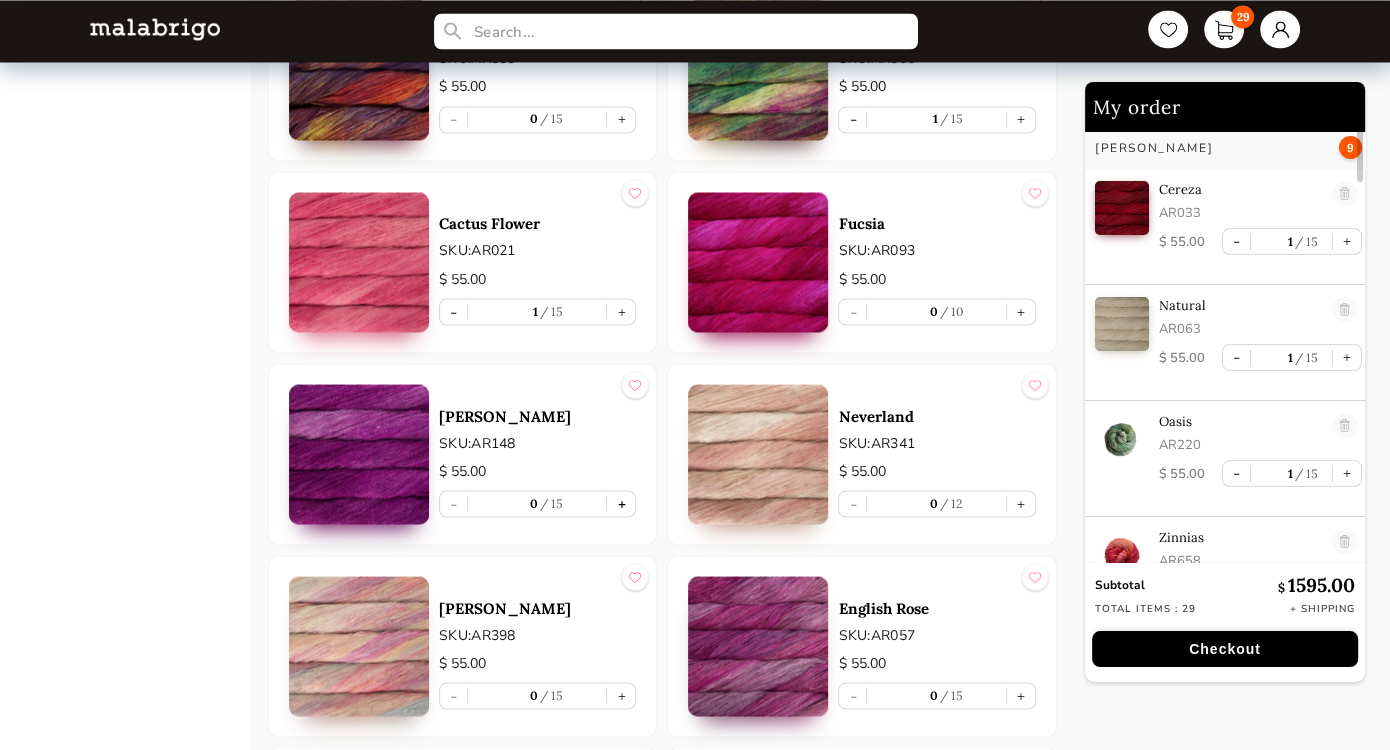 click on "+" at bounding box center [621, 503] 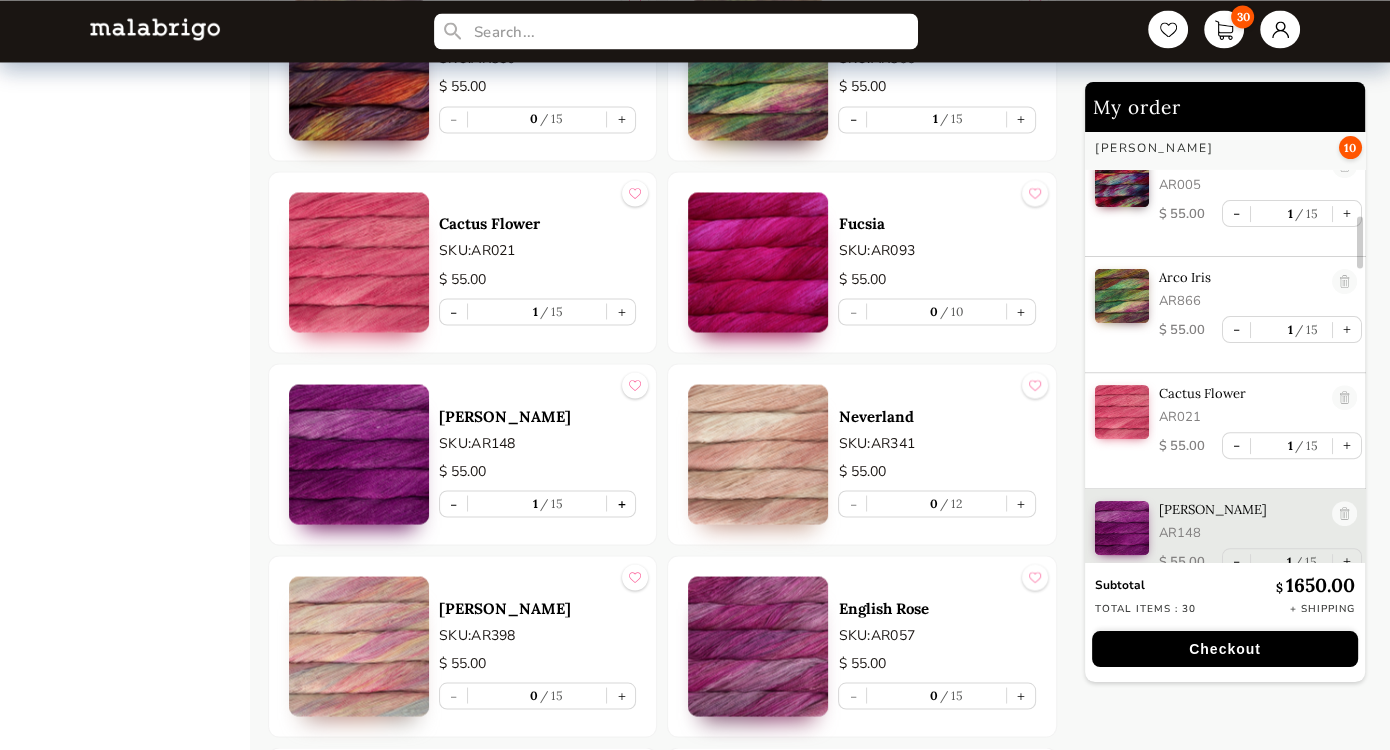 scroll, scrollTop: 748, scrollLeft: 0, axis: vertical 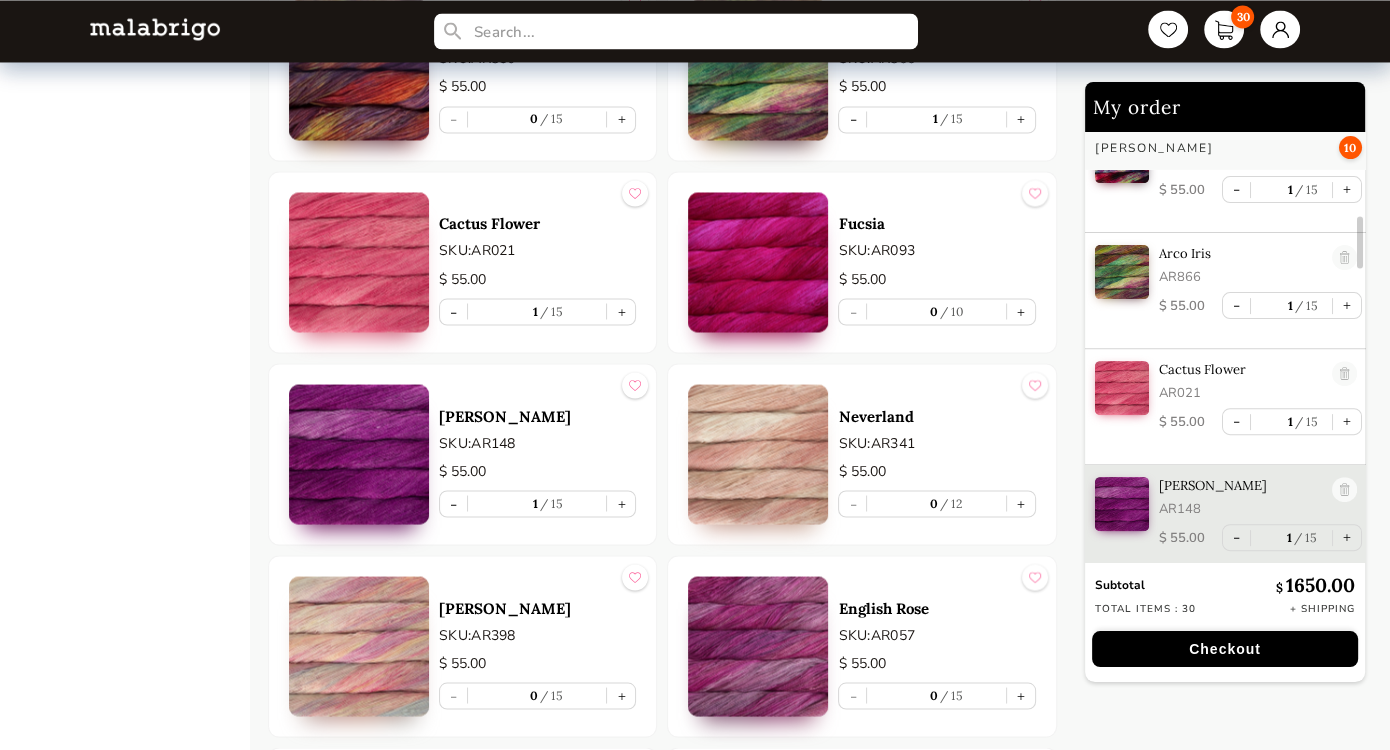 click at bounding box center [359, 262] 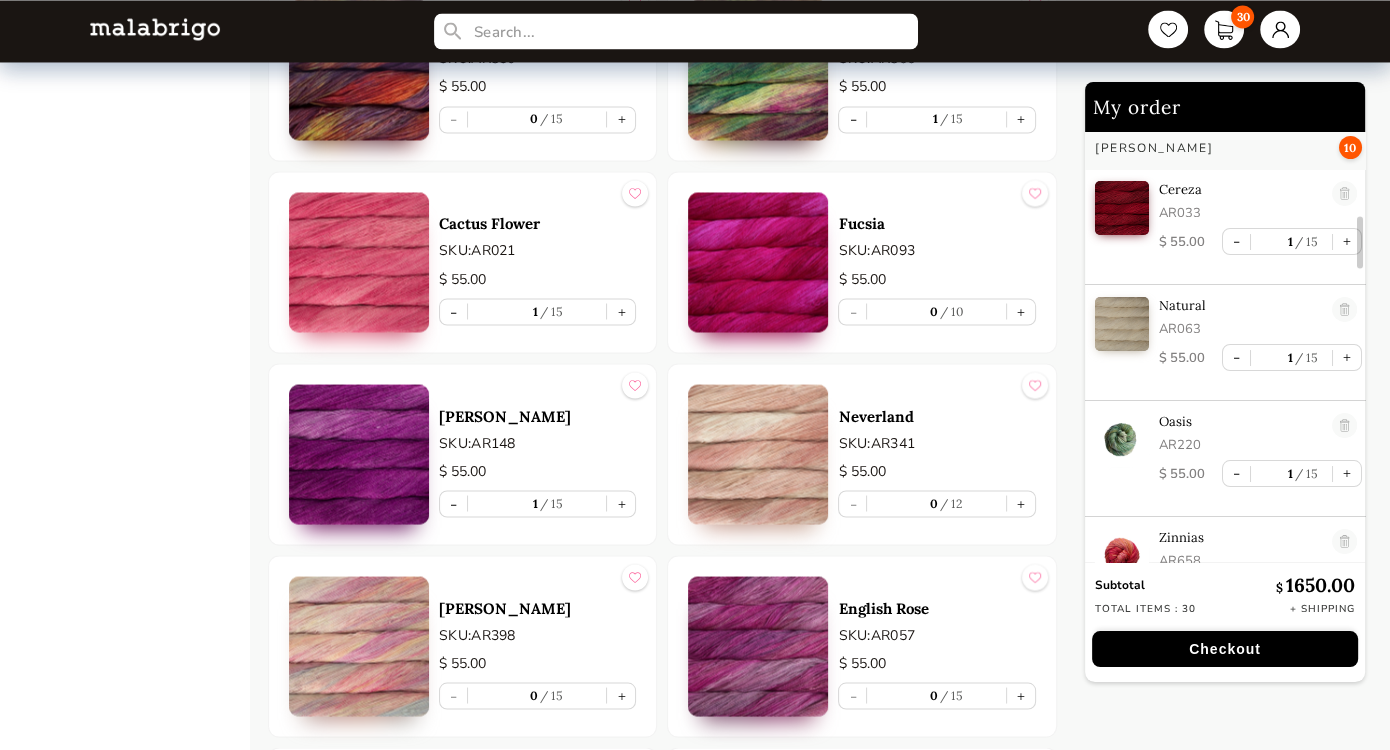 scroll, scrollTop: 7, scrollLeft: 0, axis: vertical 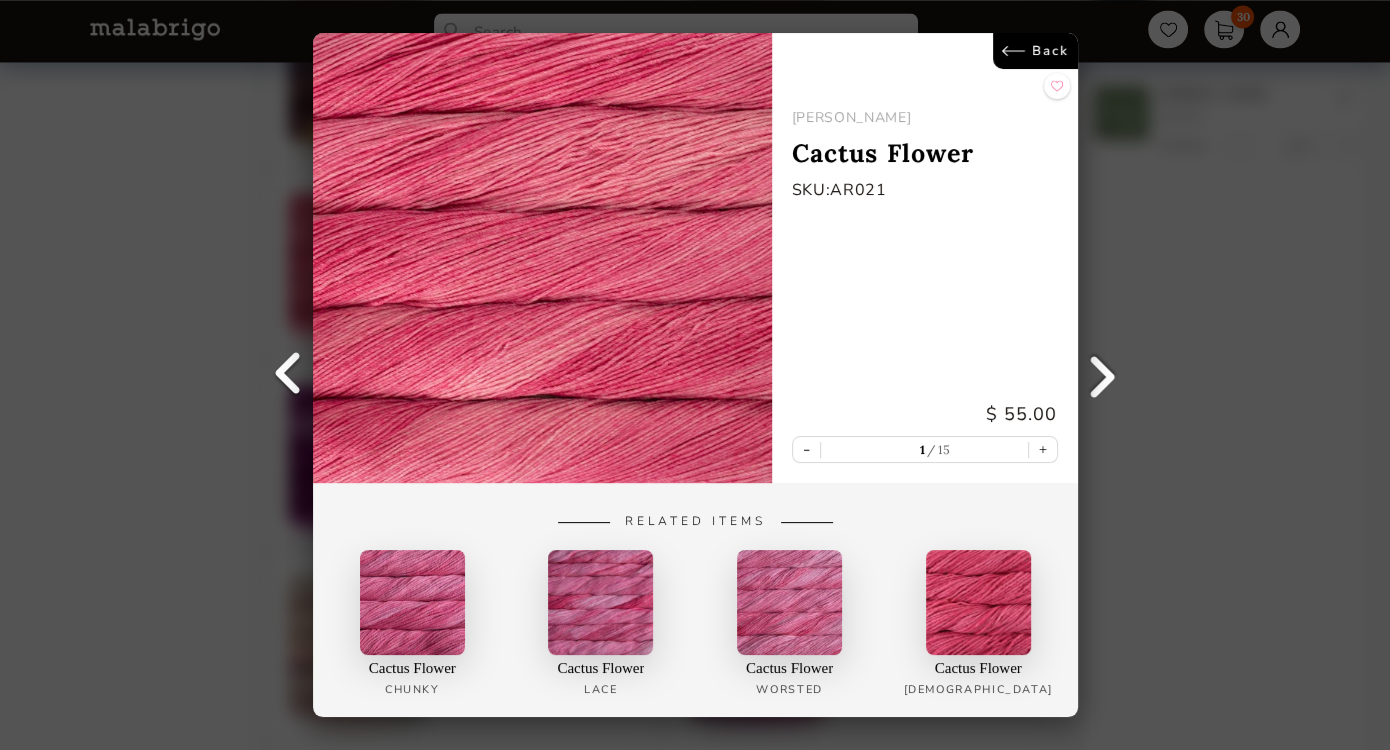 click on "Back" at bounding box center (1034, 51) 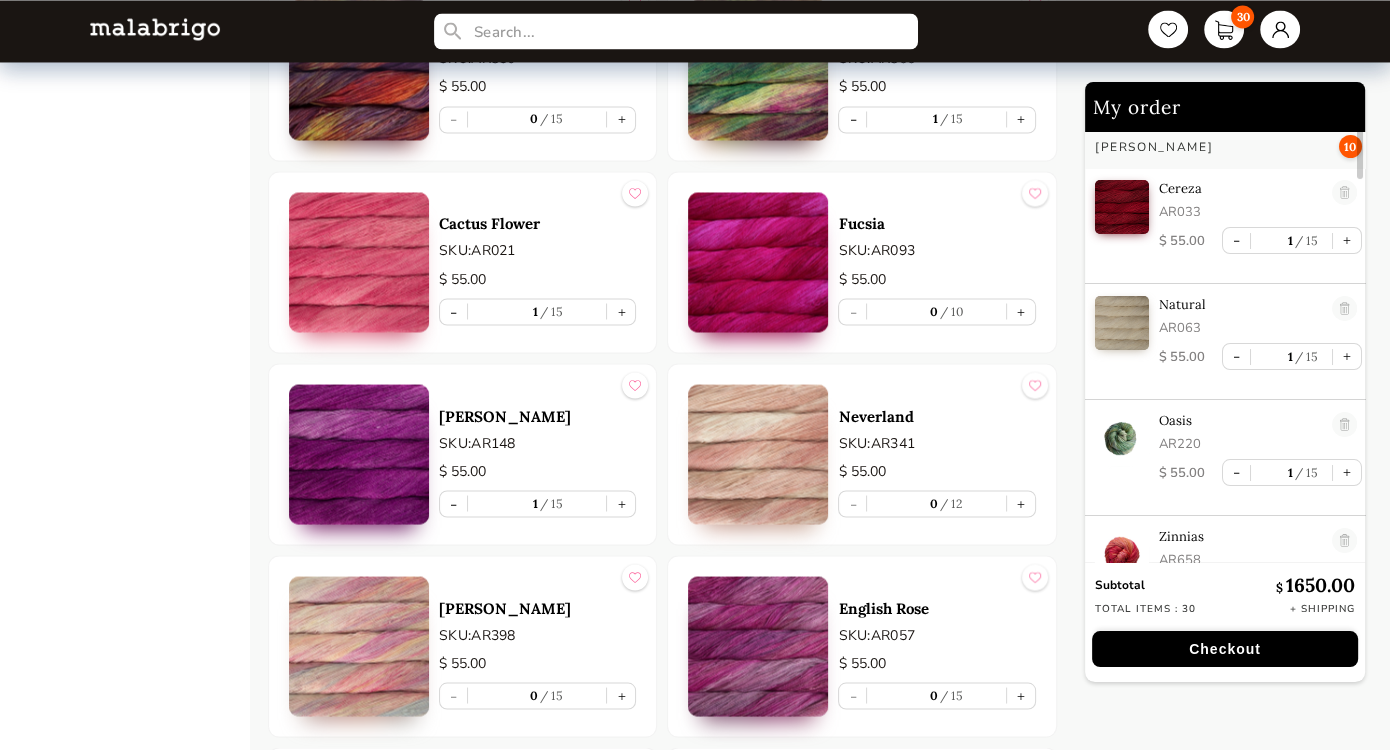 scroll, scrollTop: 6, scrollLeft: 0, axis: vertical 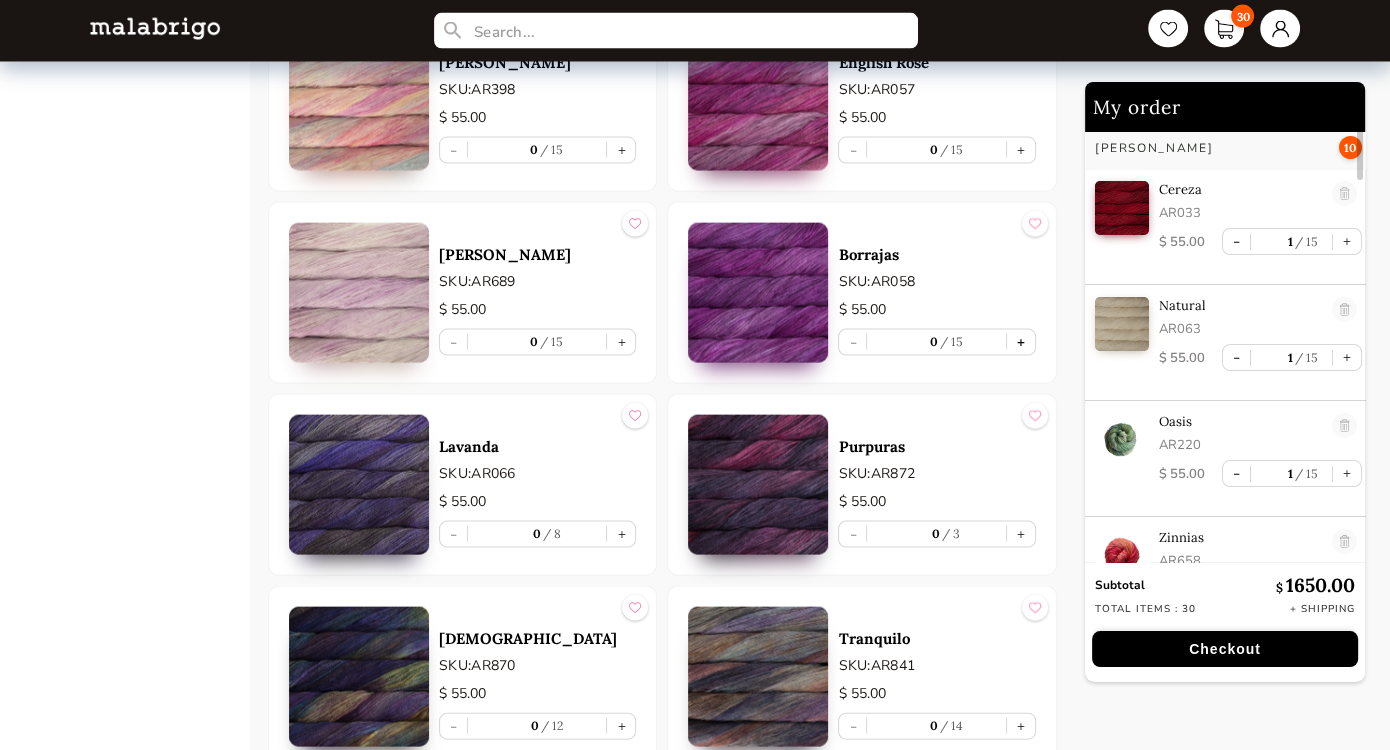 click on "+" at bounding box center [1021, 342] 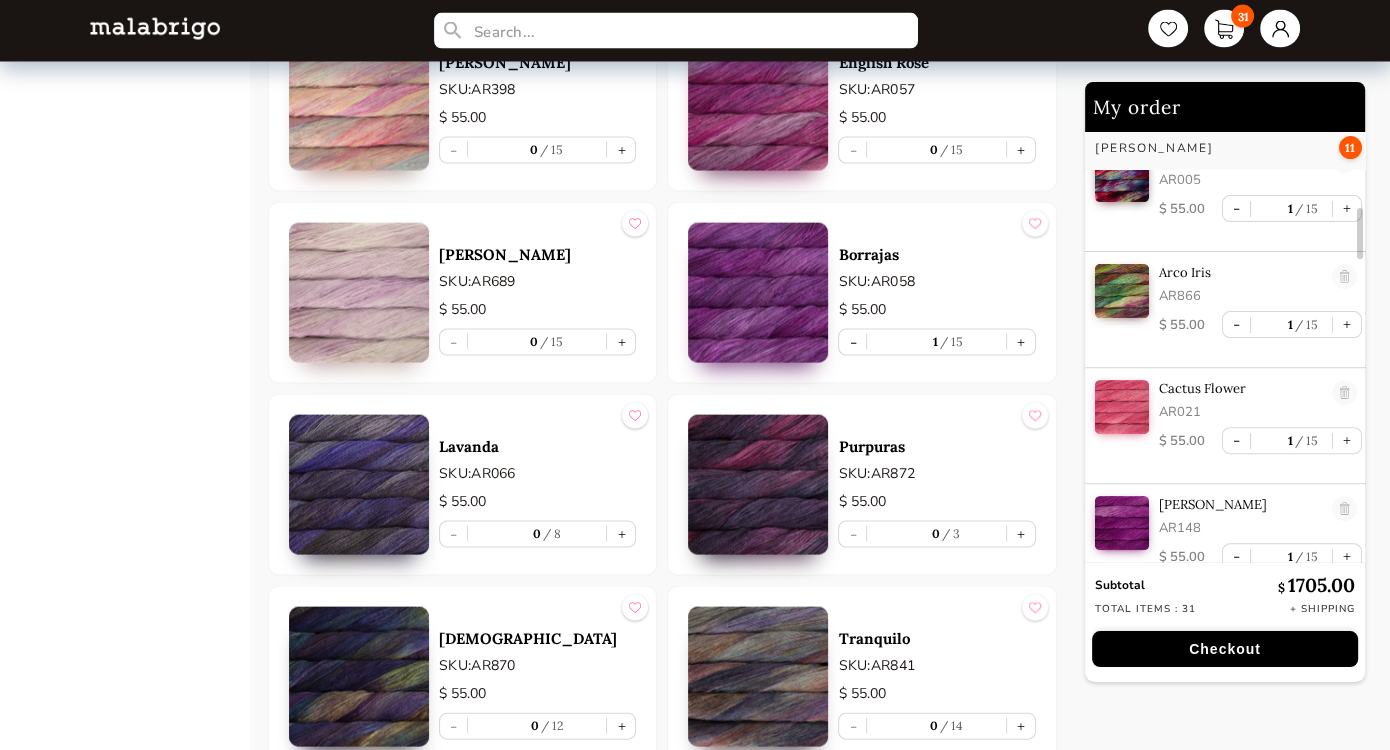 scroll, scrollTop: 864, scrollLeft: 0, axis: vertical 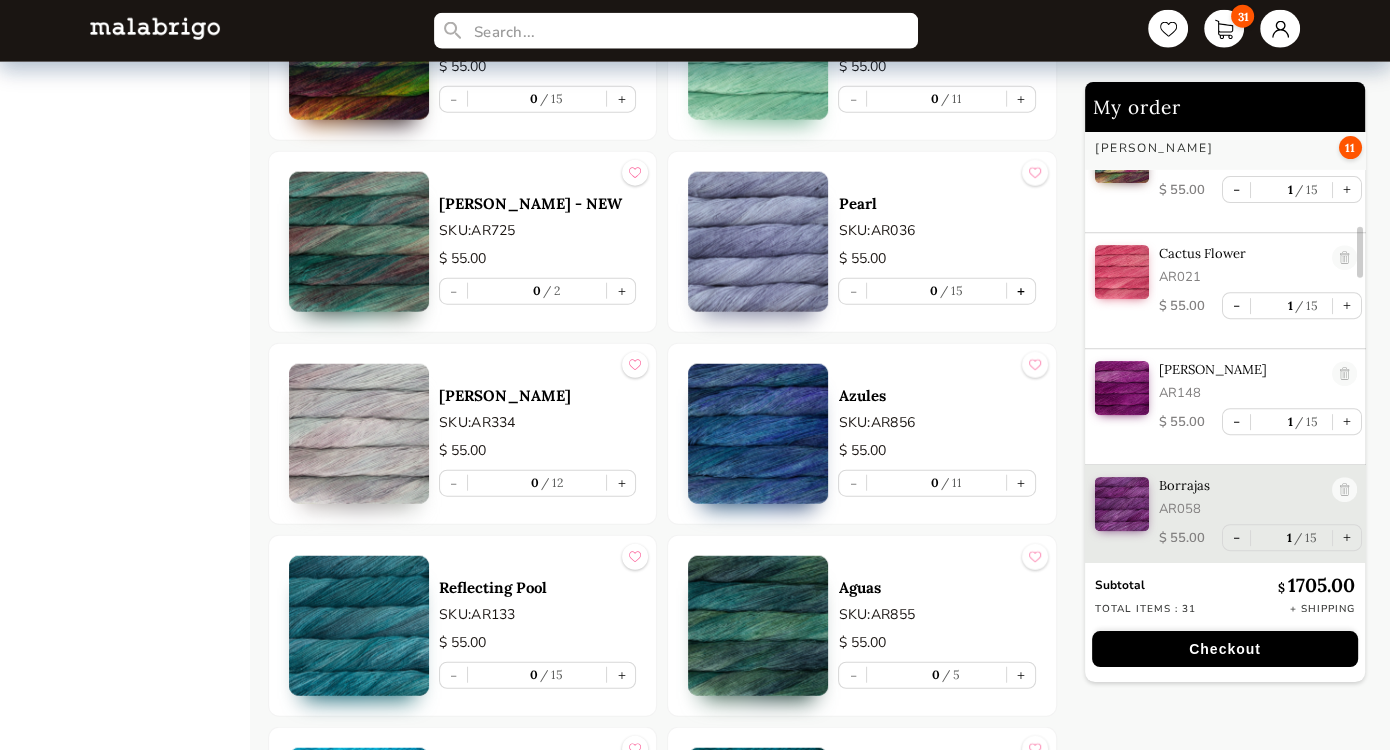 click on "+" at bounding box center [1021, 291] 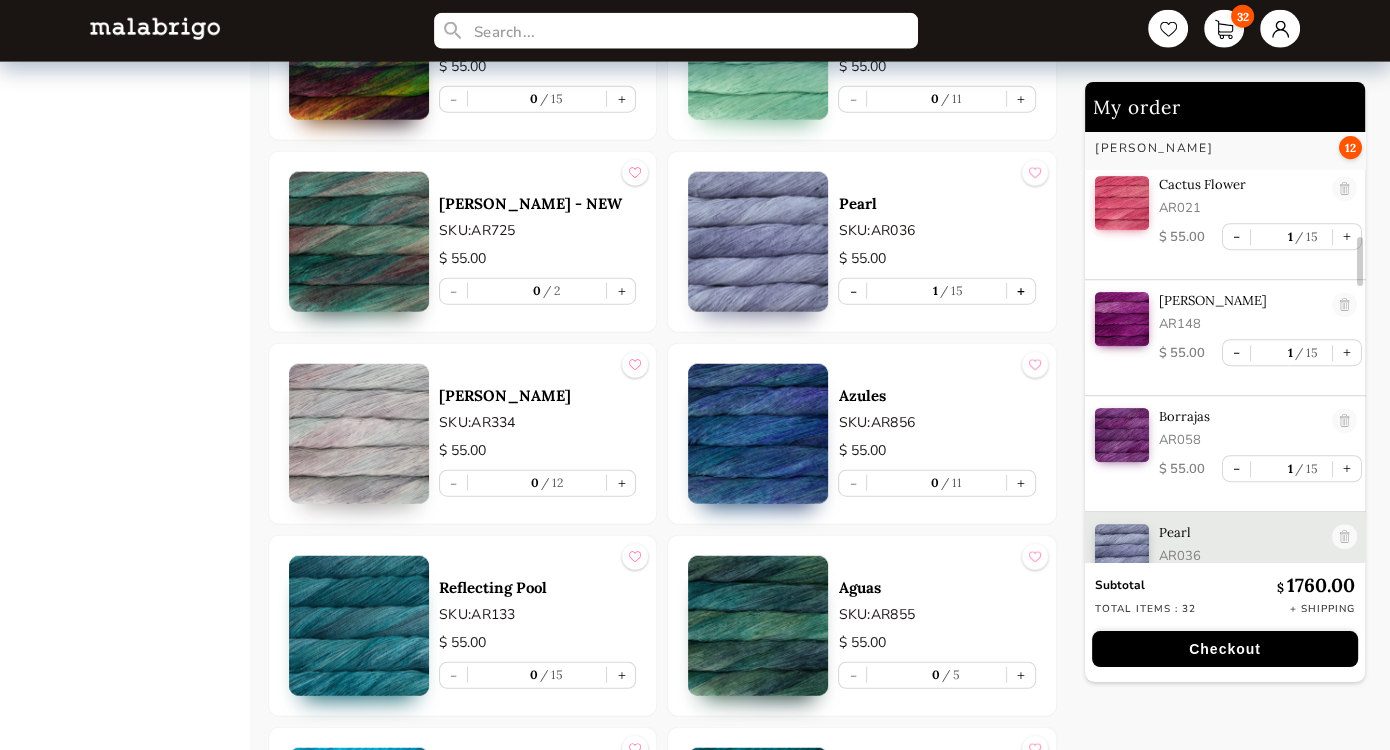 scroll, scrollTop: 980, scrollLeft: 0, axis: vertical 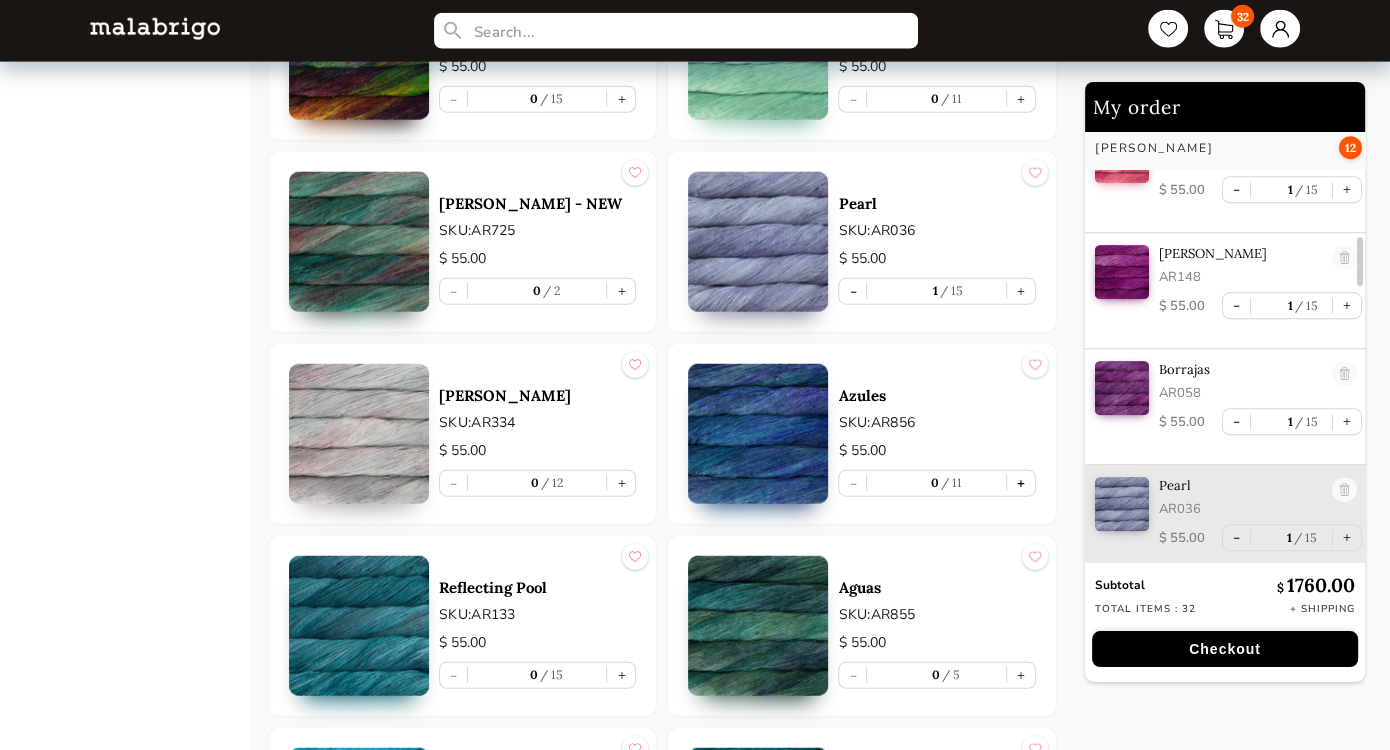 click on "+" at bounding box center [1021, 483] 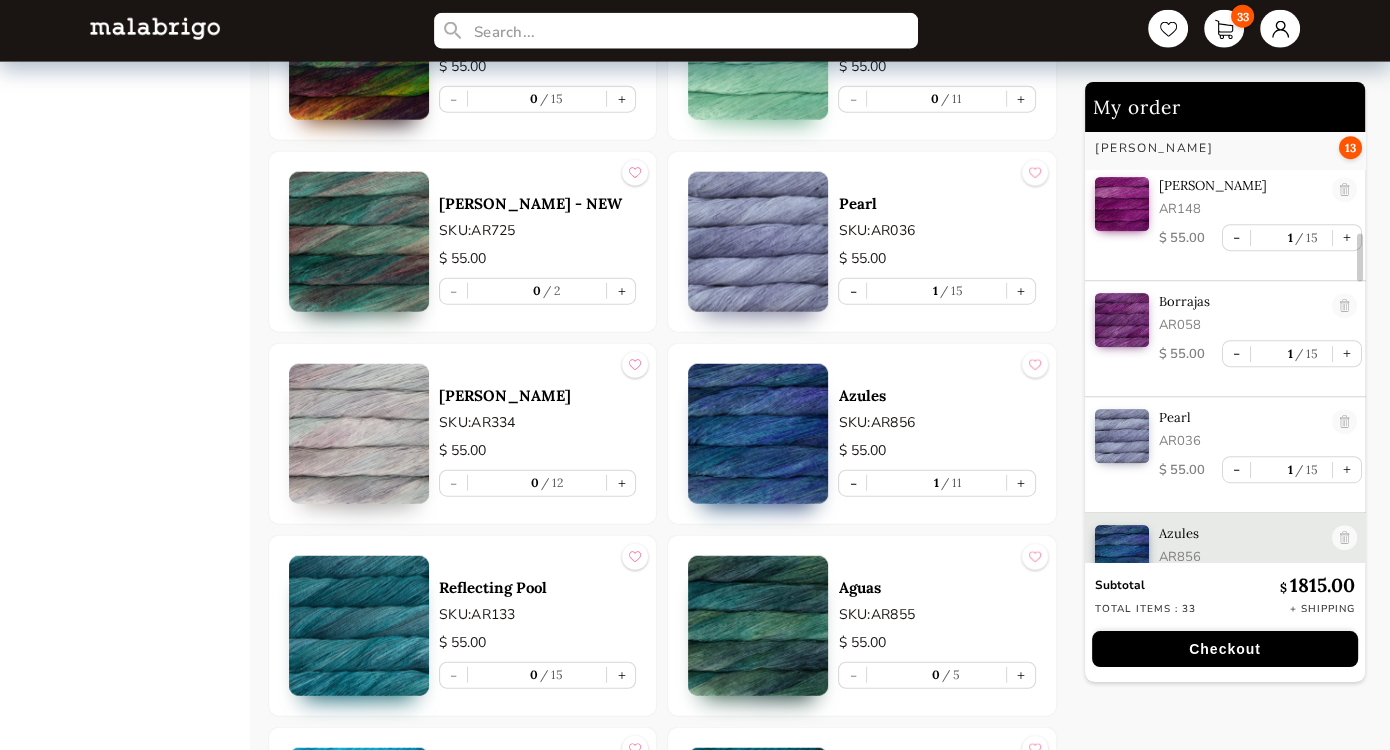 scroll, scrollTop: 1096, scrollLeft: 0, axis: vertical 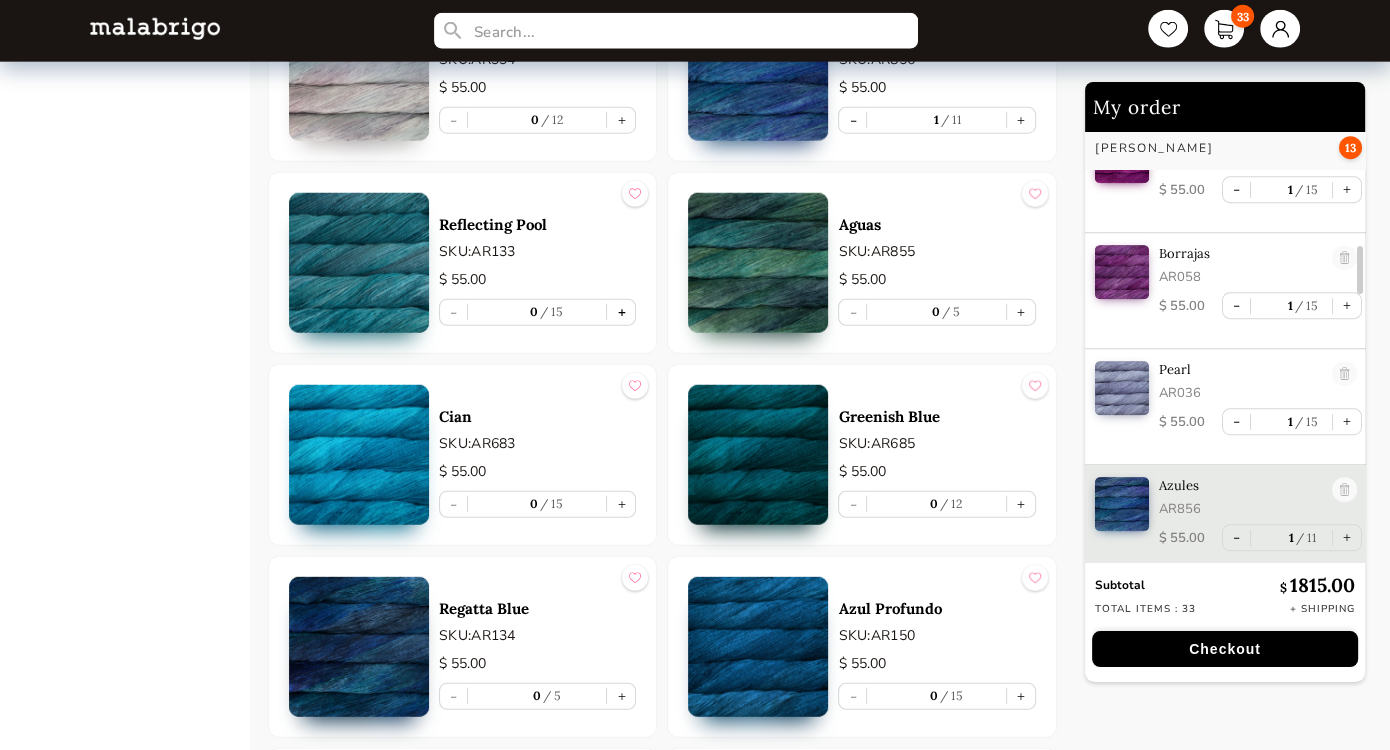 click on "+" at bounding box center [621, 312] 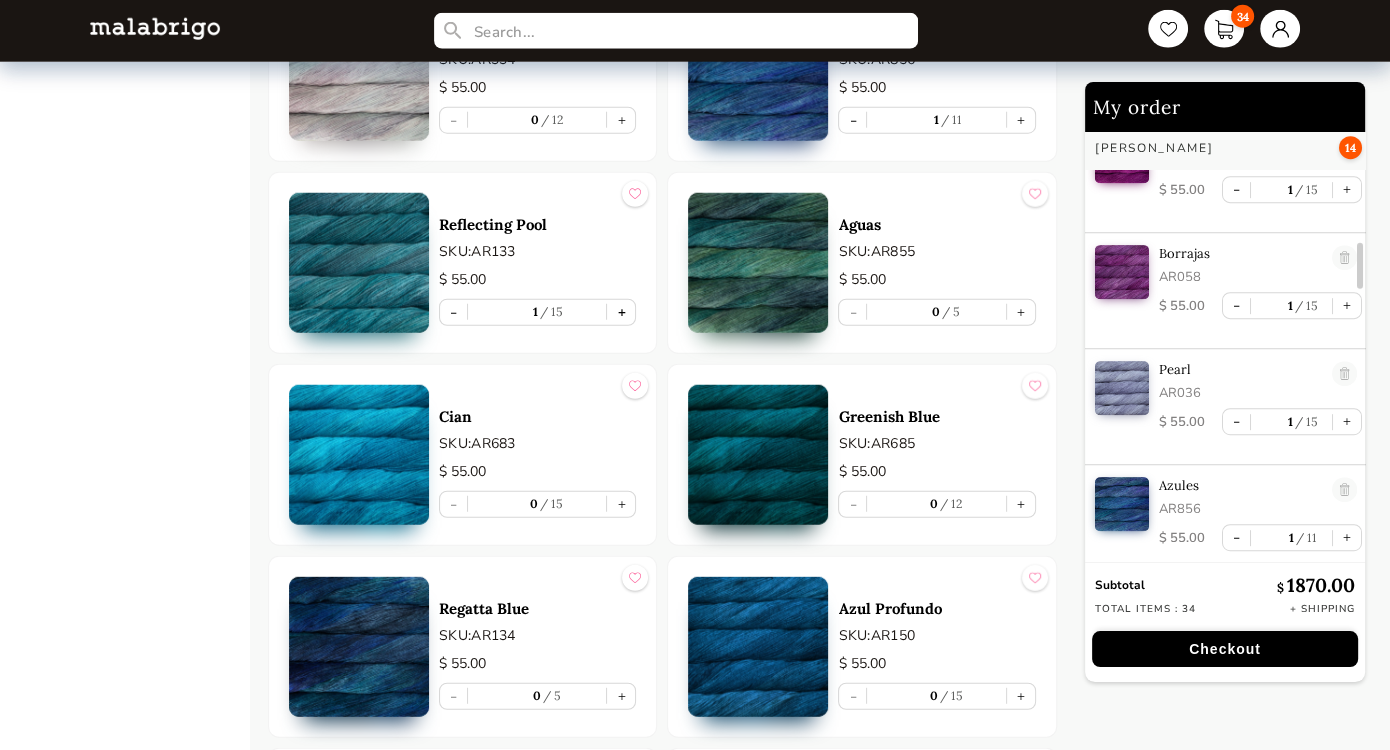 type on "1" 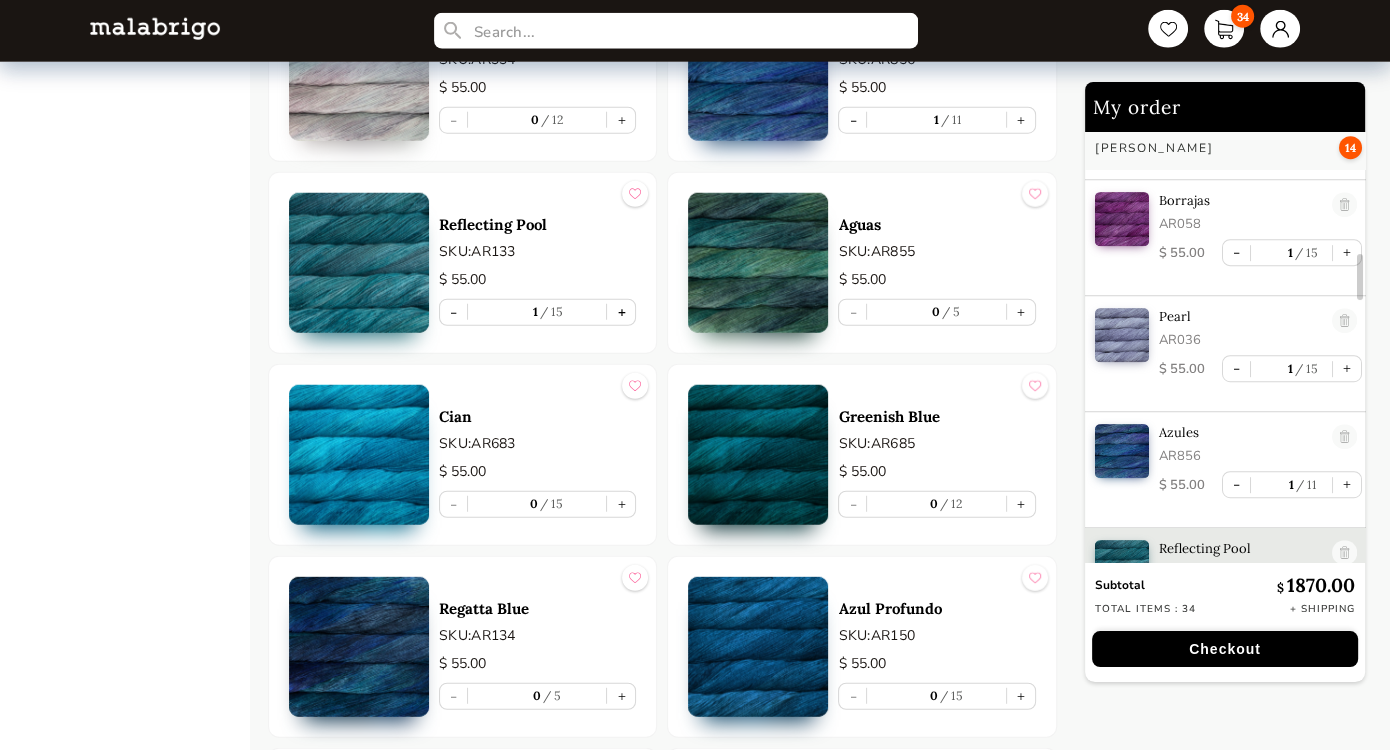 scroll, scrollTop: 1212, scrollLeft: 0, axis: vertical 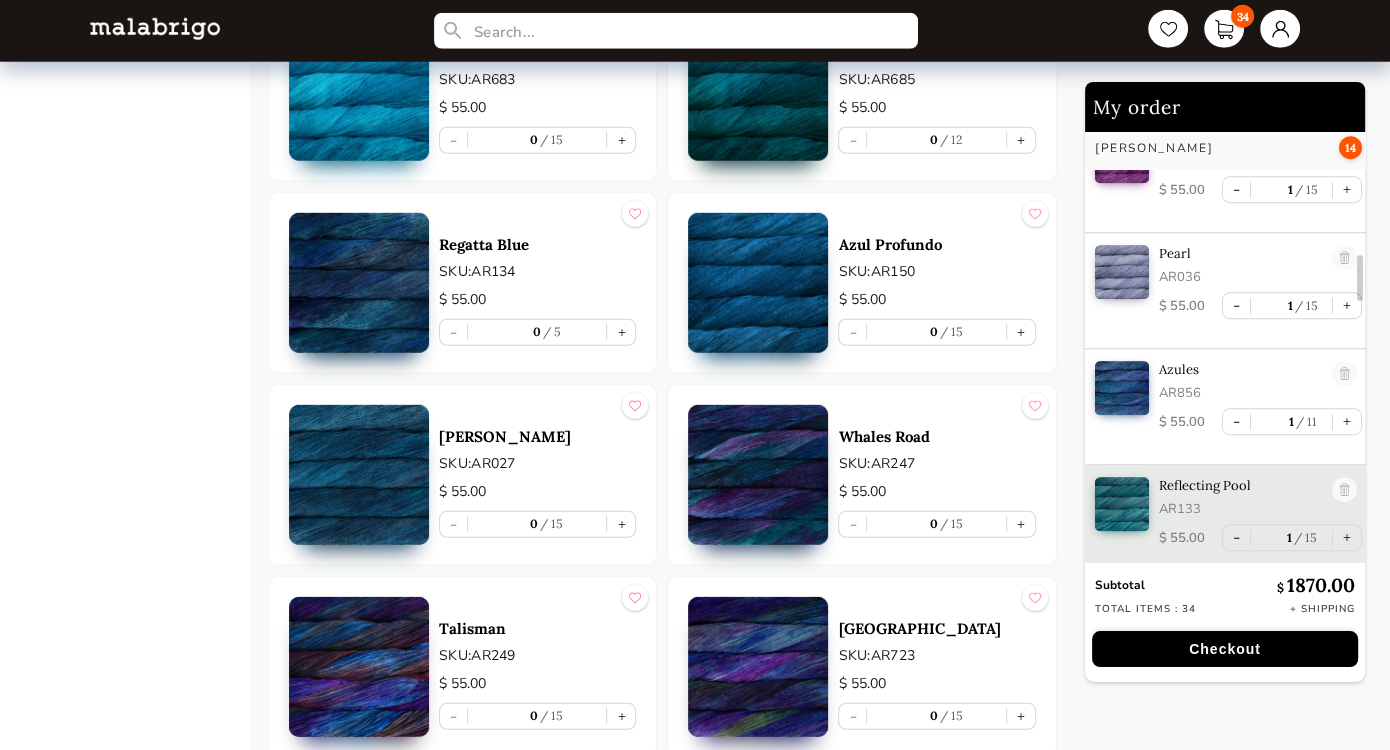 click at bounding box center [359, 475] 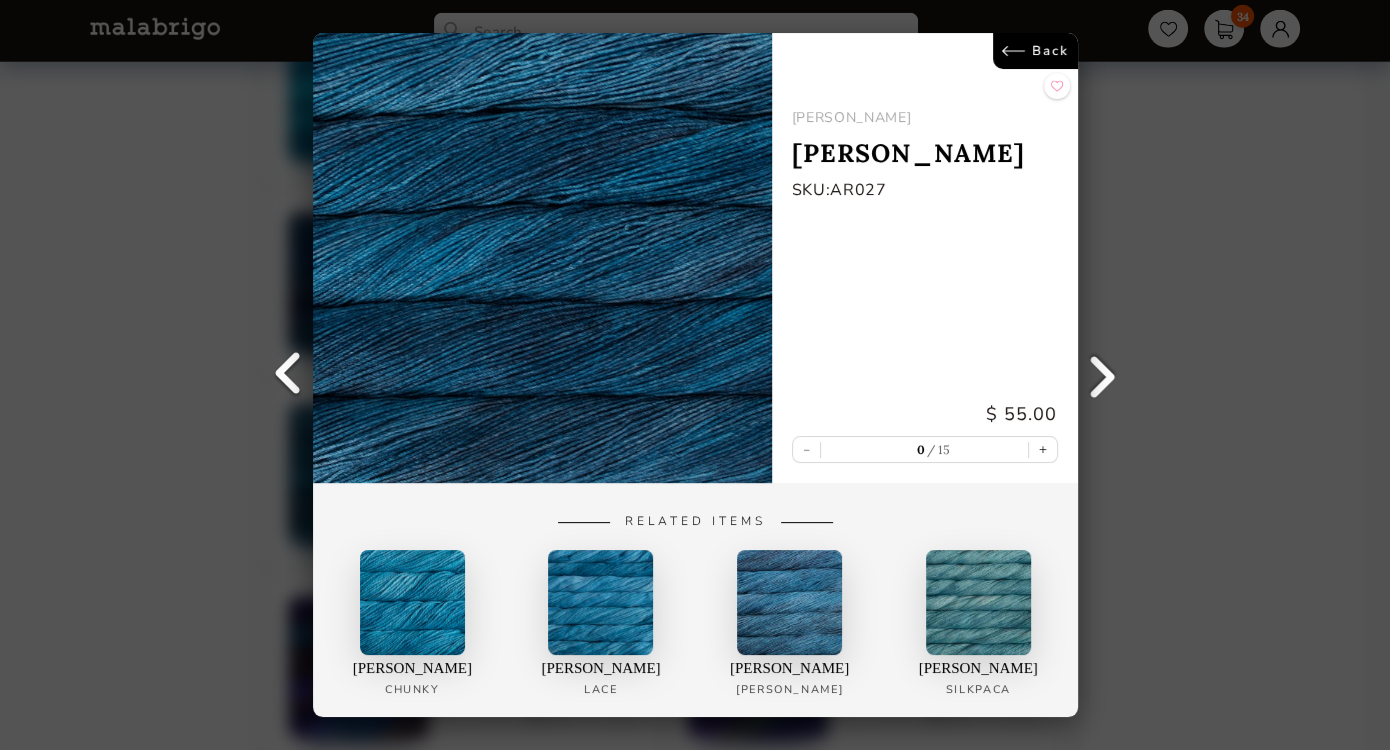 click on "Back" at bounding box center [1034, 51] 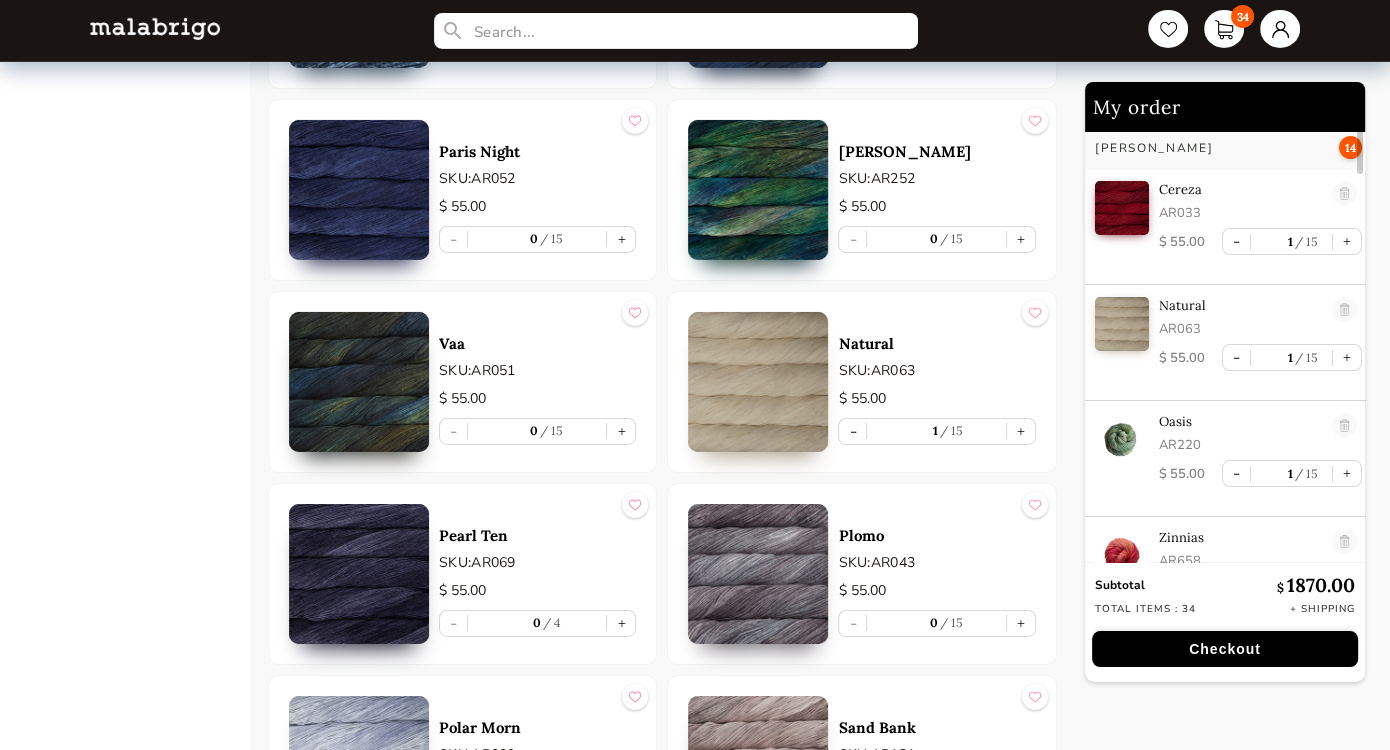 scroll, scrollTop: 6727, scrollLeft: 0, axis: vertical 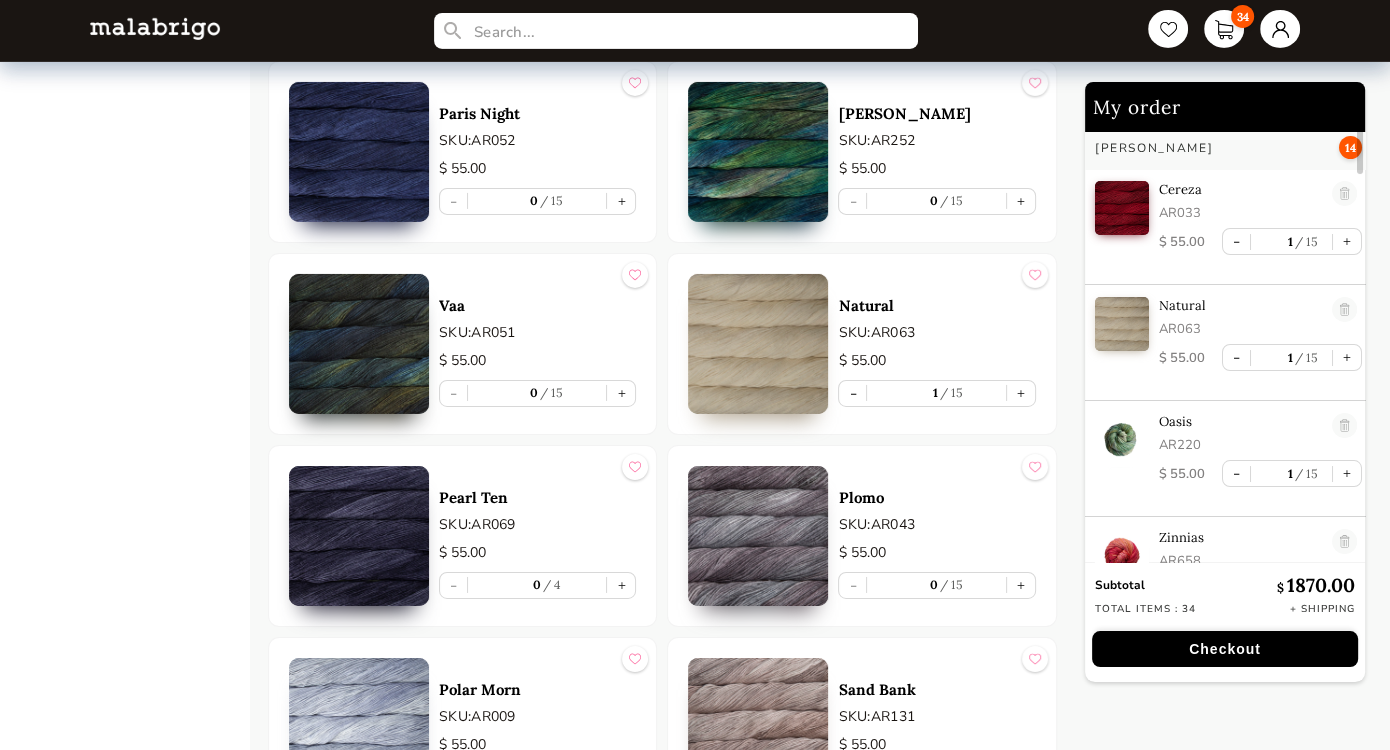 click at bounding box center [359, 152] 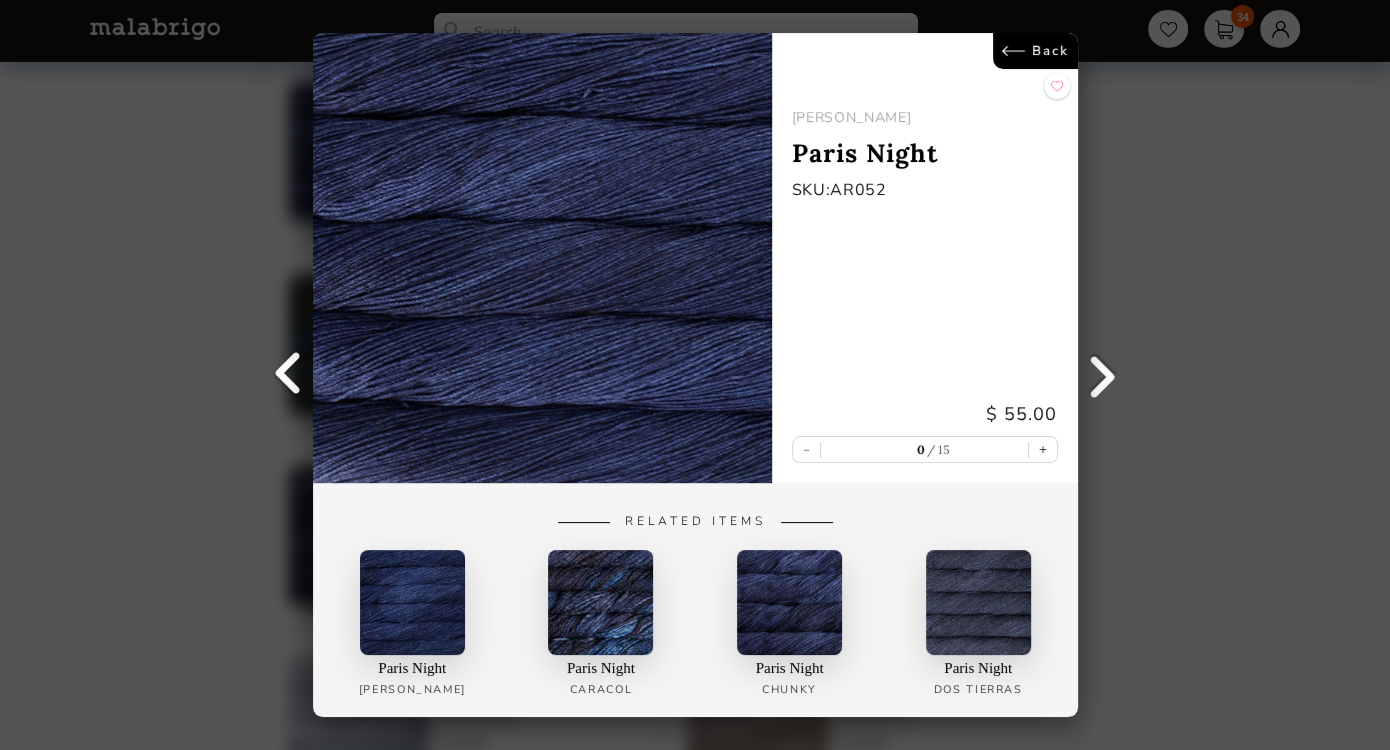click on "Back" at bounding box center (1034, 51) 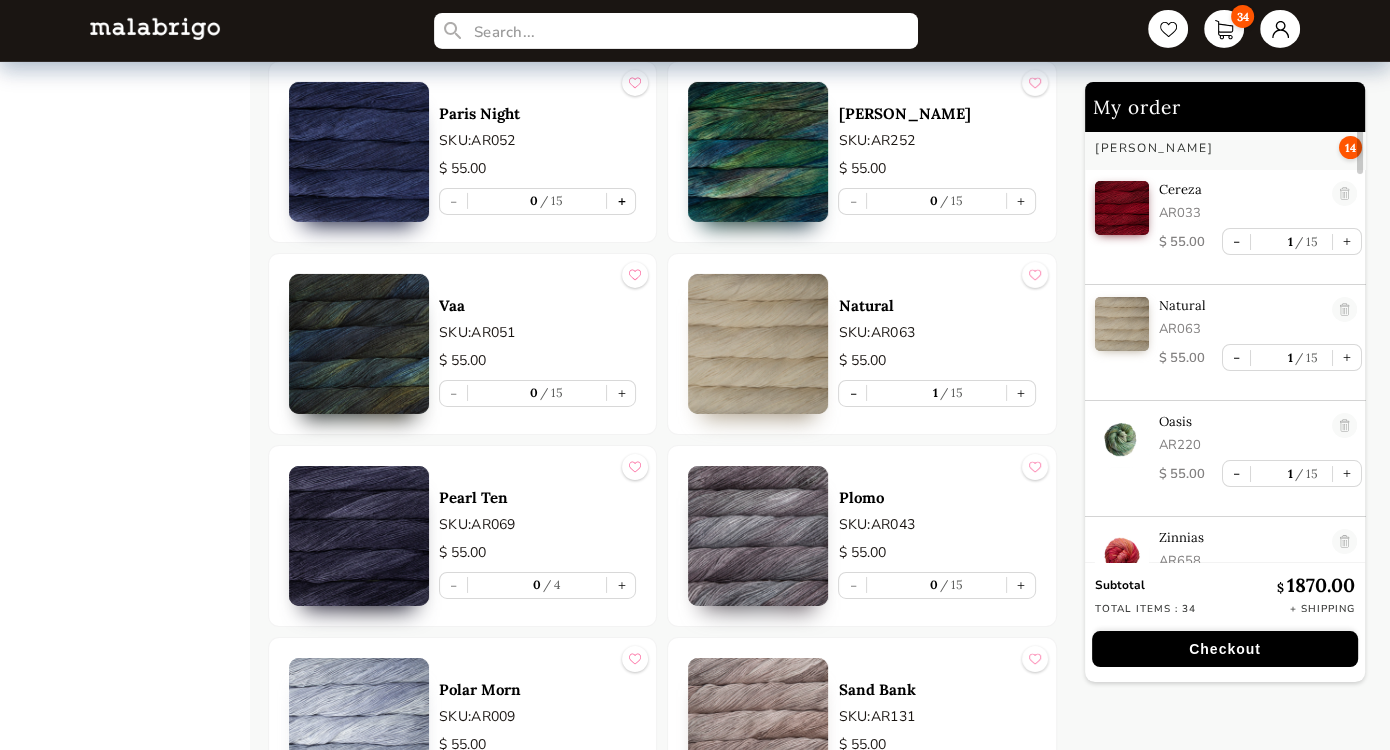 click on "+" at bounding box center [621, 201] 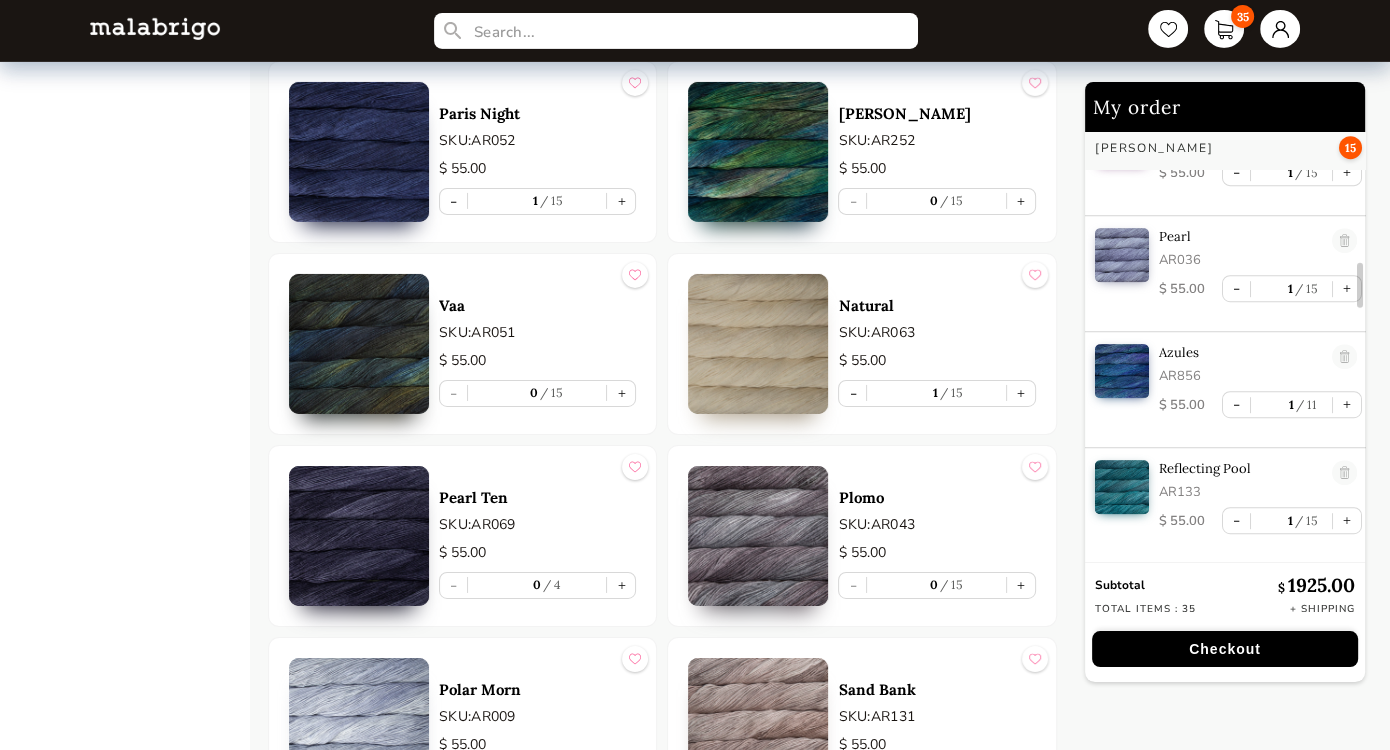 scroll, scrollTop: 1328, scrollLeft: 0, axis: vertical 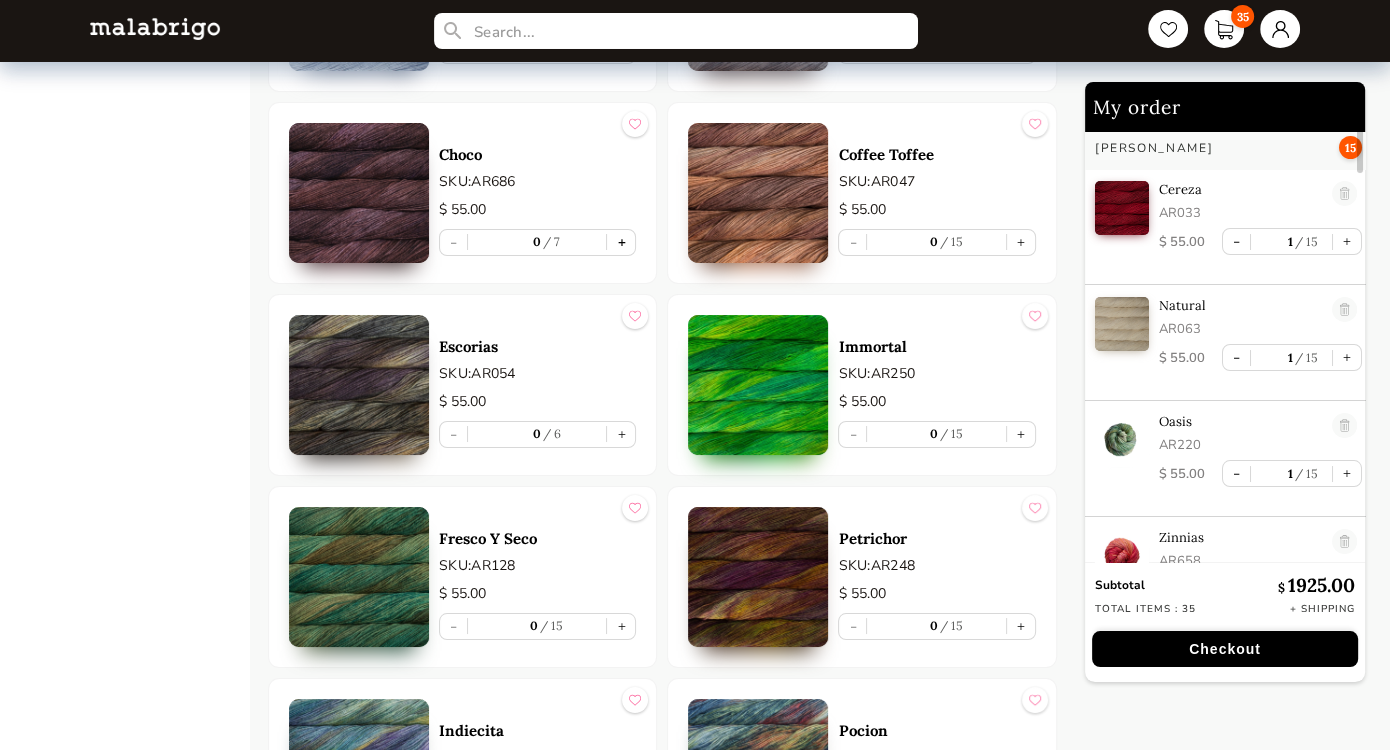 click on "+" at bounding box center (621, 242) 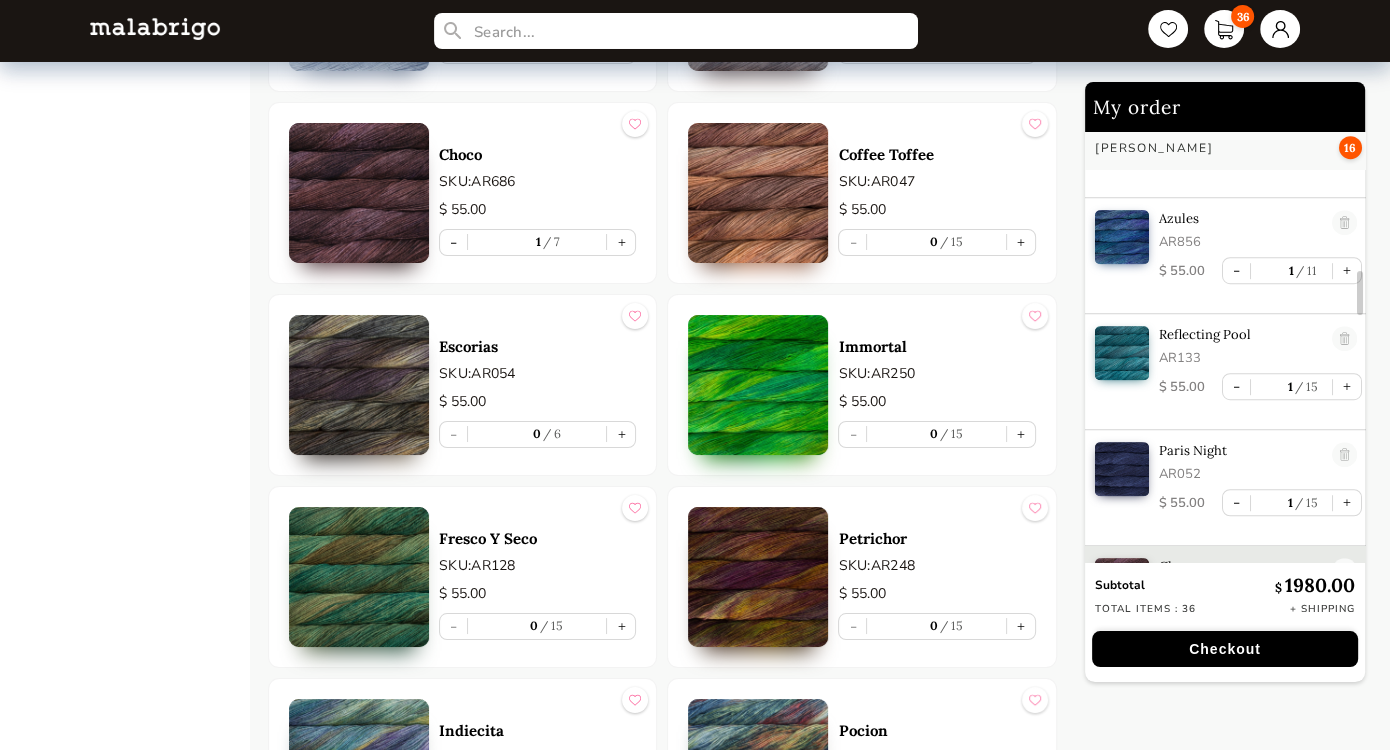 scroll, scrollTop: 1444, scrollLeft: 0, axis: vertical 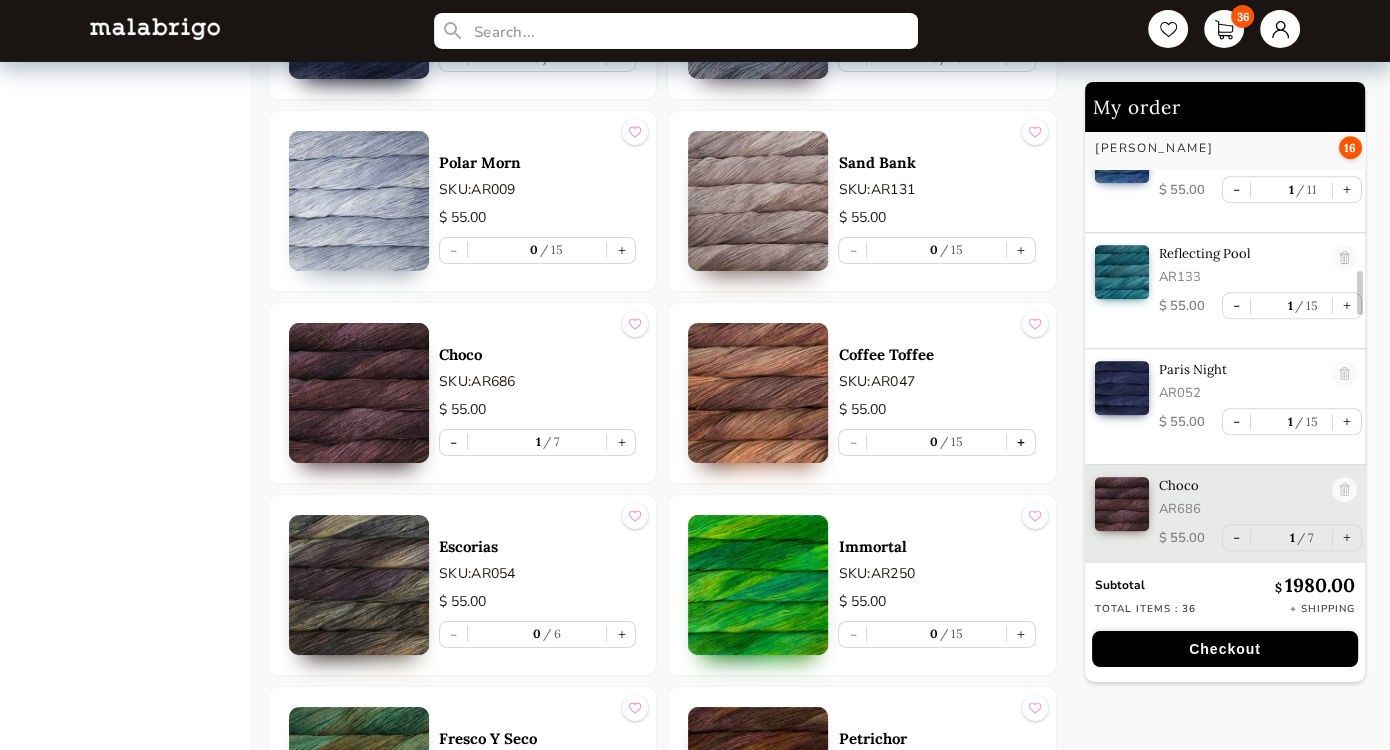 click on "+" at bounding box center [1021, 442] 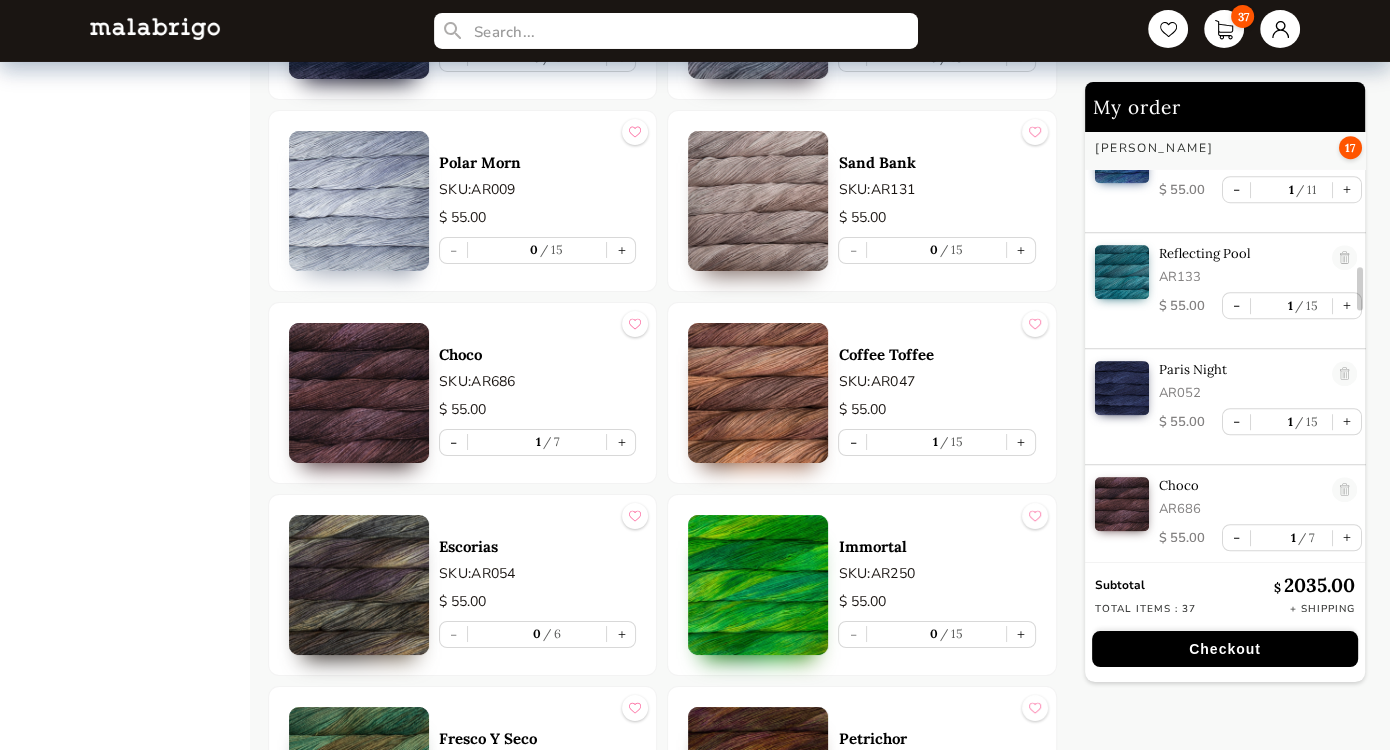 scroll, scrollTop: 1560, scrollLeft: 0, axis: vertical 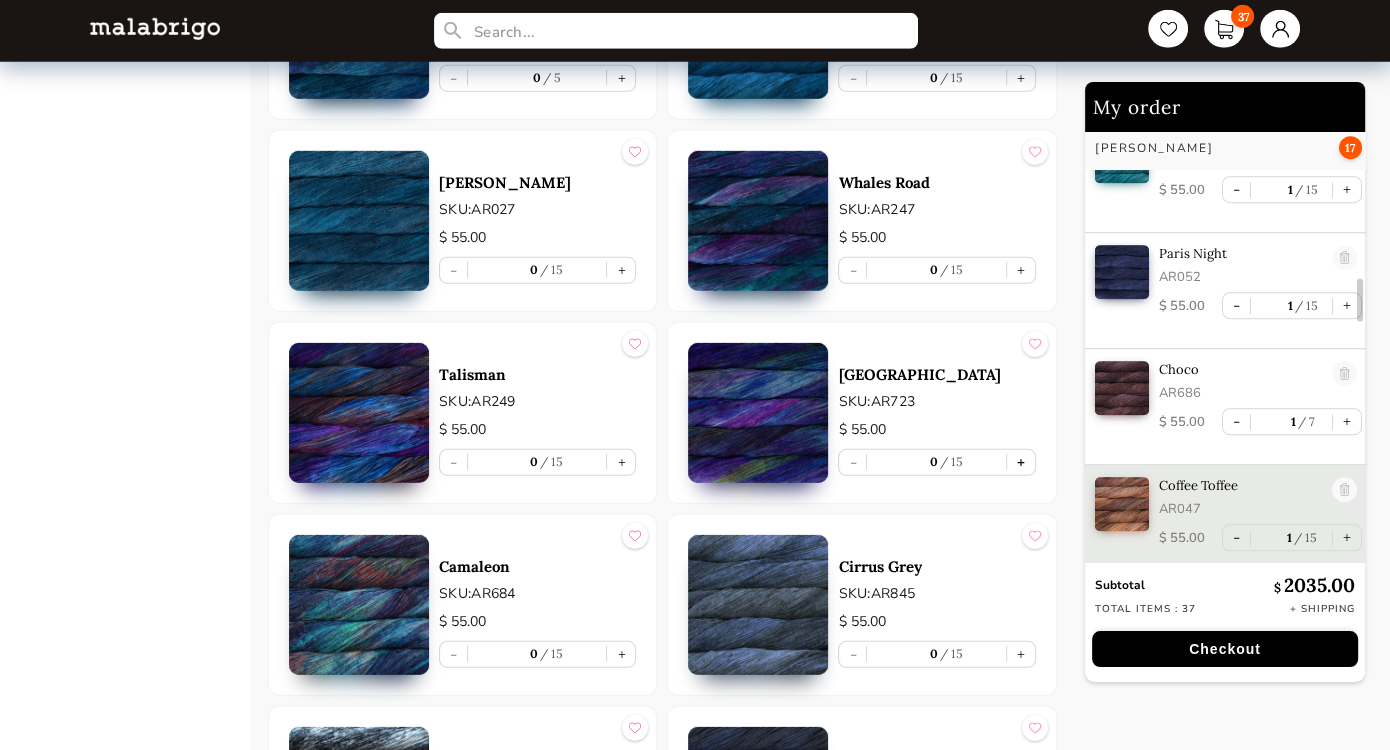 click on "+" at bounding box center [1021, 462] 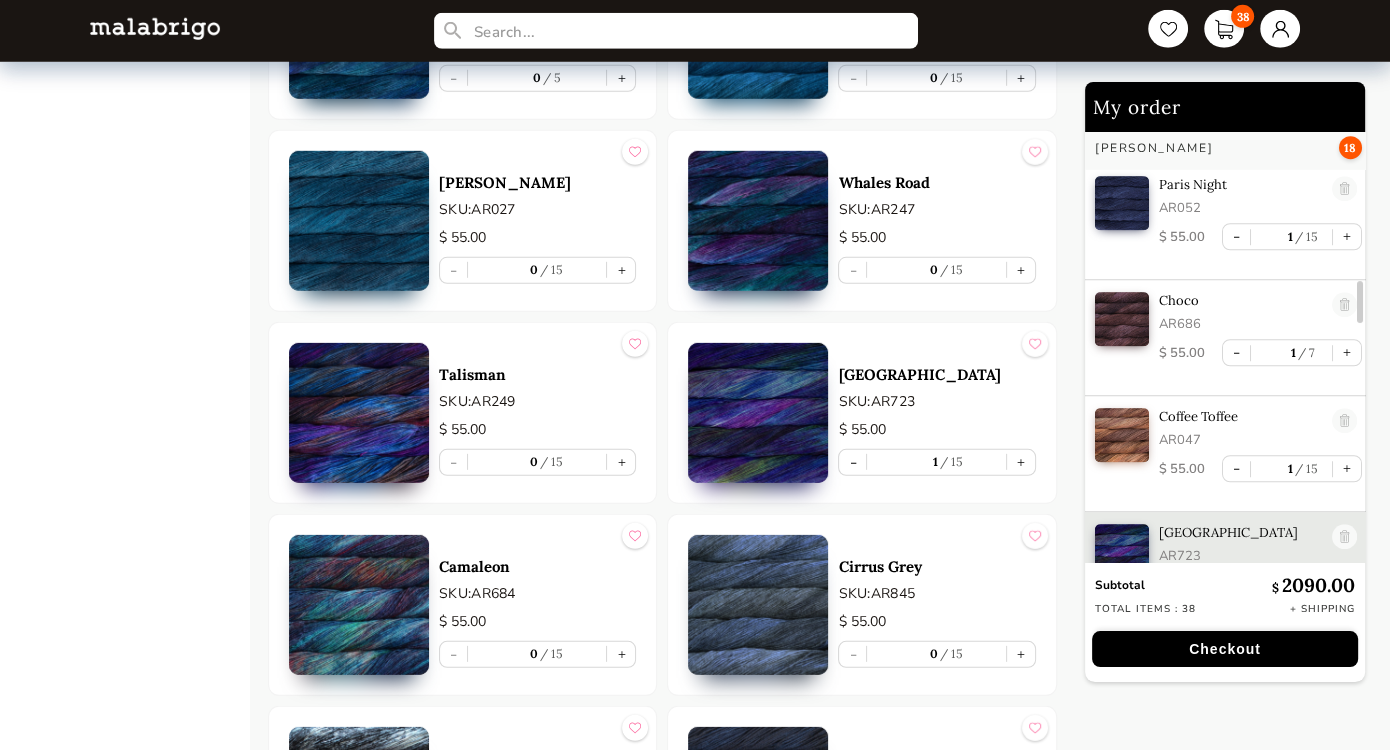scroll, scrollTop: 1676, scrollLeft: 0, axis: vertical 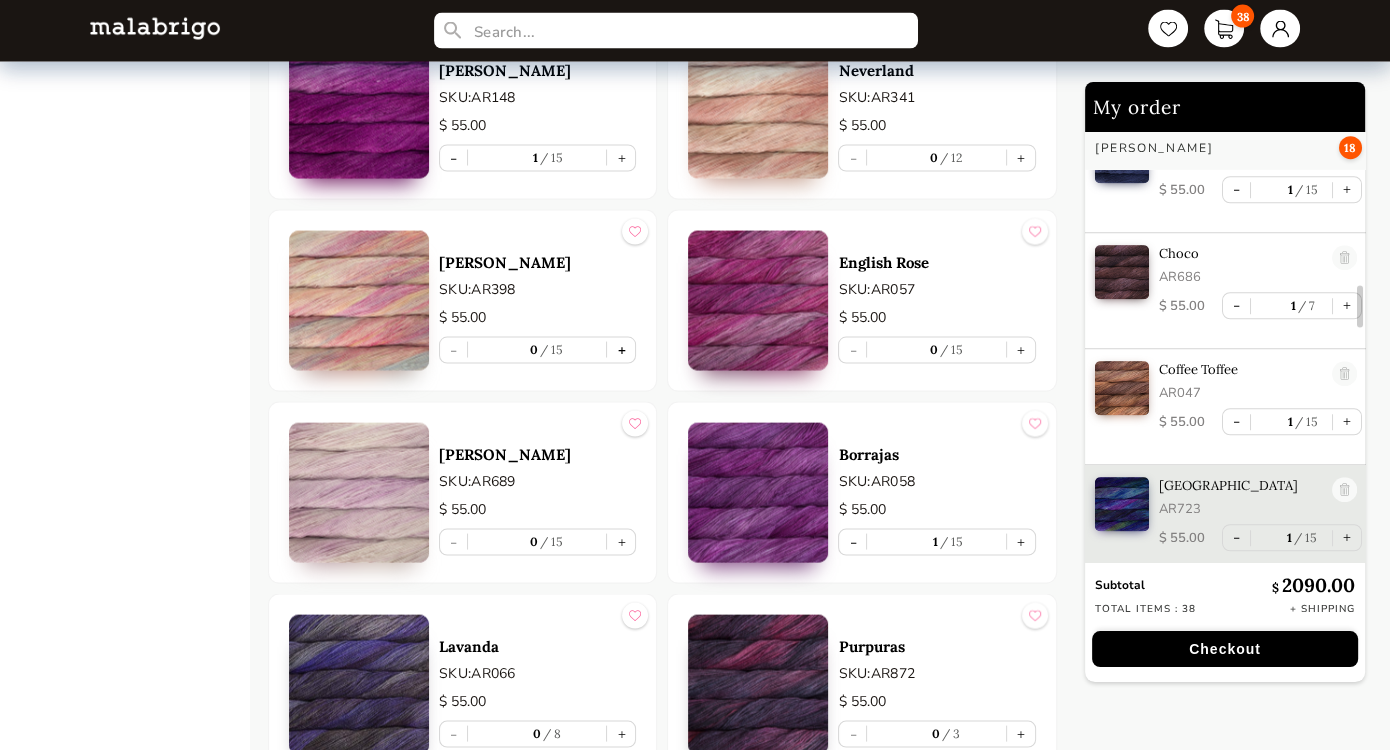 click on "+" at bounding box center [621, 350] 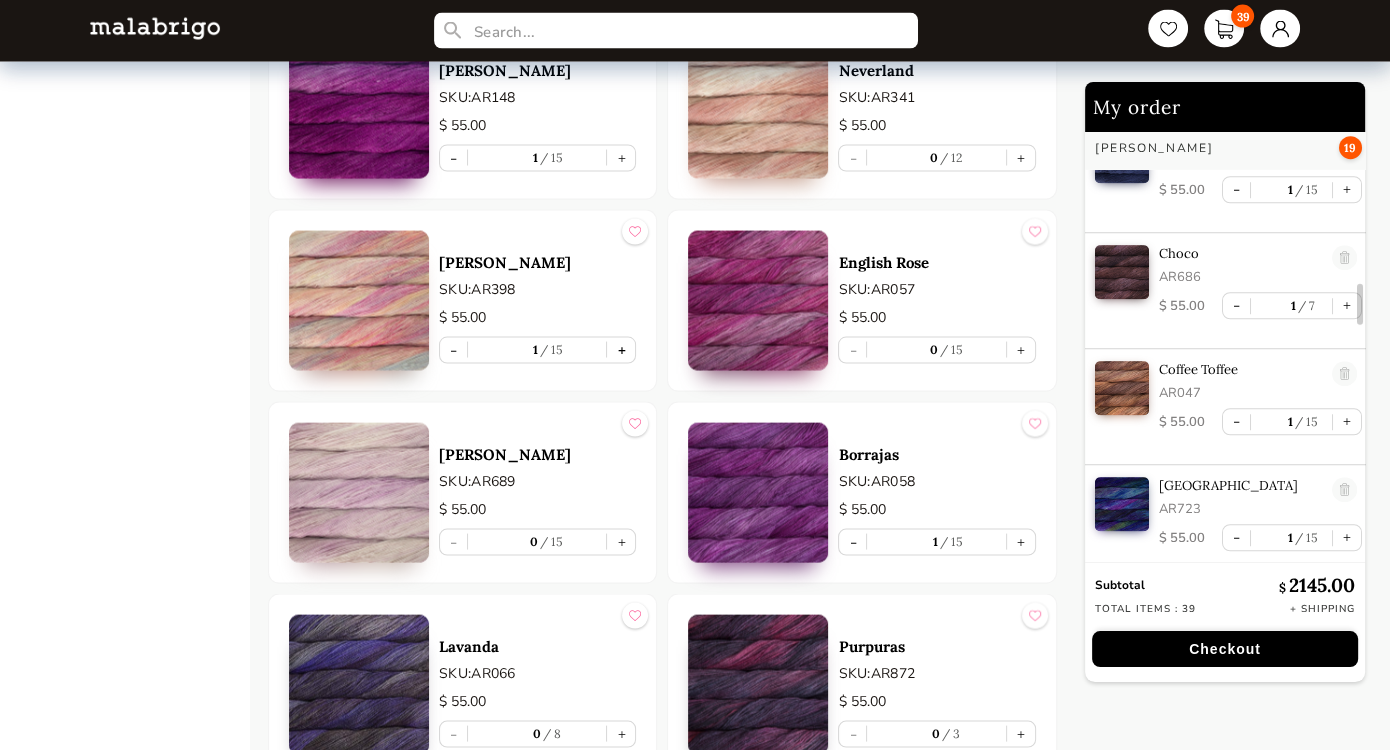 scroll, scrollTop: 1792, scrollLeft: 0, axis: vertical 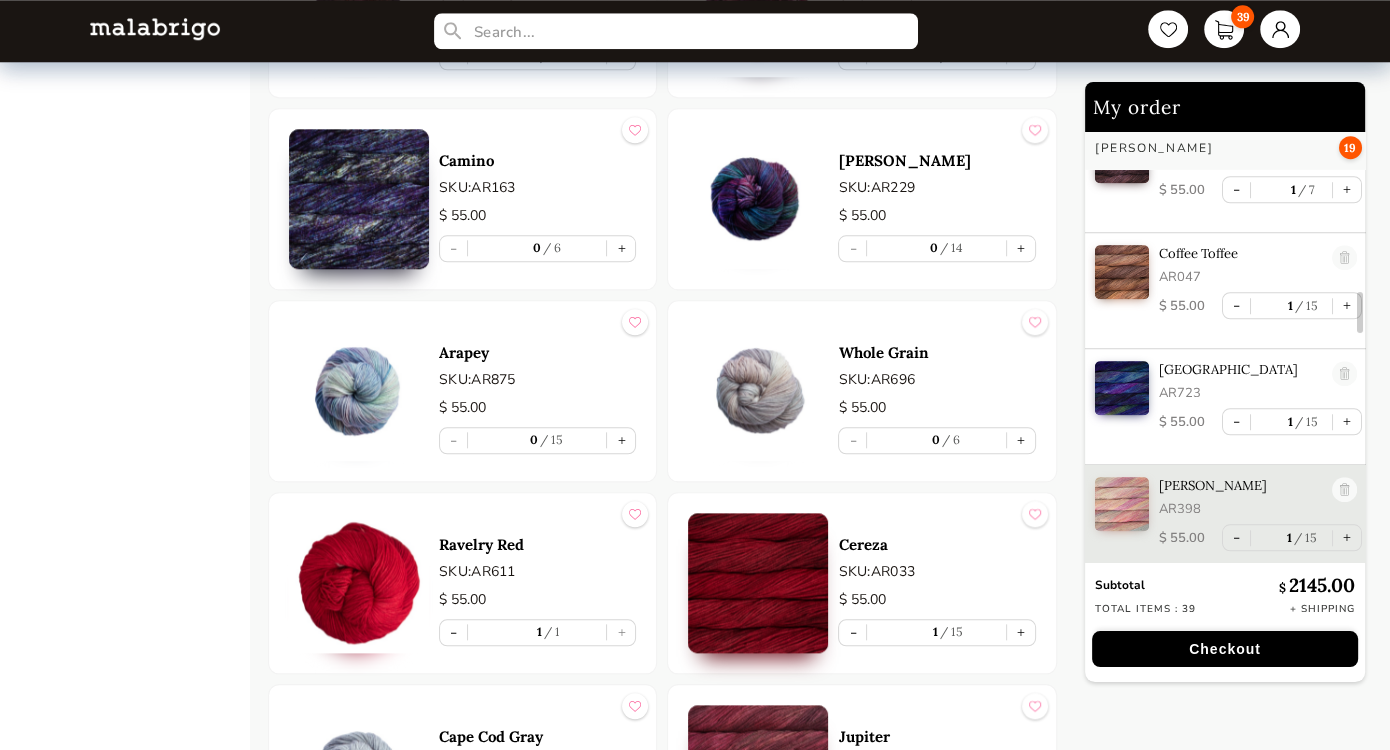 click at bounding box center [359, 391] 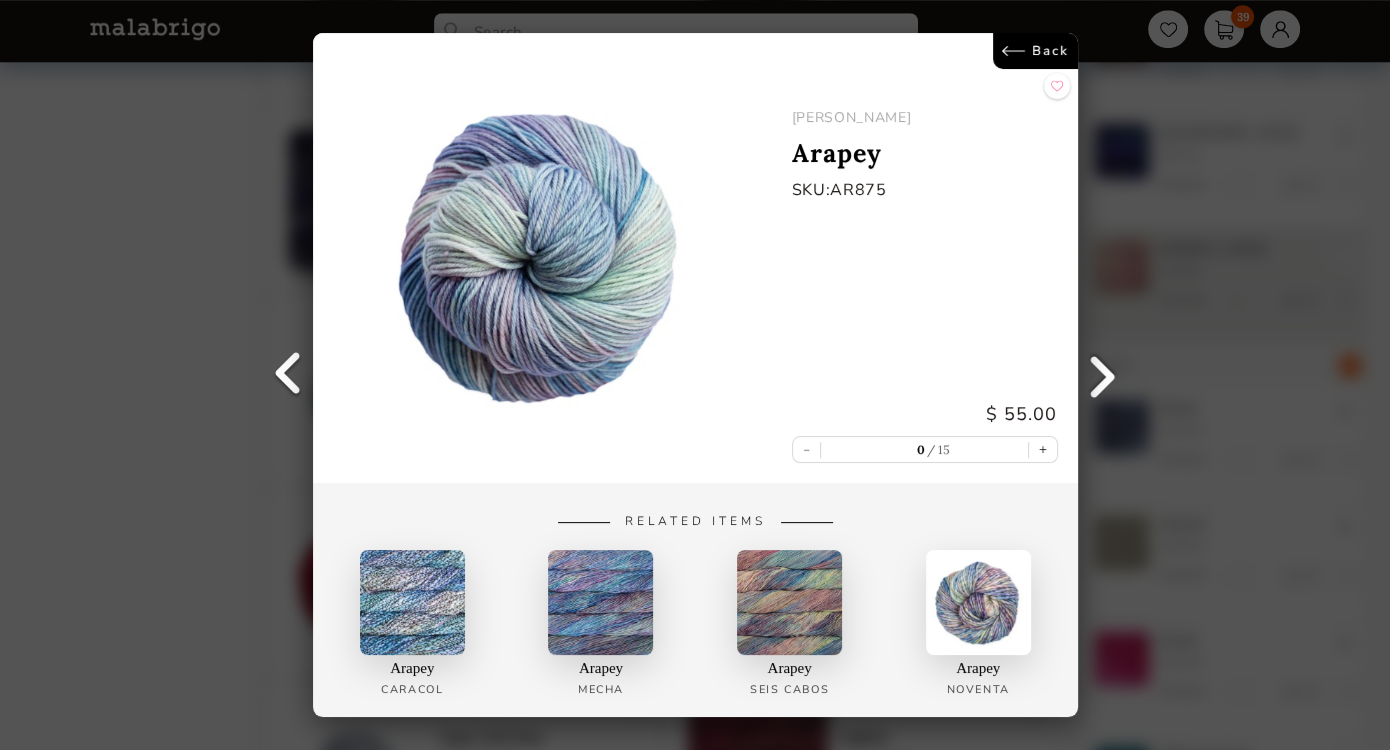 scroll, scrollTop: 0, scrollLeft: 0, axis: both 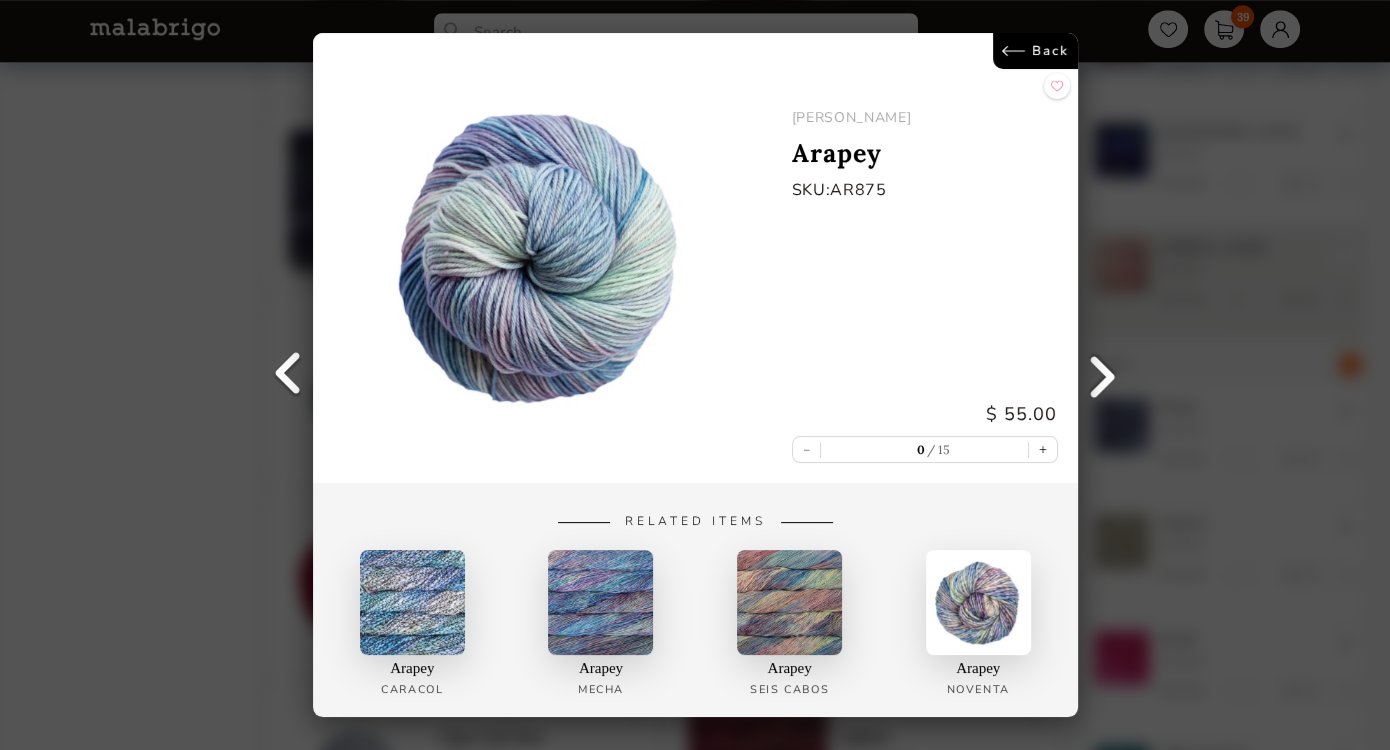 click on "Back" at bounding box center (1034, 51) 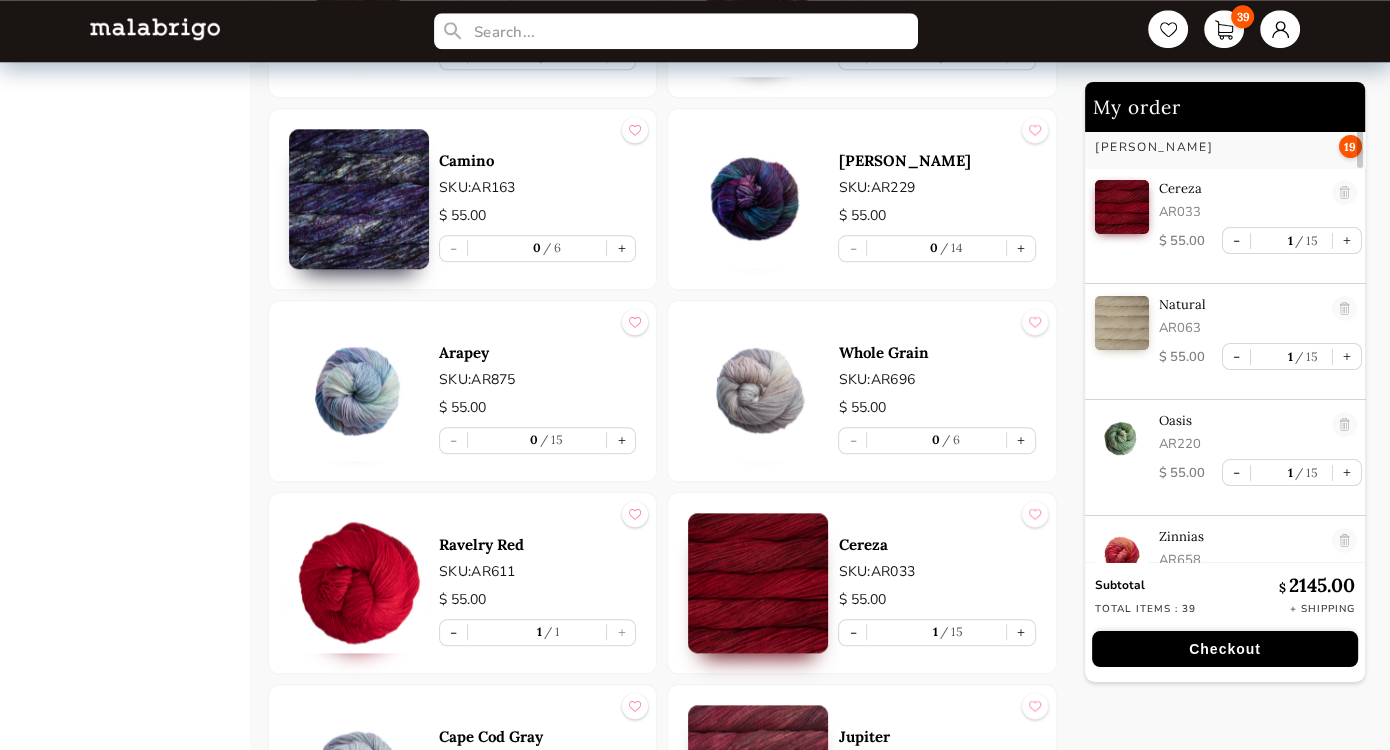 scroll, scrollTop: 6, scrollLeft: 0, axis: vertical 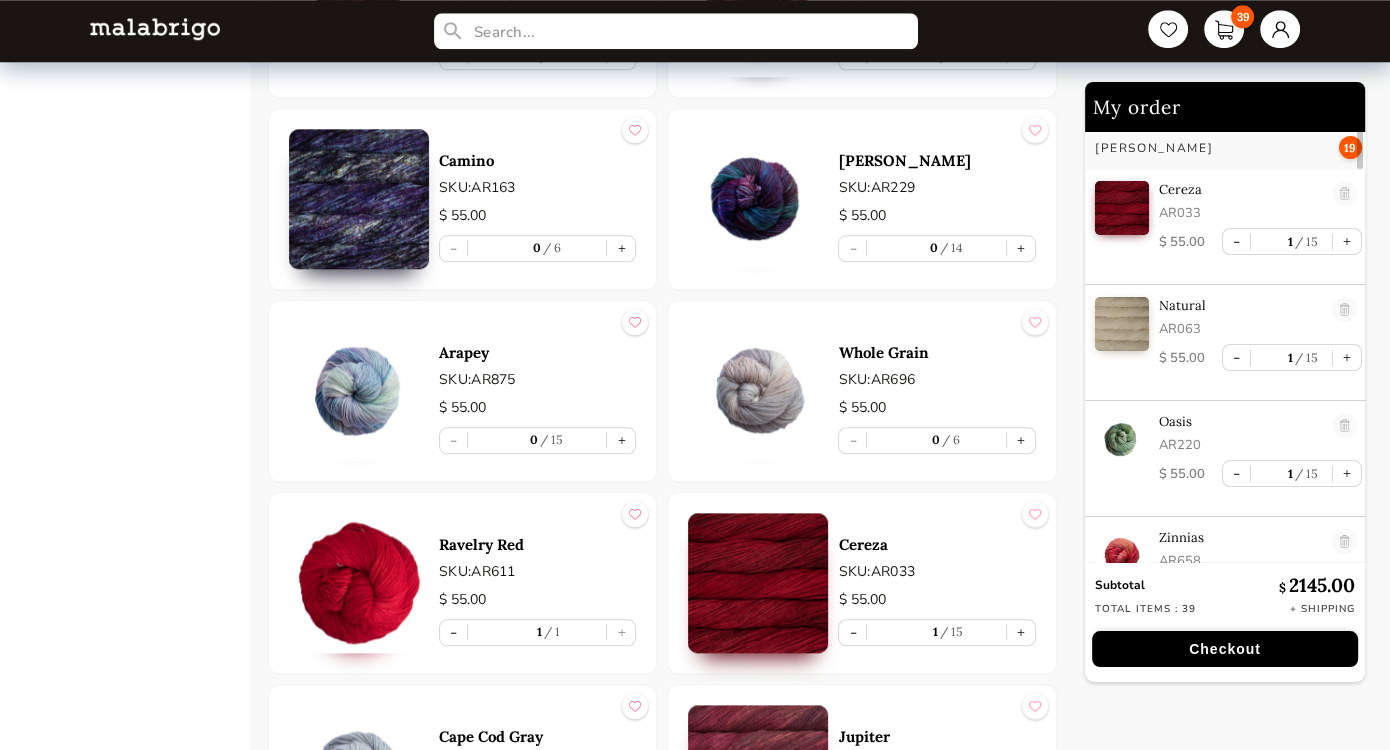click at bounding box center (758, 391) 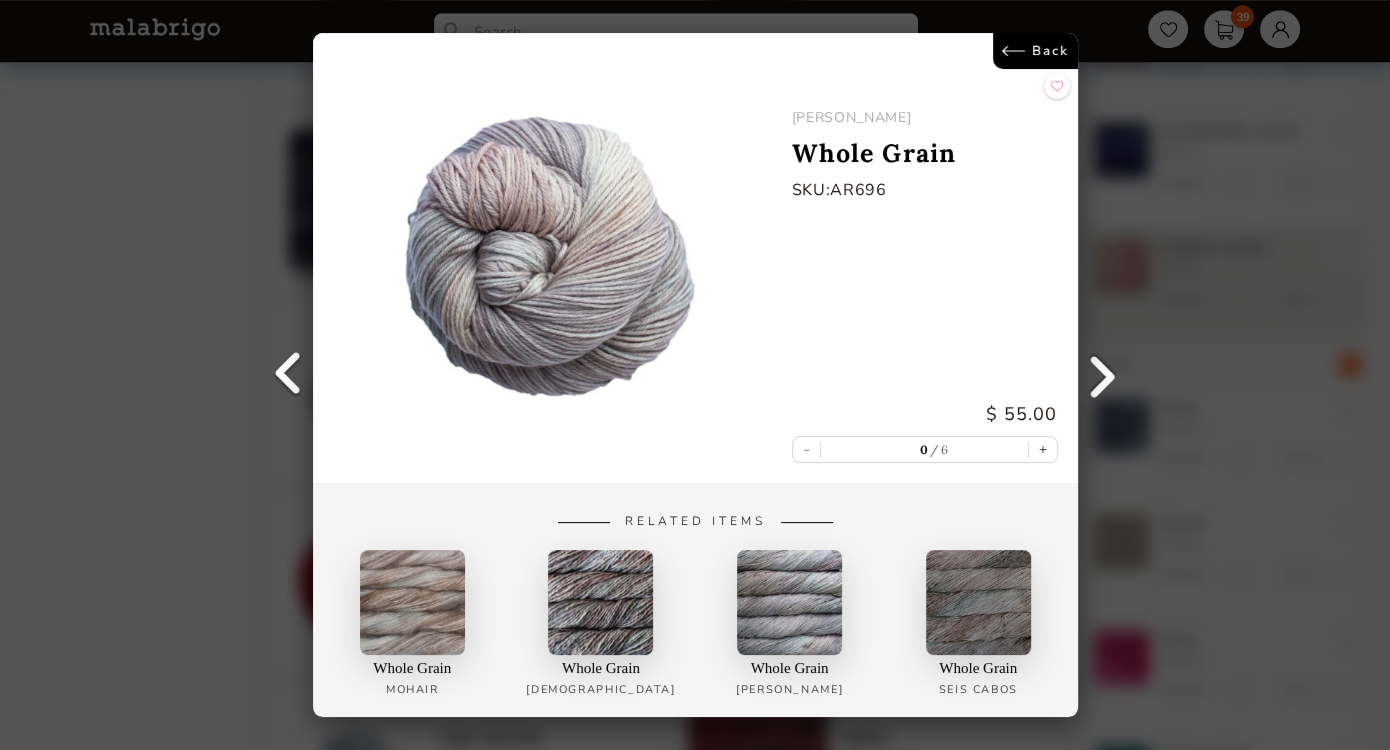 click on "Back" at bounding box center [1034, 51] 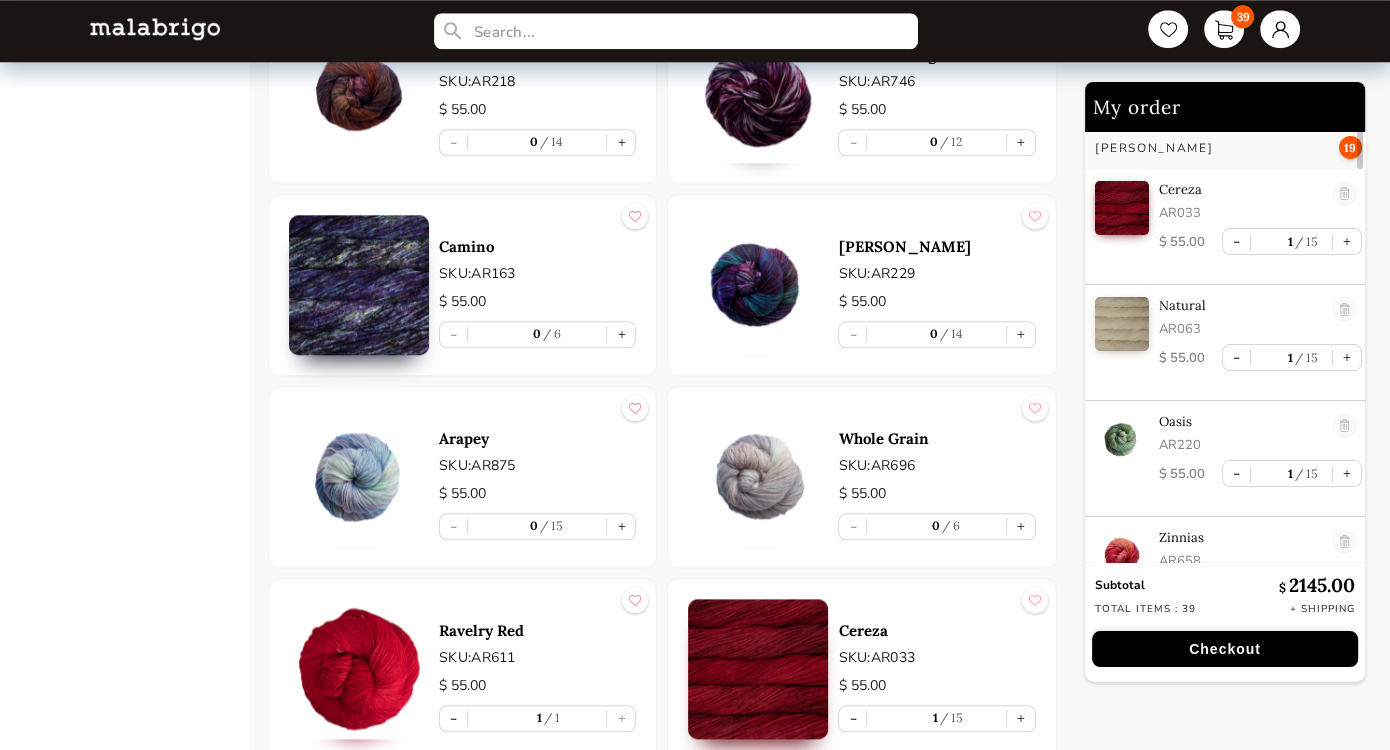 scroll, scrollTop: 2072, scrollLeft: 0, axis: vertical 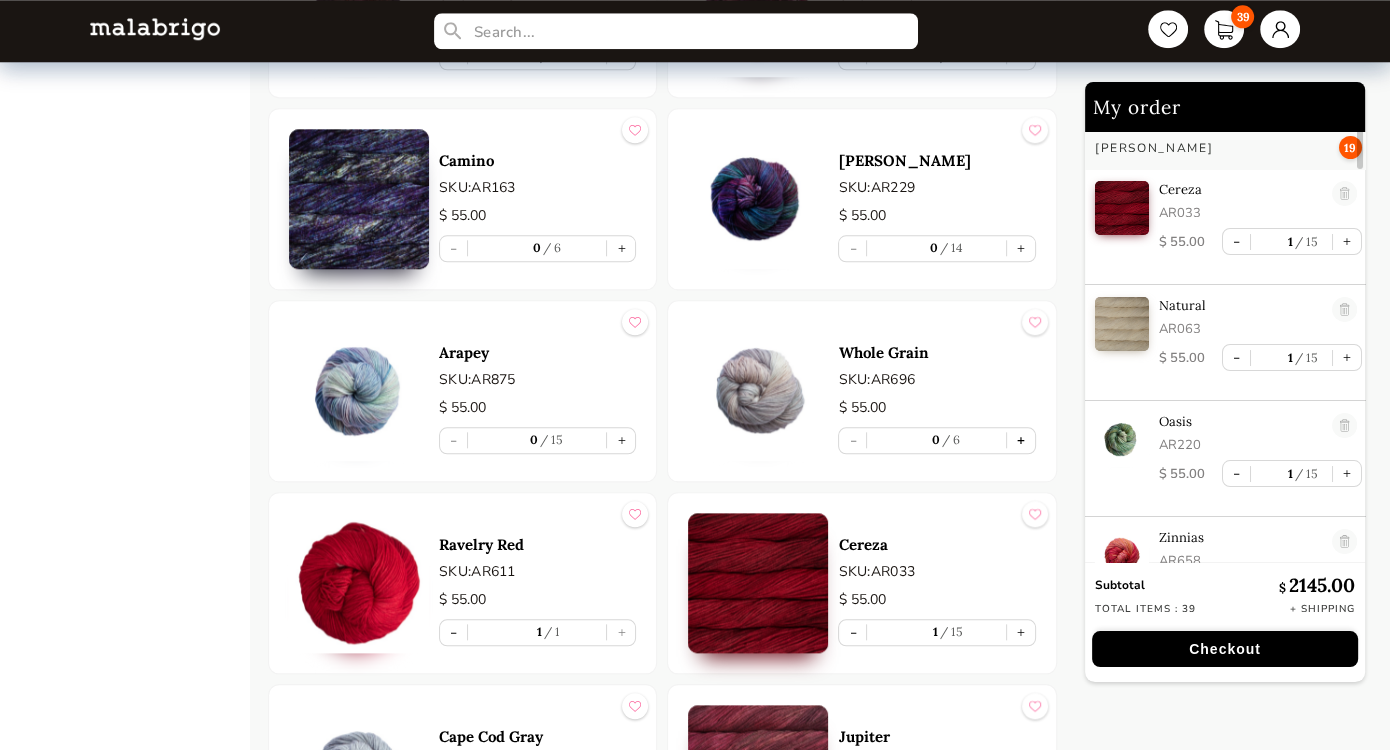 click on "+" at bounding box center [1021, 440] 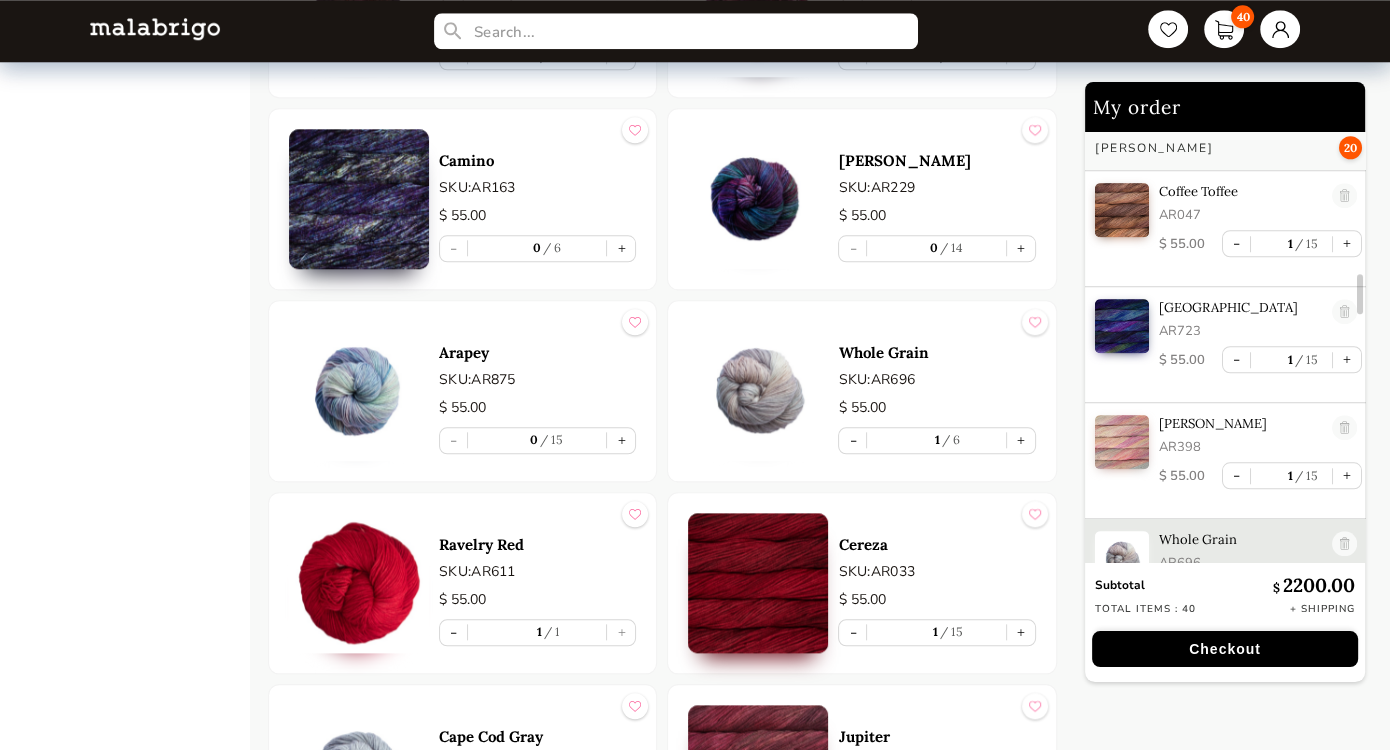 scroll, scrollTop: 1908, scrollLeft: 0, axis: vertical 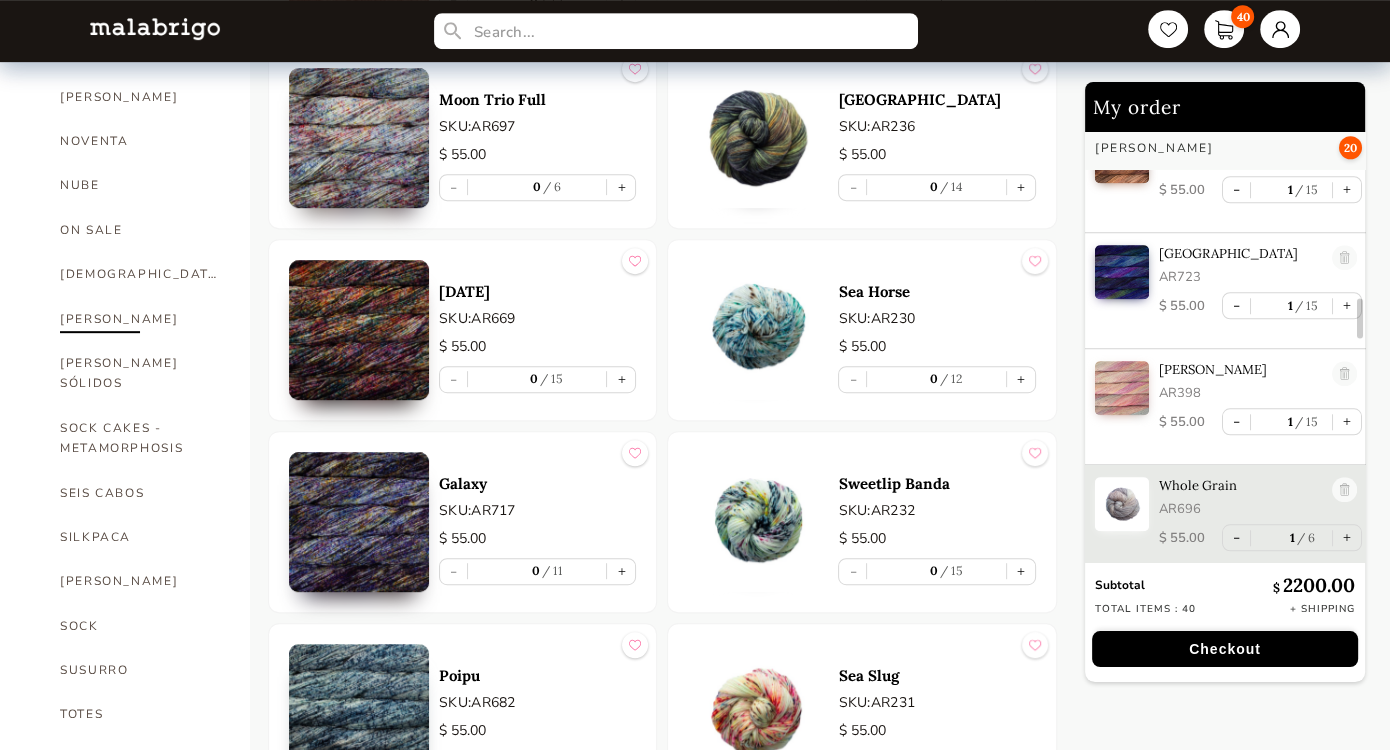 click on "[PERSON_NAME]" at bounding box center (140, 319) 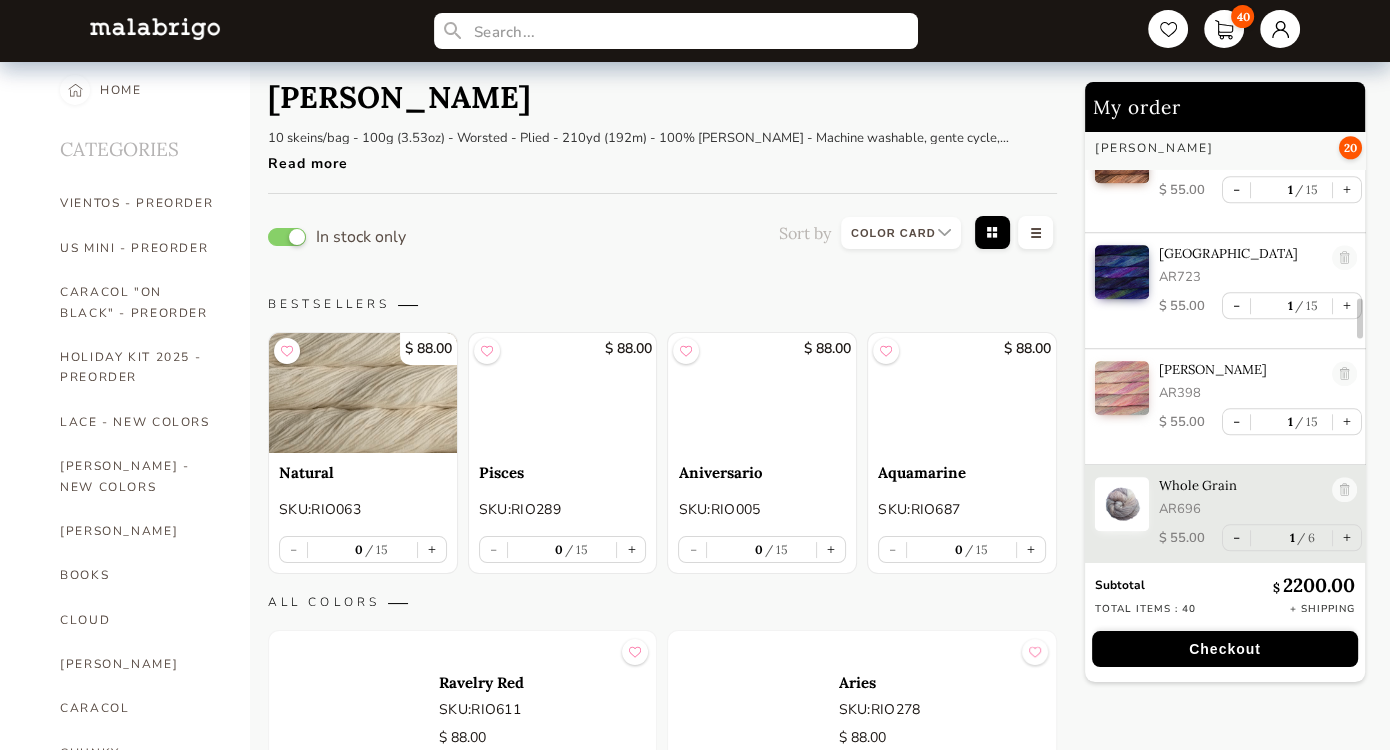scroll, scrollTop: 0, scrollLeft: 0, axis: both 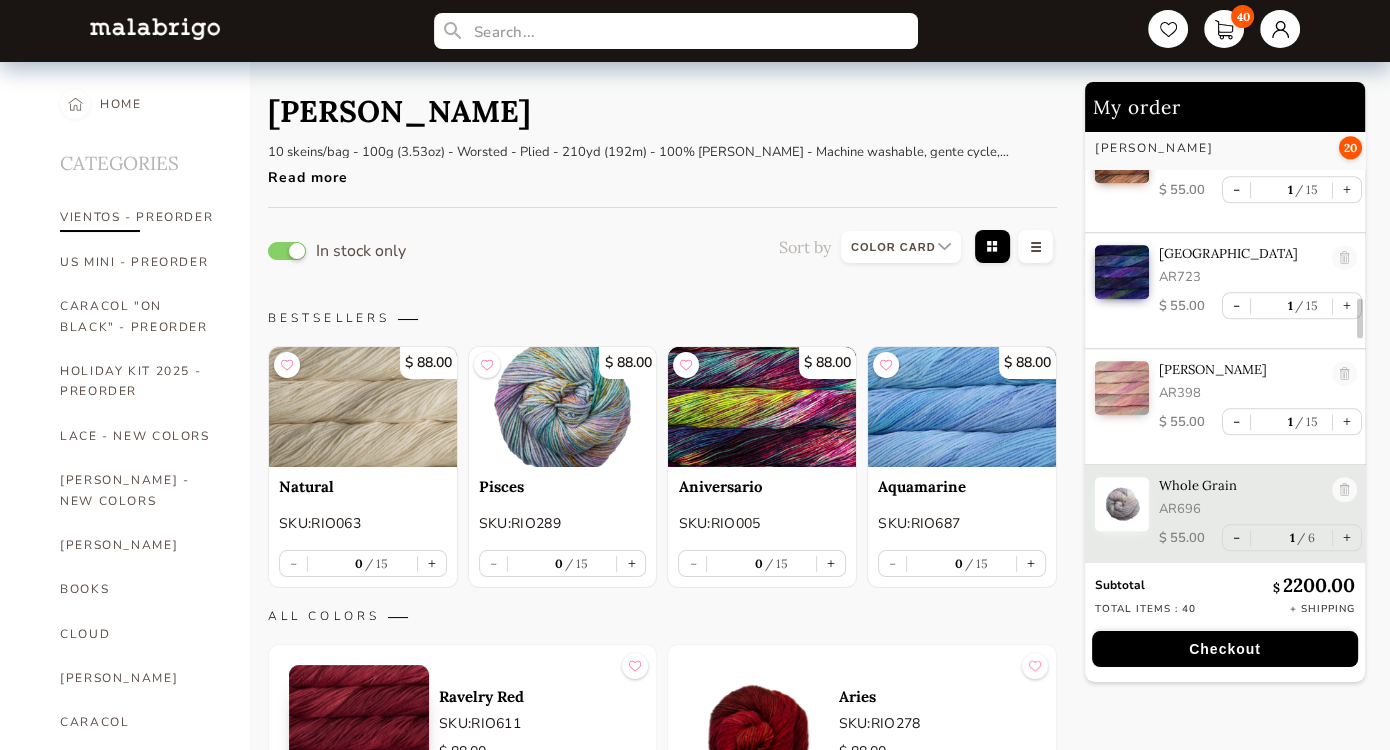click on "VIENTOS - PREORDER" at bounding box center [140, 217] 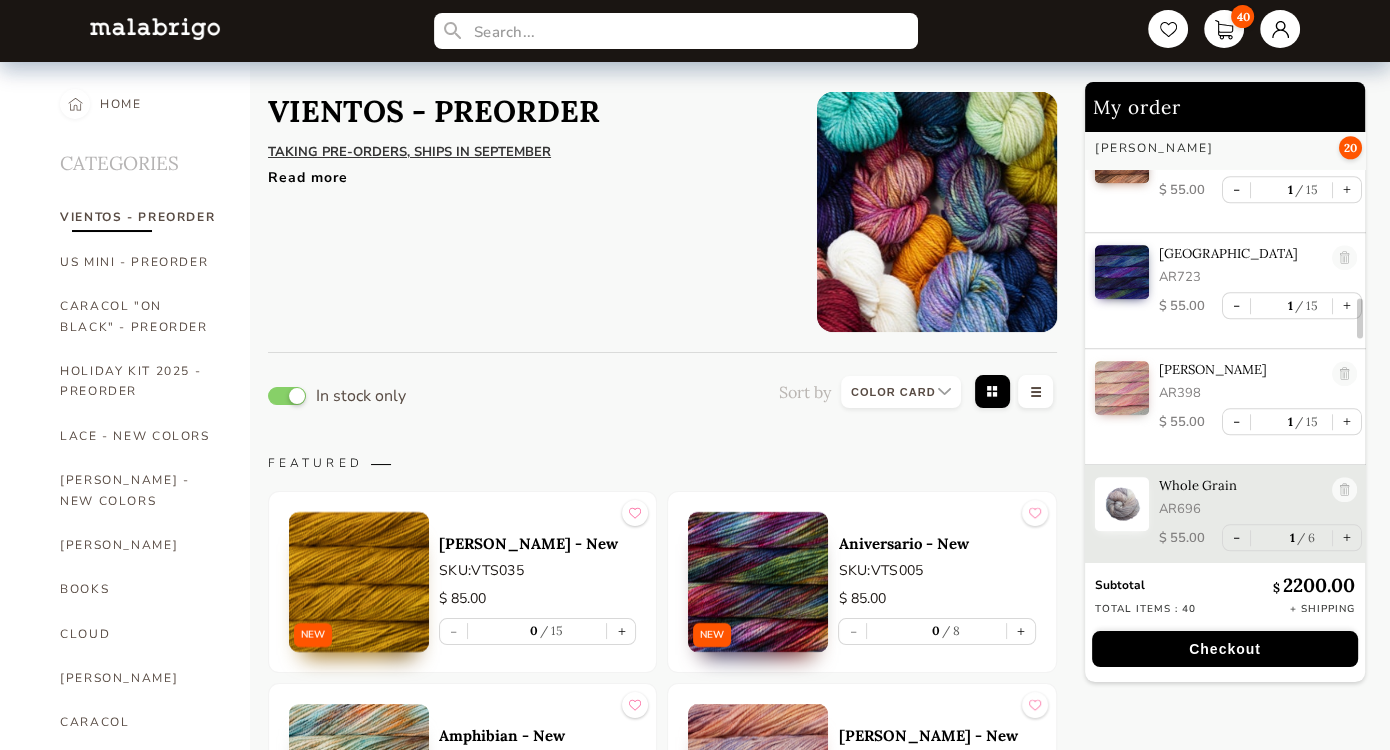 click on "Read more" at bounding box center [527, 172] 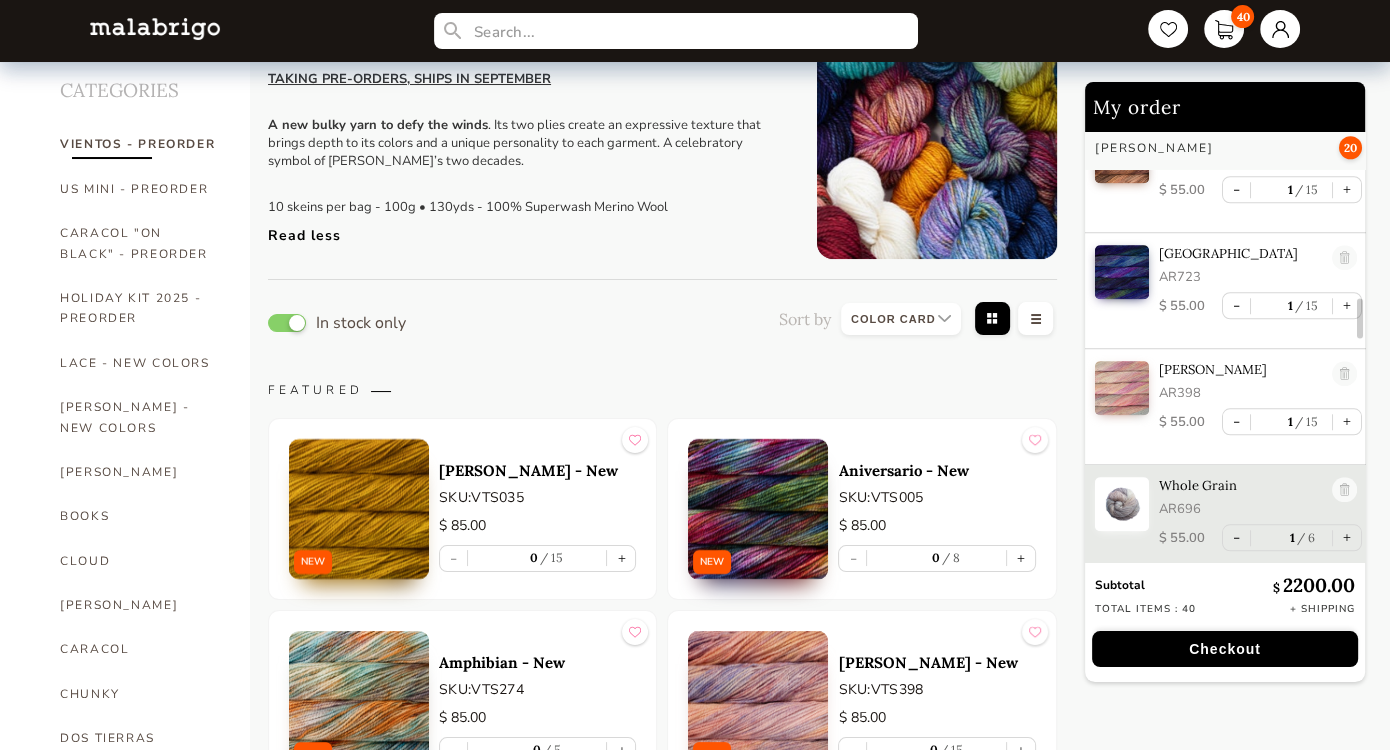 scroll, scrollTop: 0, scrollLeft: 0, axis: both 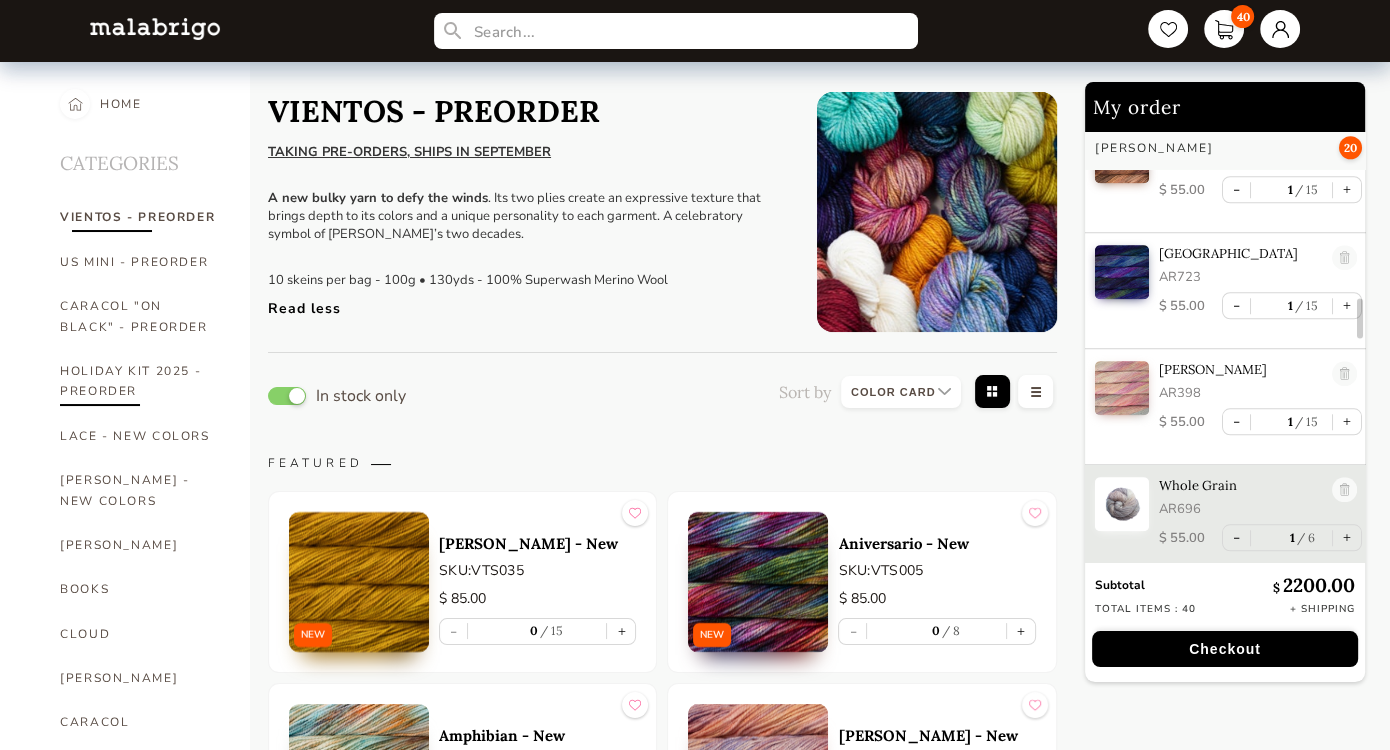 click on "HOLIDAY KIT 2025 - PREORDER" at bounding box center [140, 381] 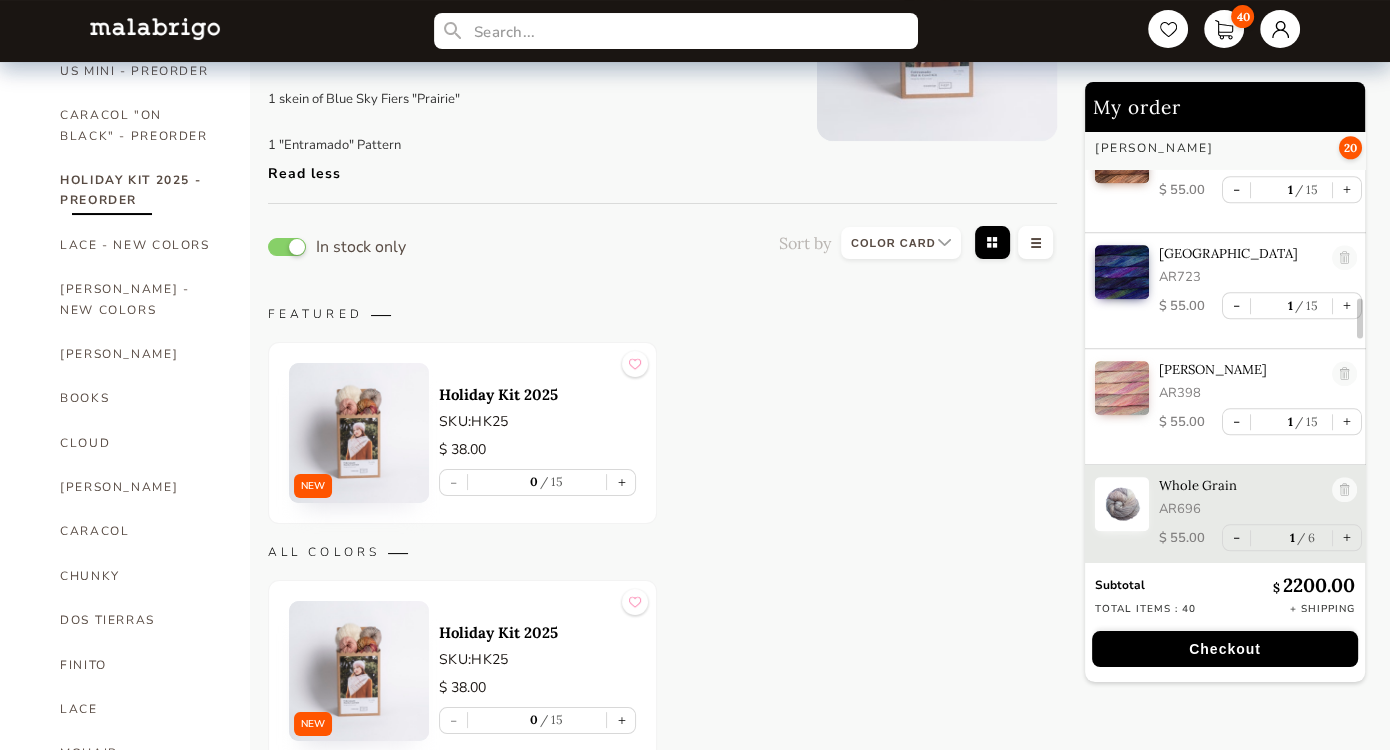 scroll, scrollTop: 272, scrollLeft: 0, axis: vertical 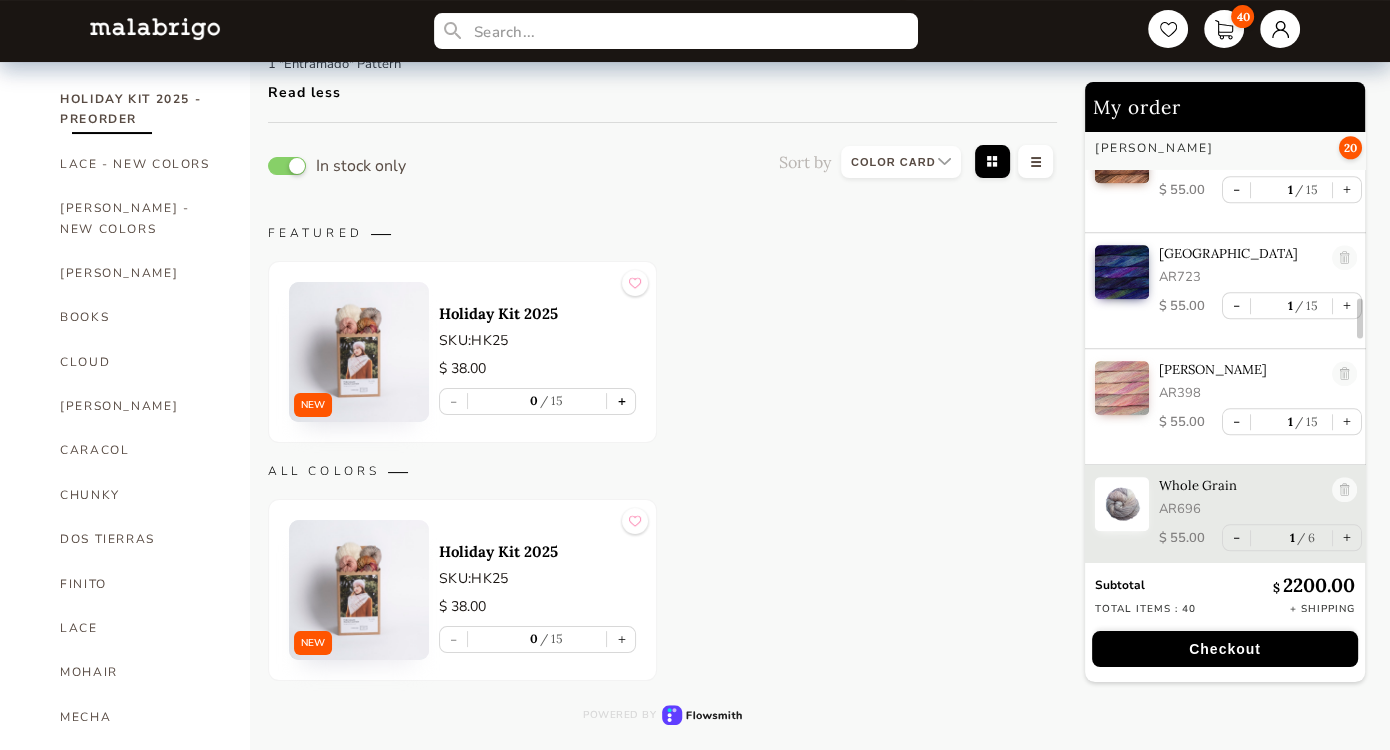 click on "+" at bounding box center [621, 401] 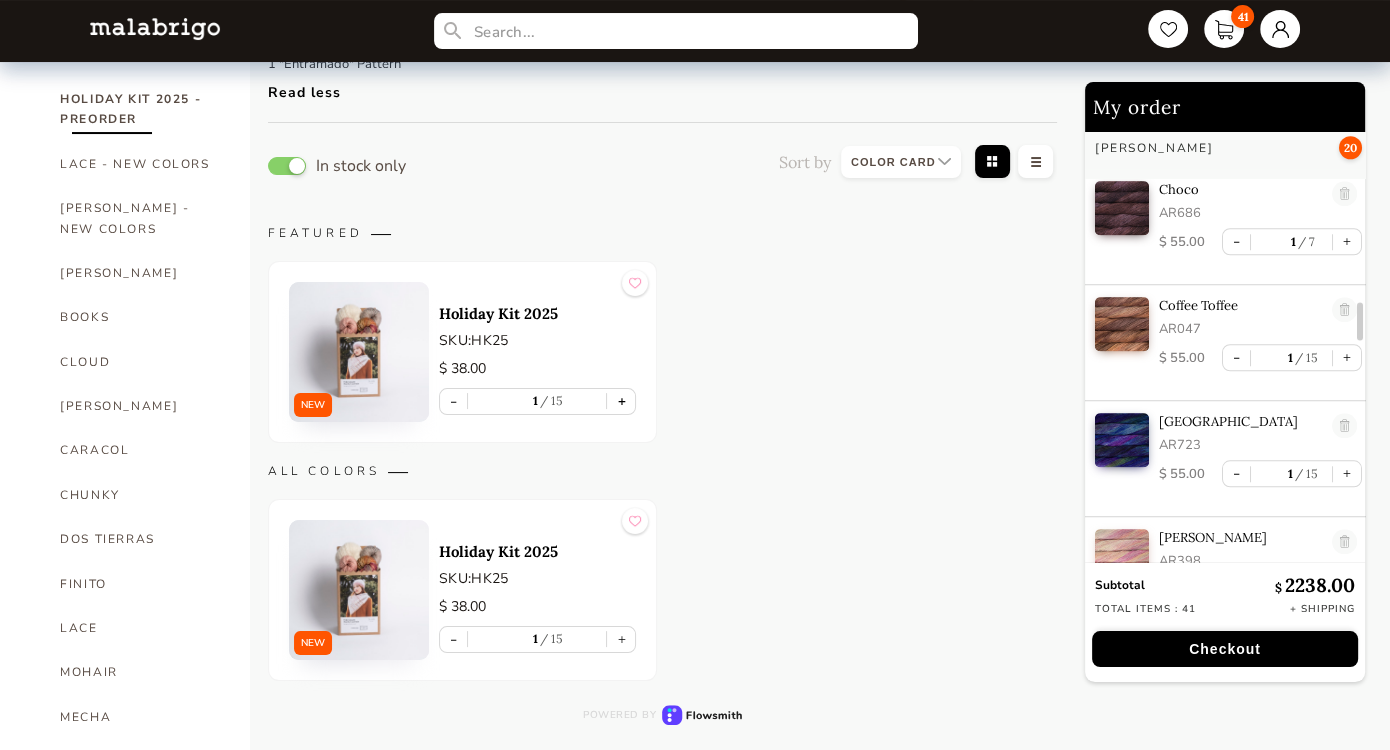 scroll, scrollTop: 1724, scrollLeft: 0, axis: vertical 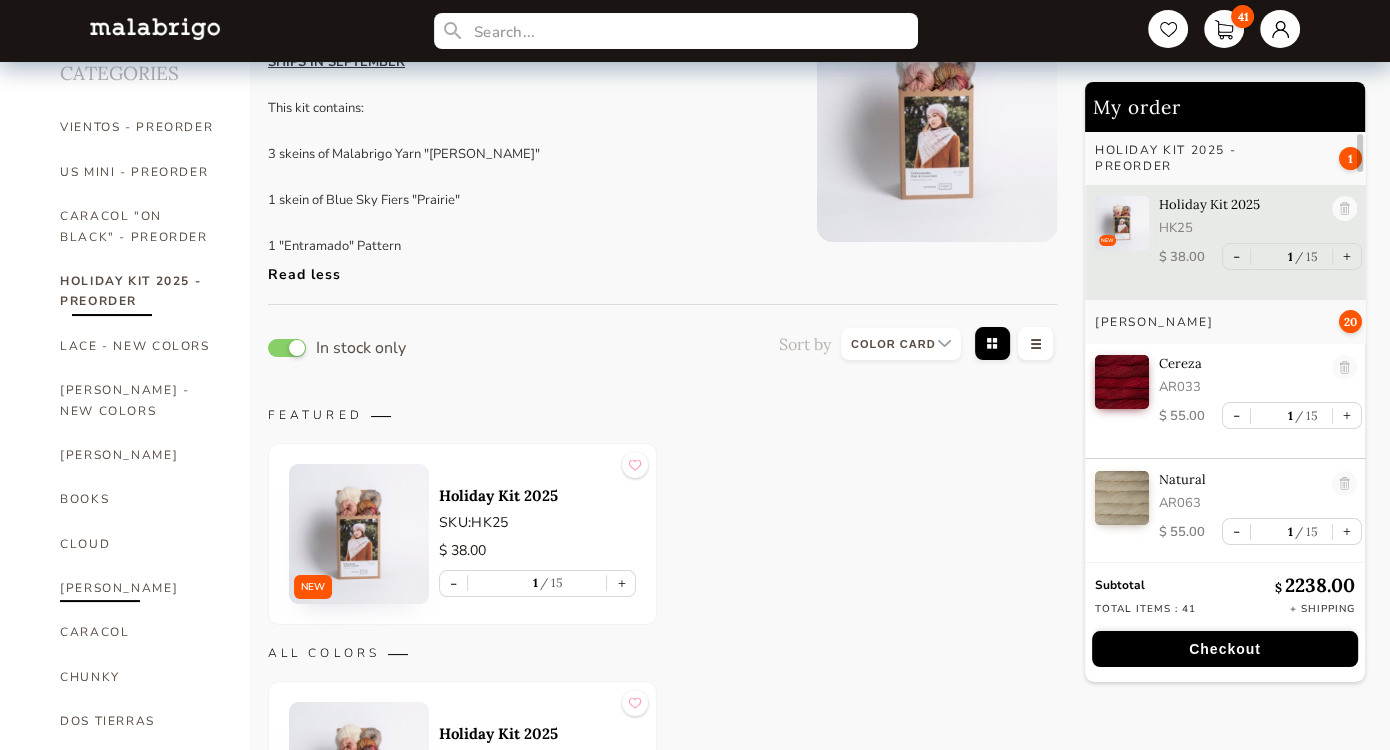 click on "[PERSON_NAME]" at bounding box center [140, 588] 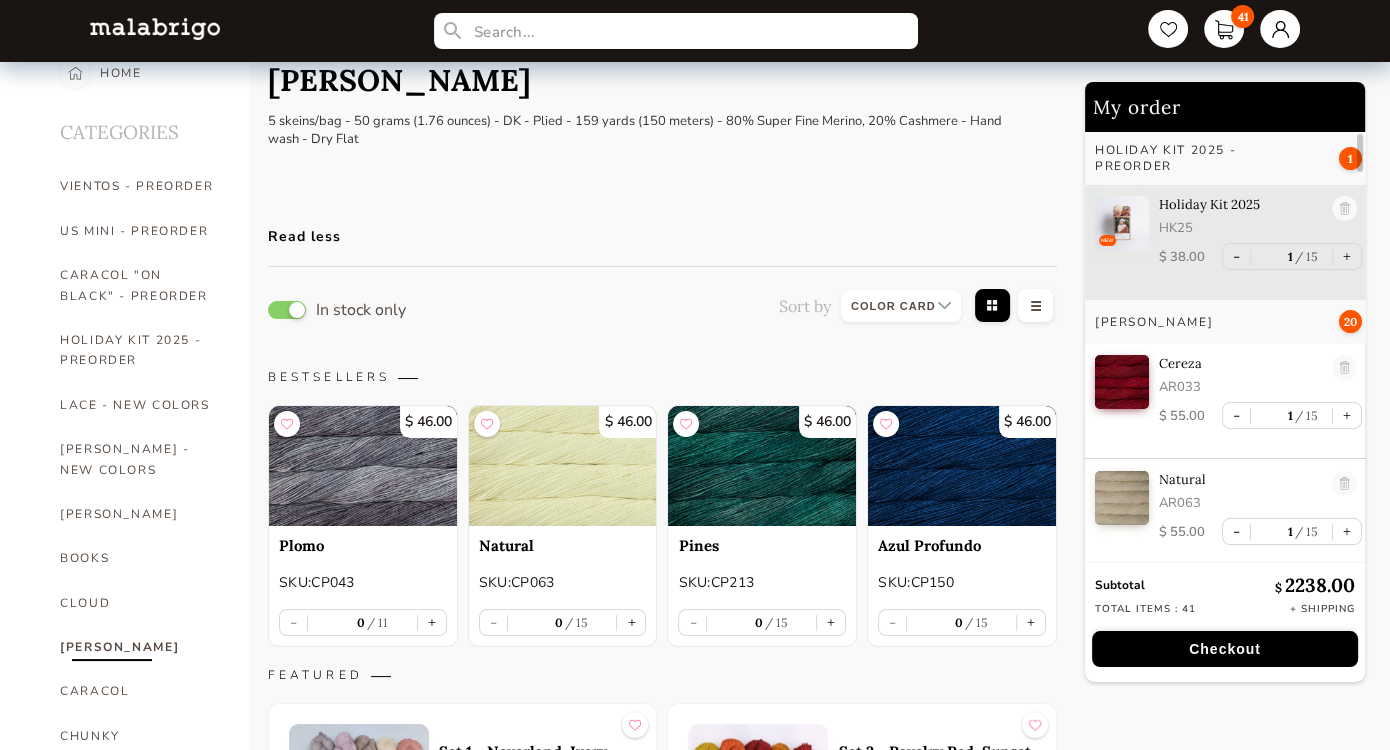 scroll, scrollTop: 0, scrollLeft: 0, axis: both 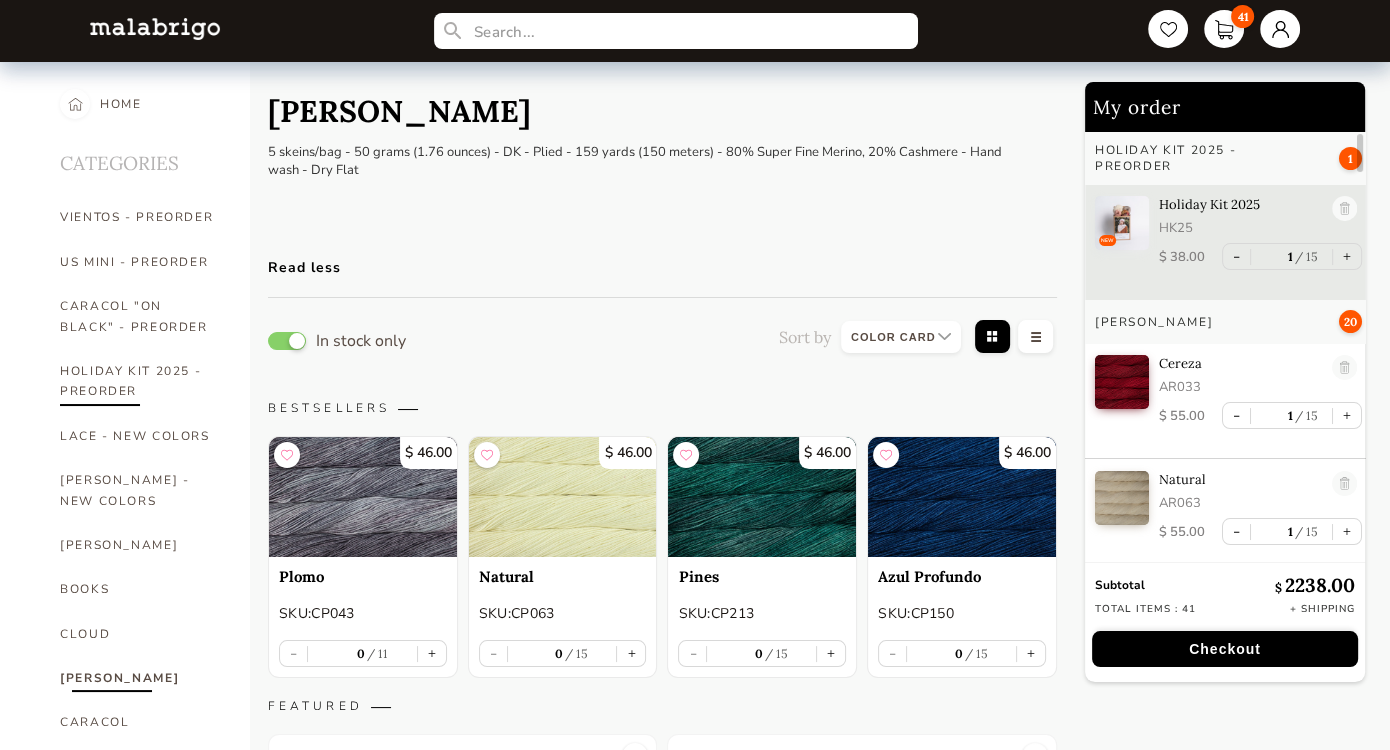 click on "HOLIDAY KIT 2025 - PREORDER" at bounding box center (140, 381) 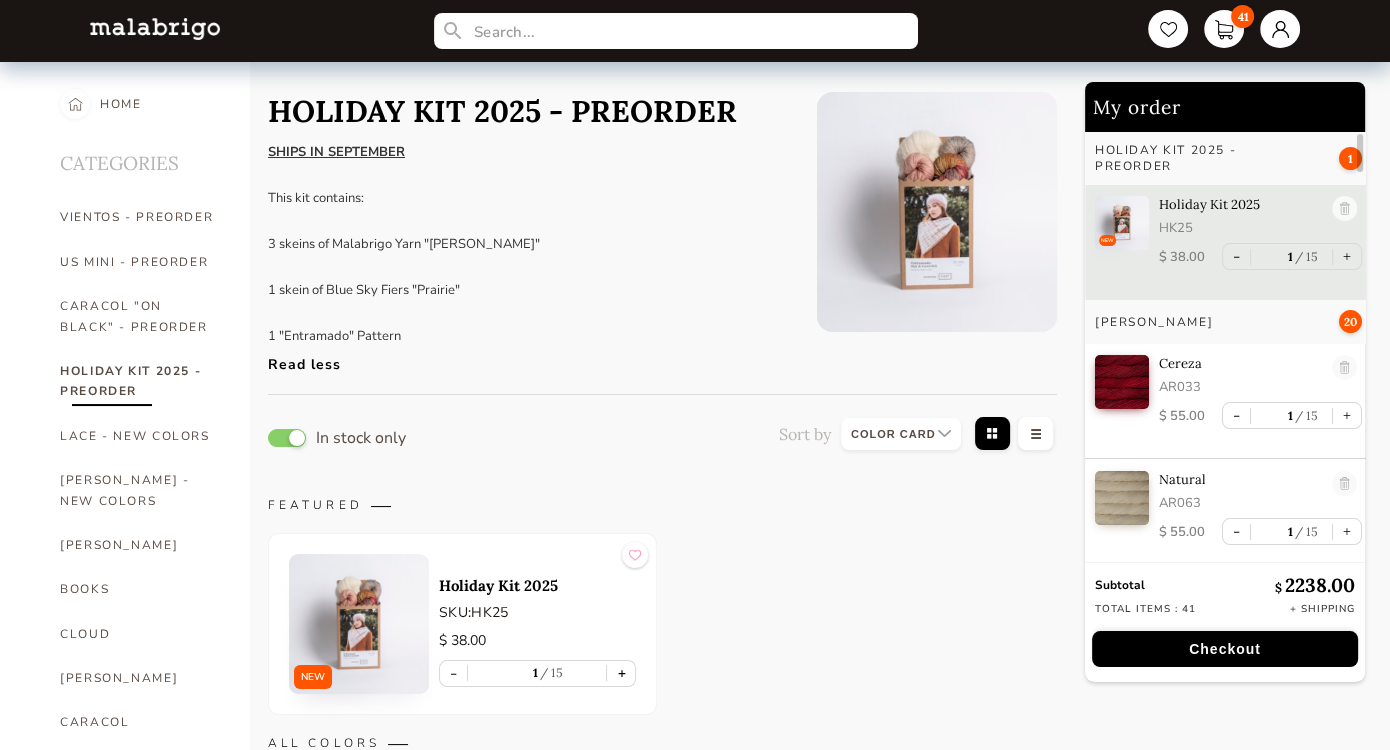 click on "+" at bounding box center (621, 673) 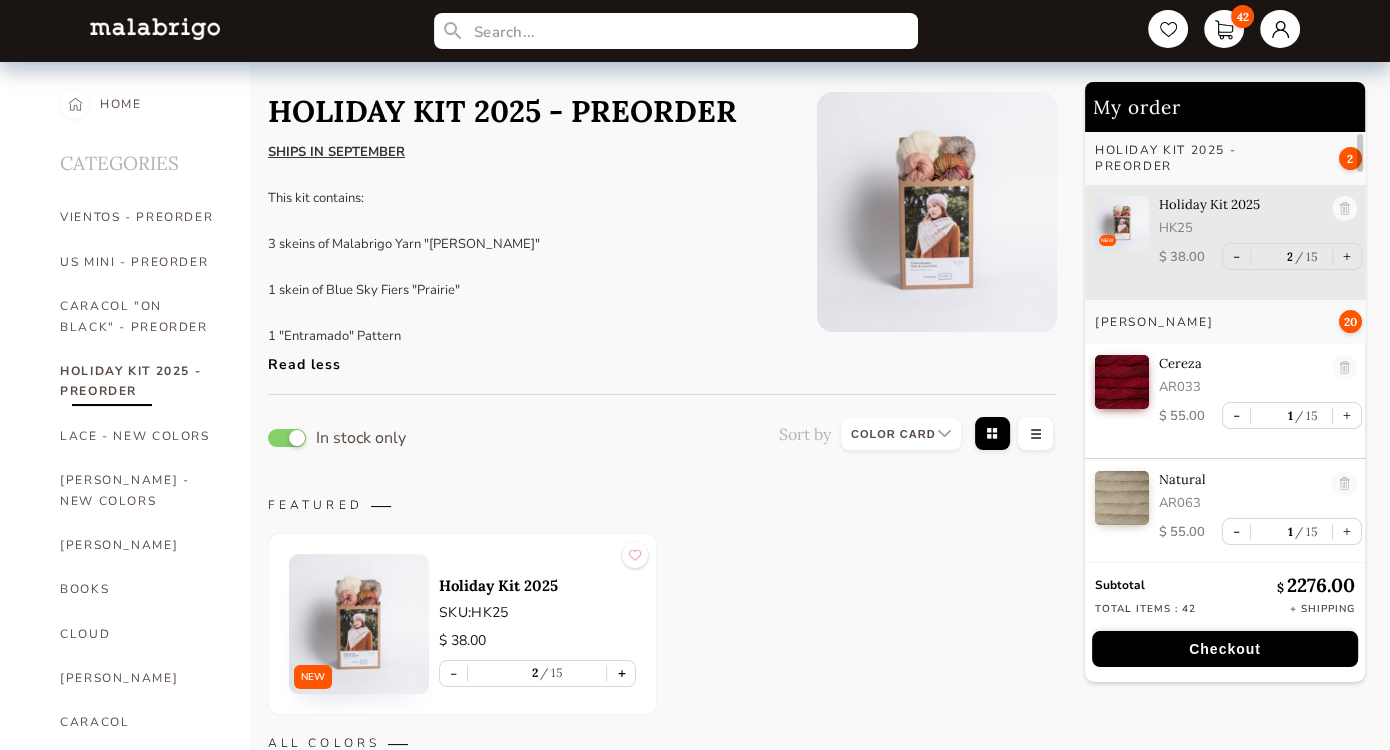 click on "+" at bounding box center (621, 673) 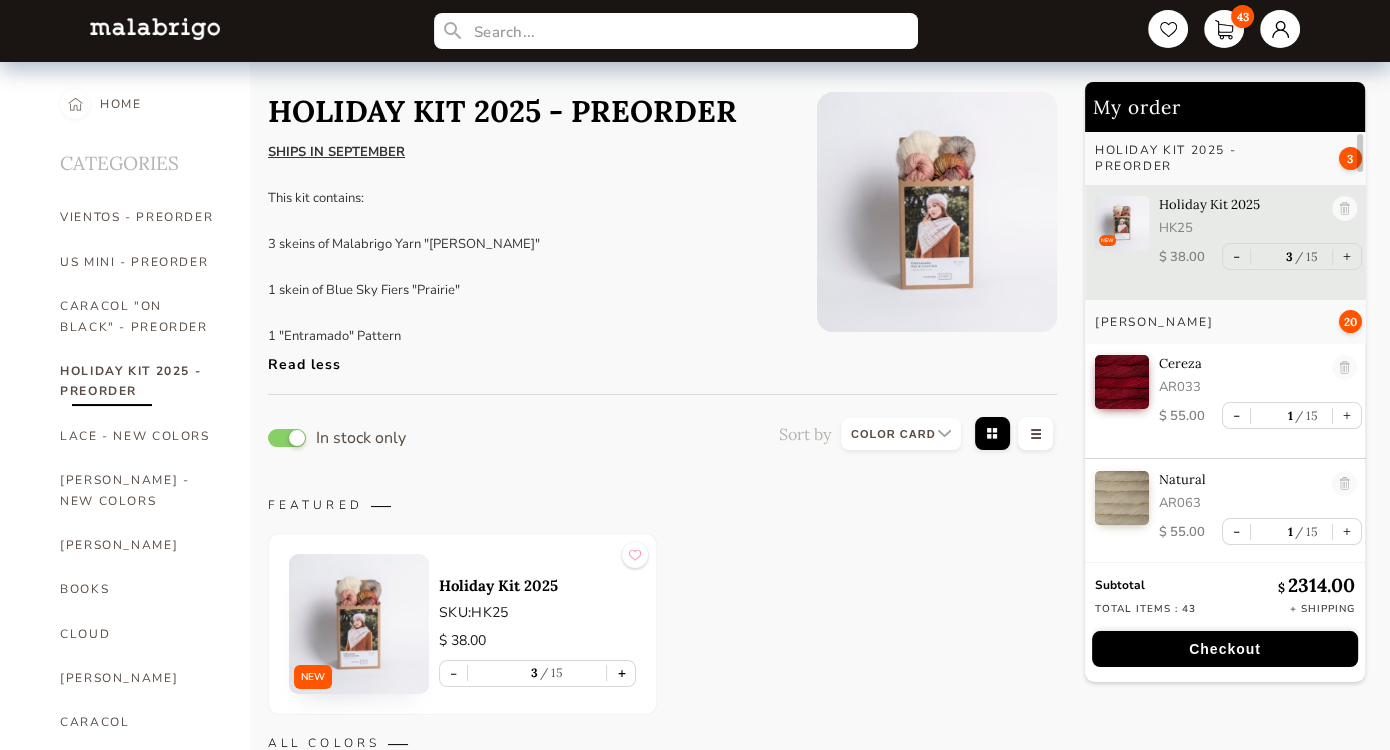click on "+" at bounding box center [621, 673] 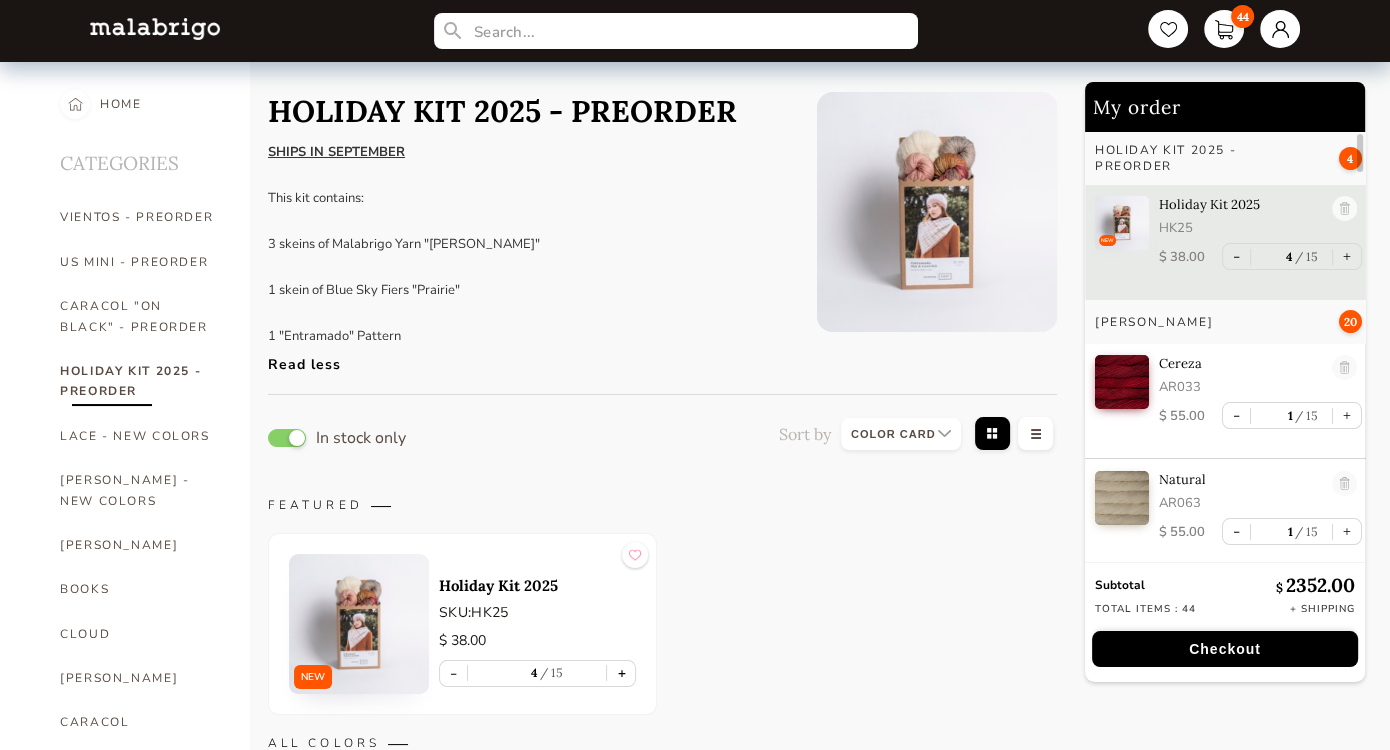 click on "+" at bounding box center (621, 673) 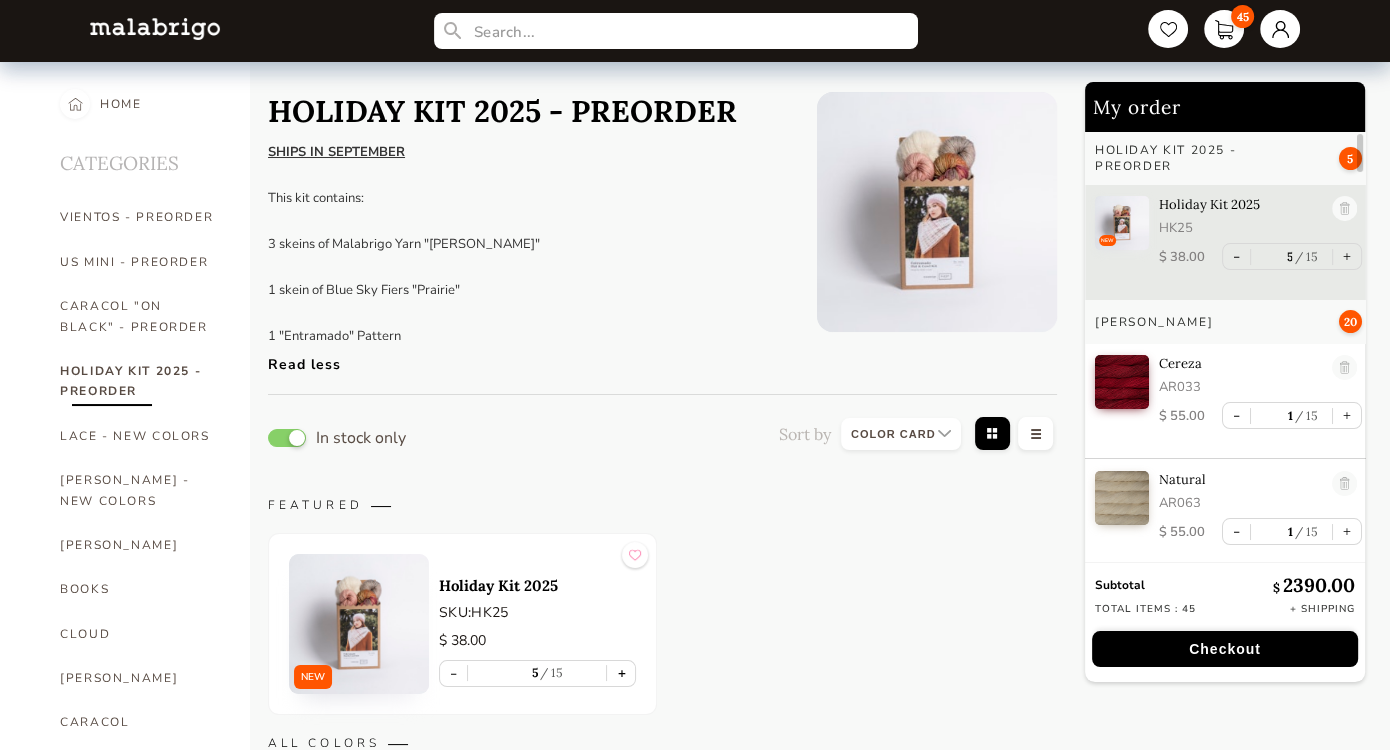 click on "+" at bounding box center (621, 673) 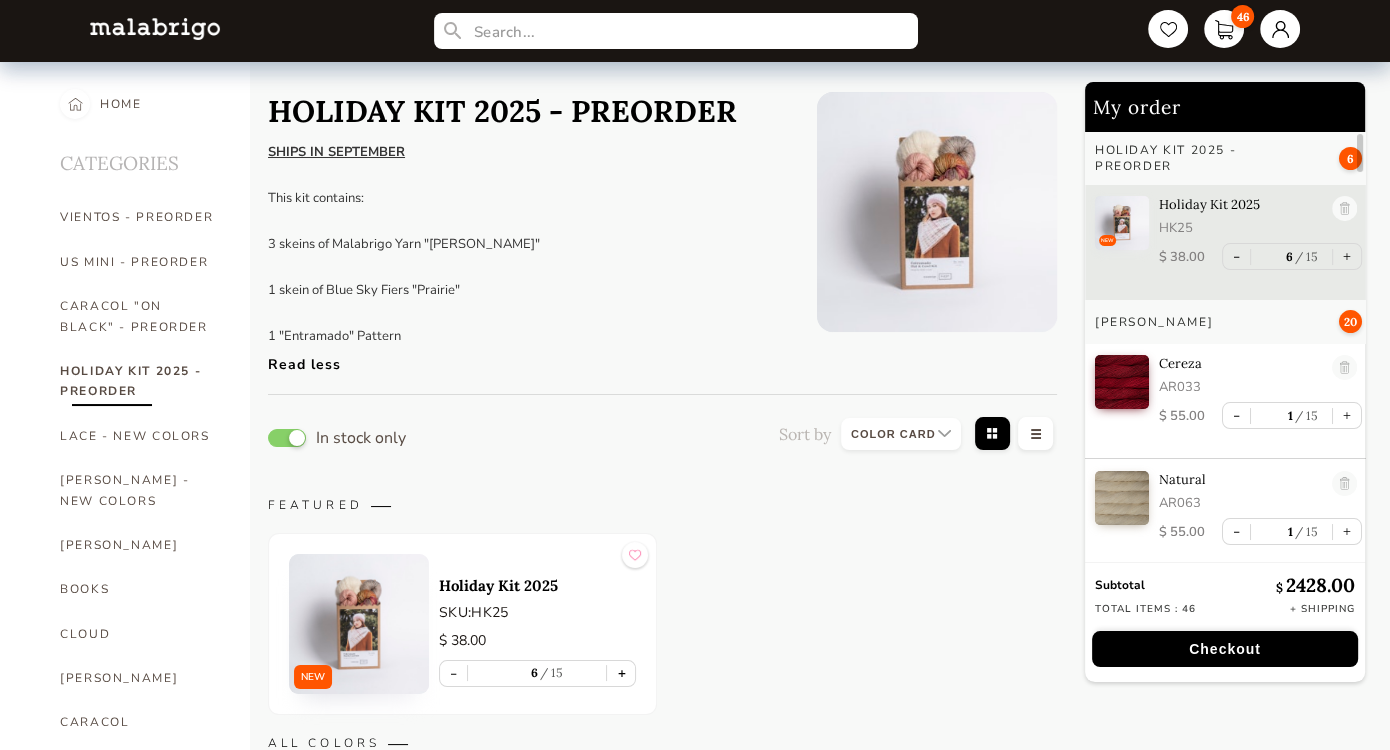 click on "+" at bounding box center (621, 673) 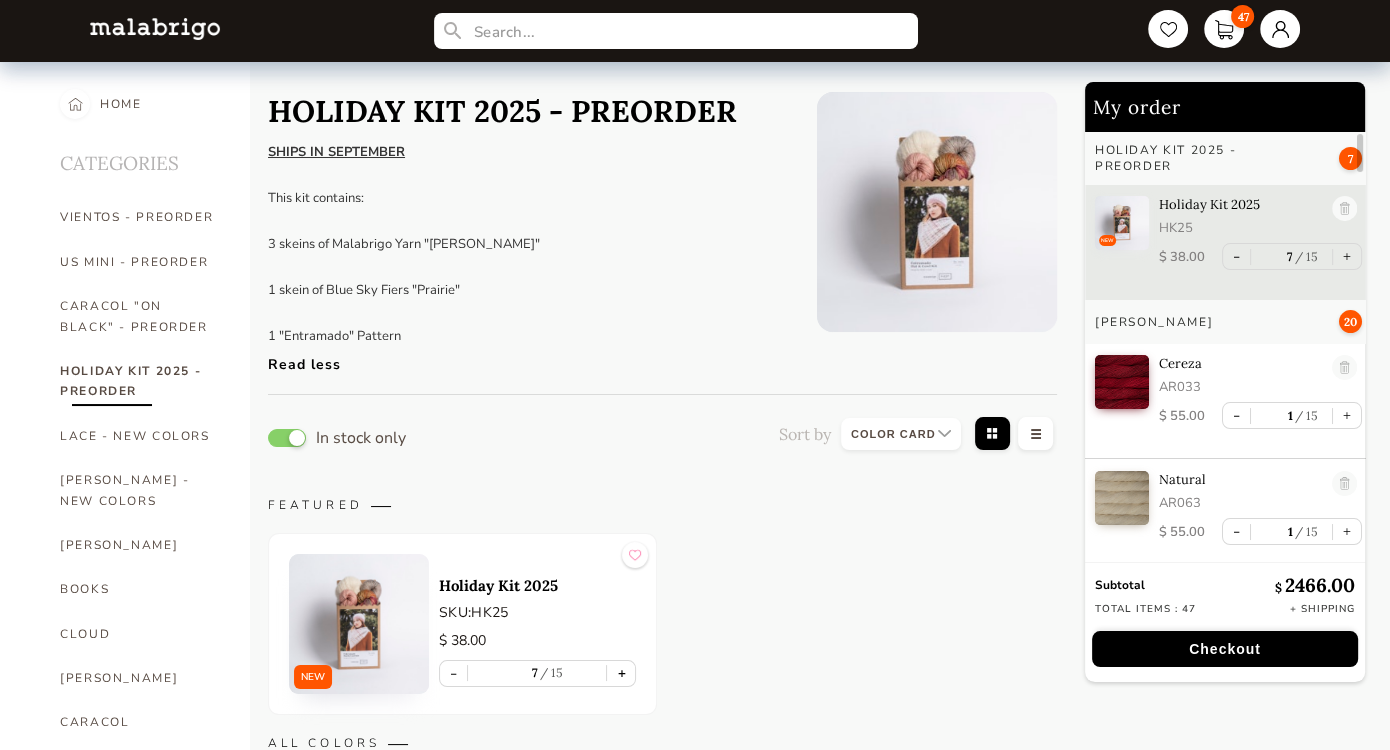 click on "+" at bounding box center (621, 673) 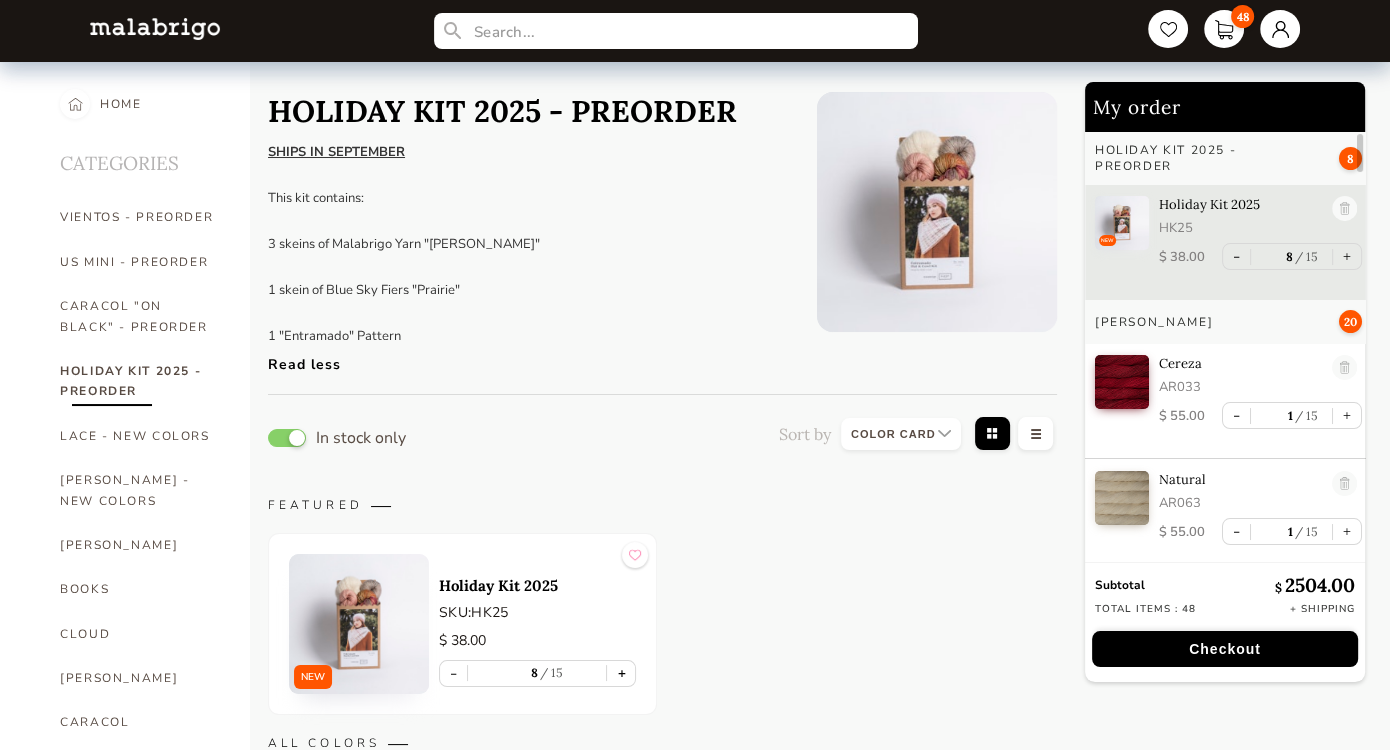 click on "+" at bounding box center [621, 673] 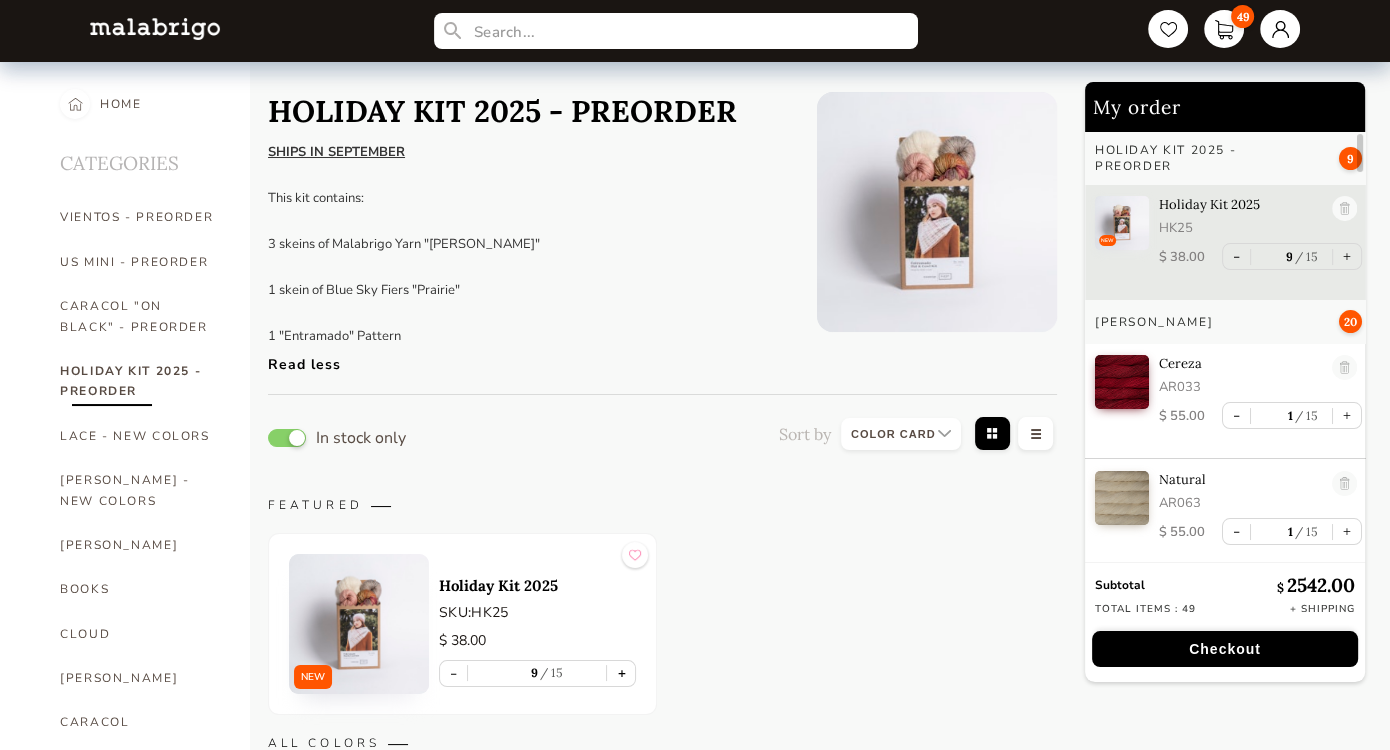 click on "+" at bounding box center (621, 673) 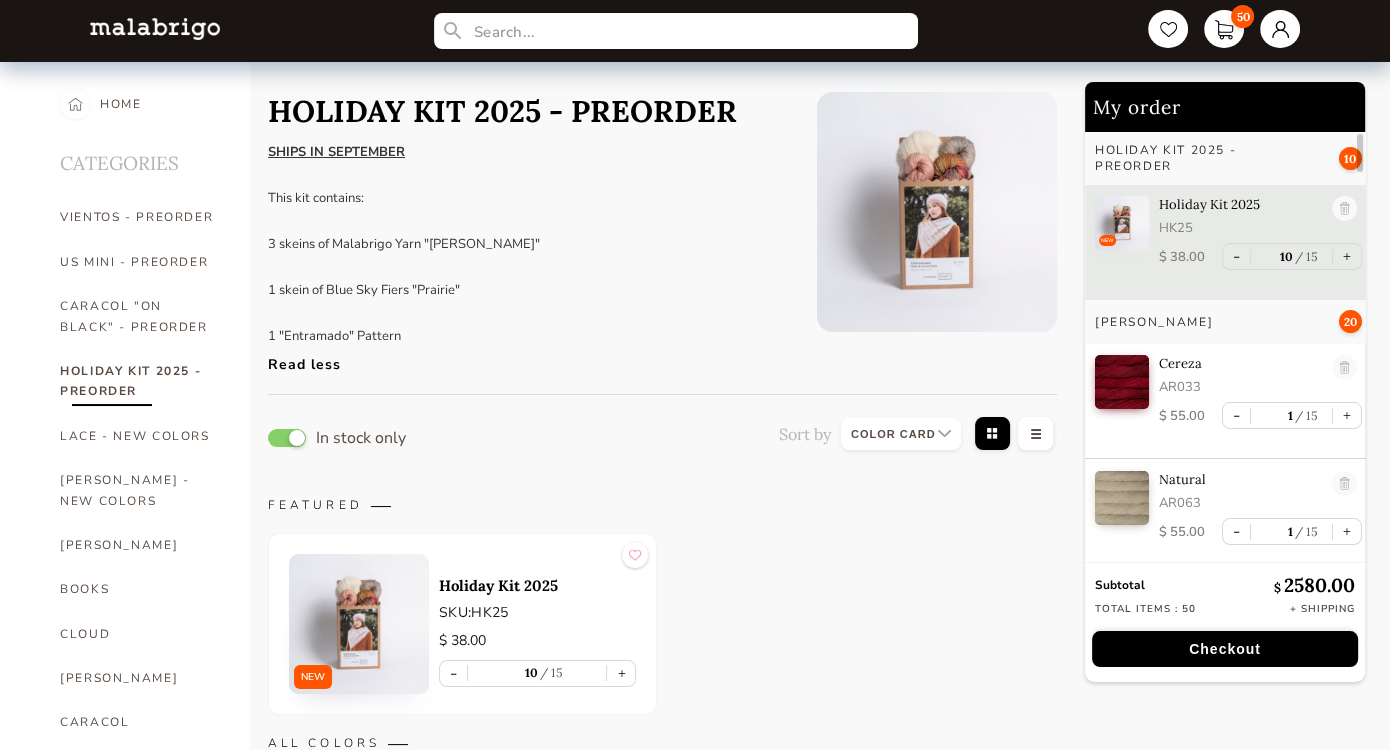 click at bounding box center [937, 212] 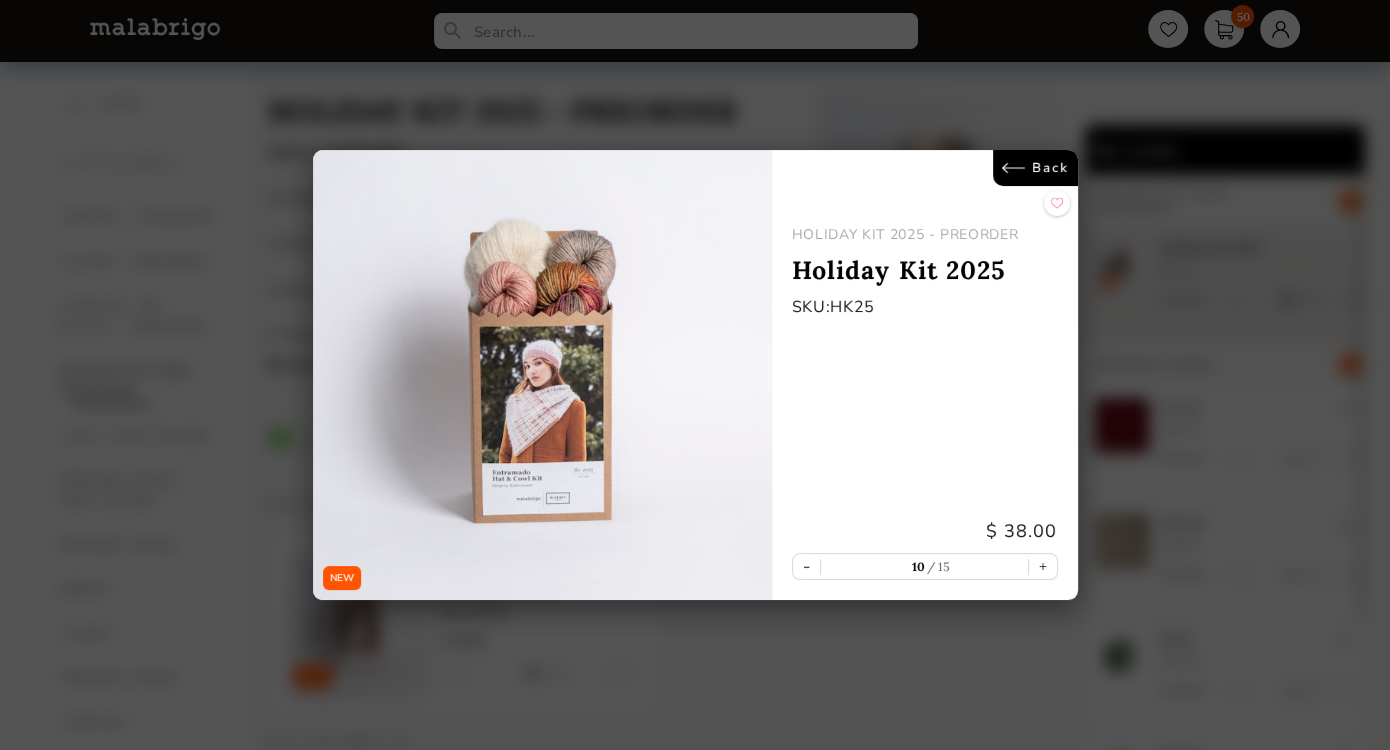 click on "Back" at bounding box center (1034, 168) 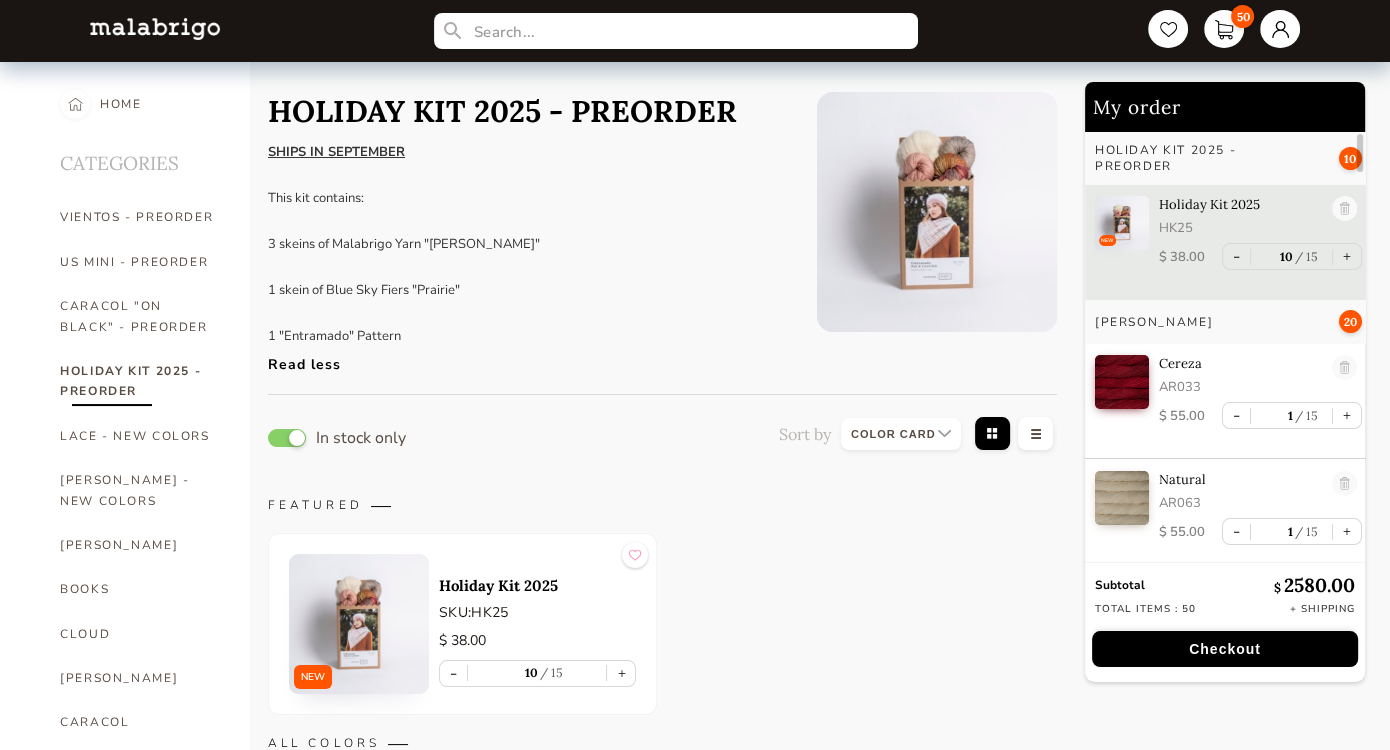 click on "Checkout" at bounding box center [1225, 649] 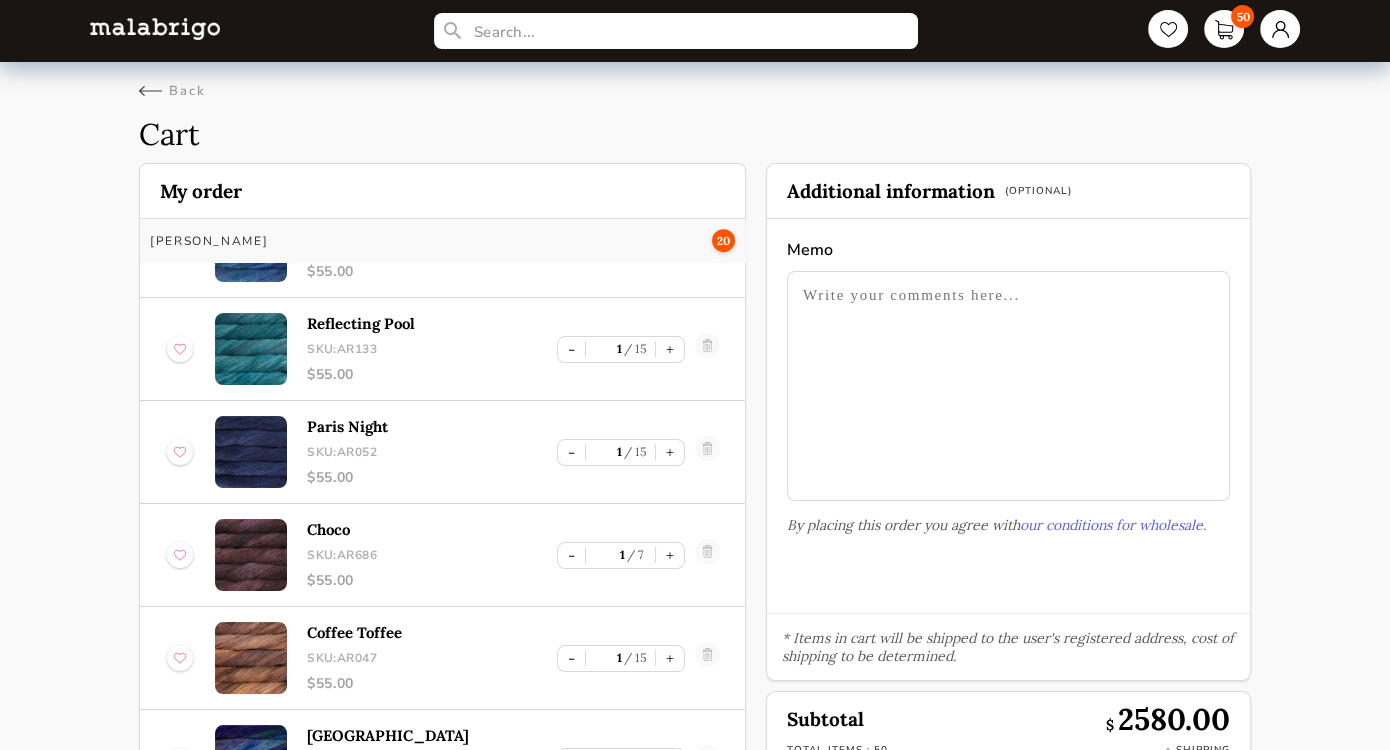 scroll, scrollTop: 1454, scrollLeft: 0, axis: vertical 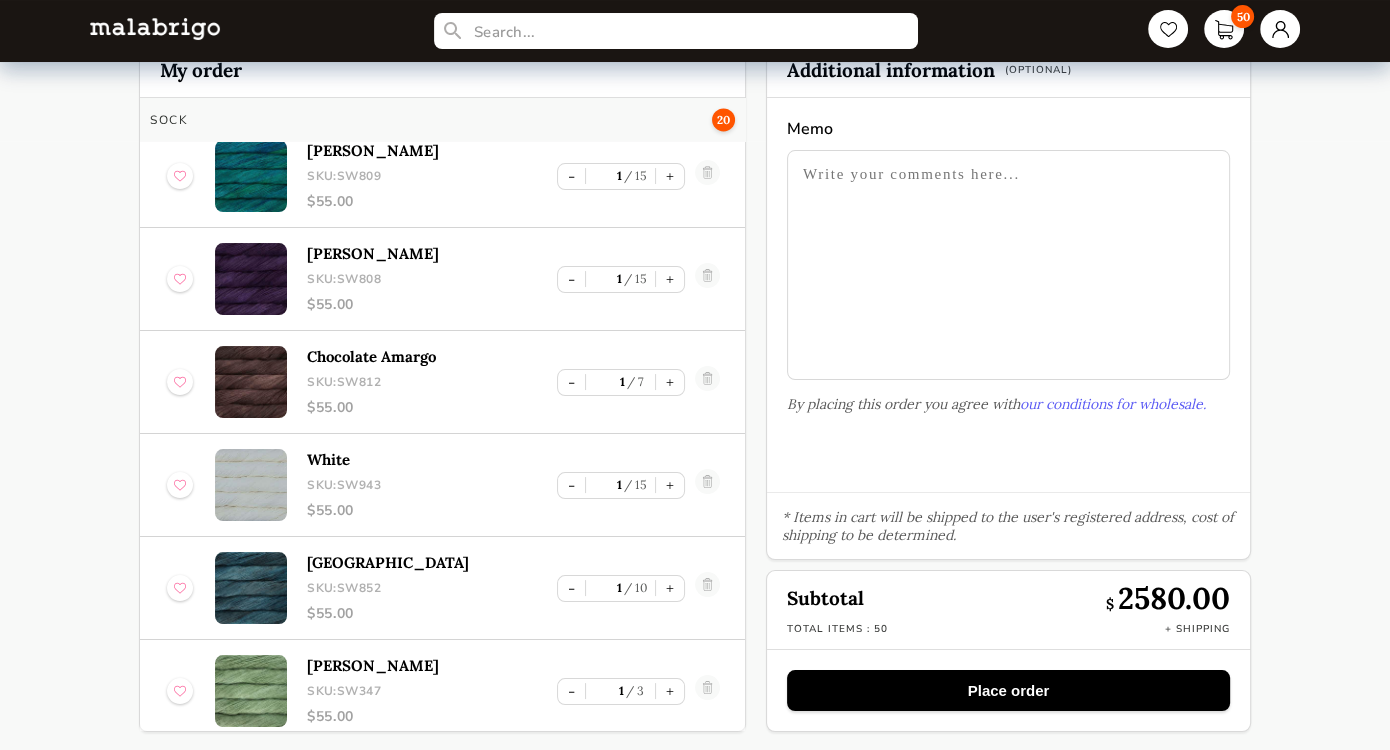 click on "Place order" at bounding box center [1008, 690] 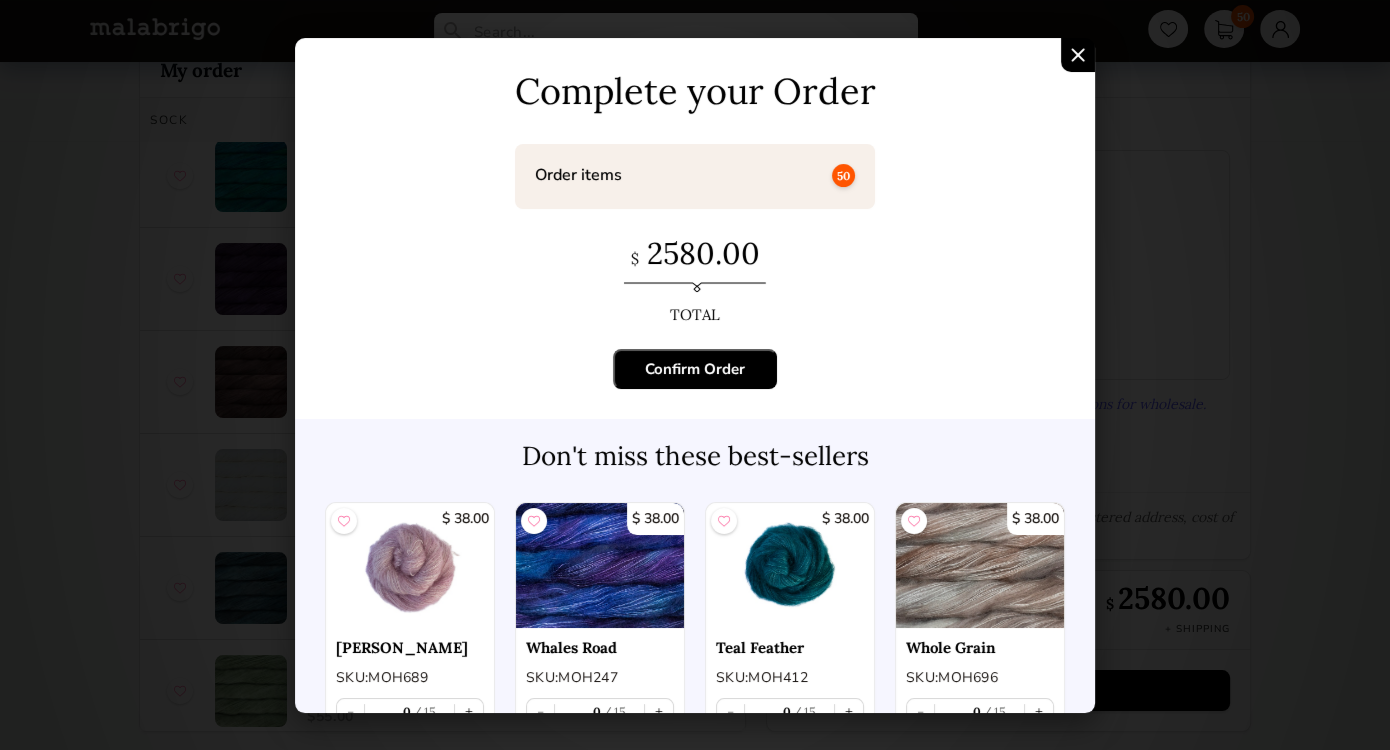 click on "Confirm Order" at bounding box center [695, 369] 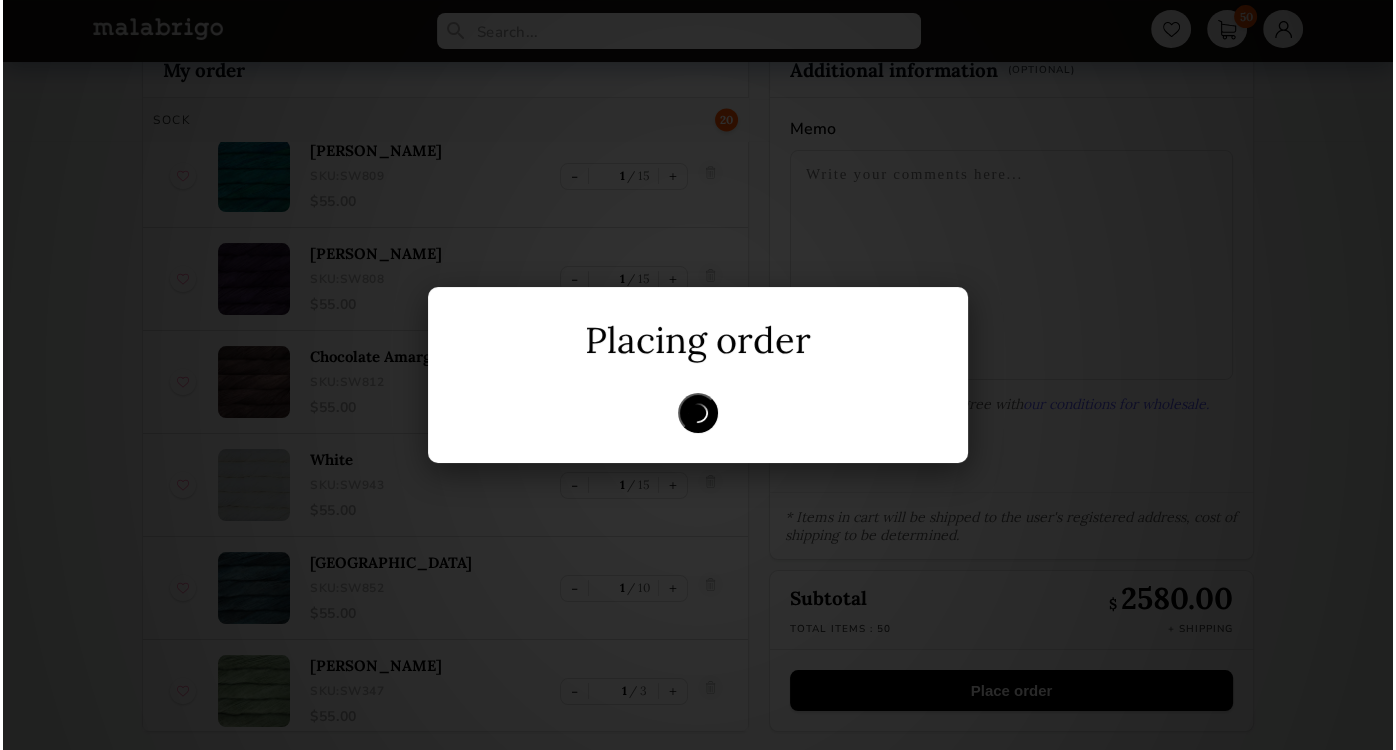 scroll, scrollTop: 0, scrollLeft: 0, axis: both 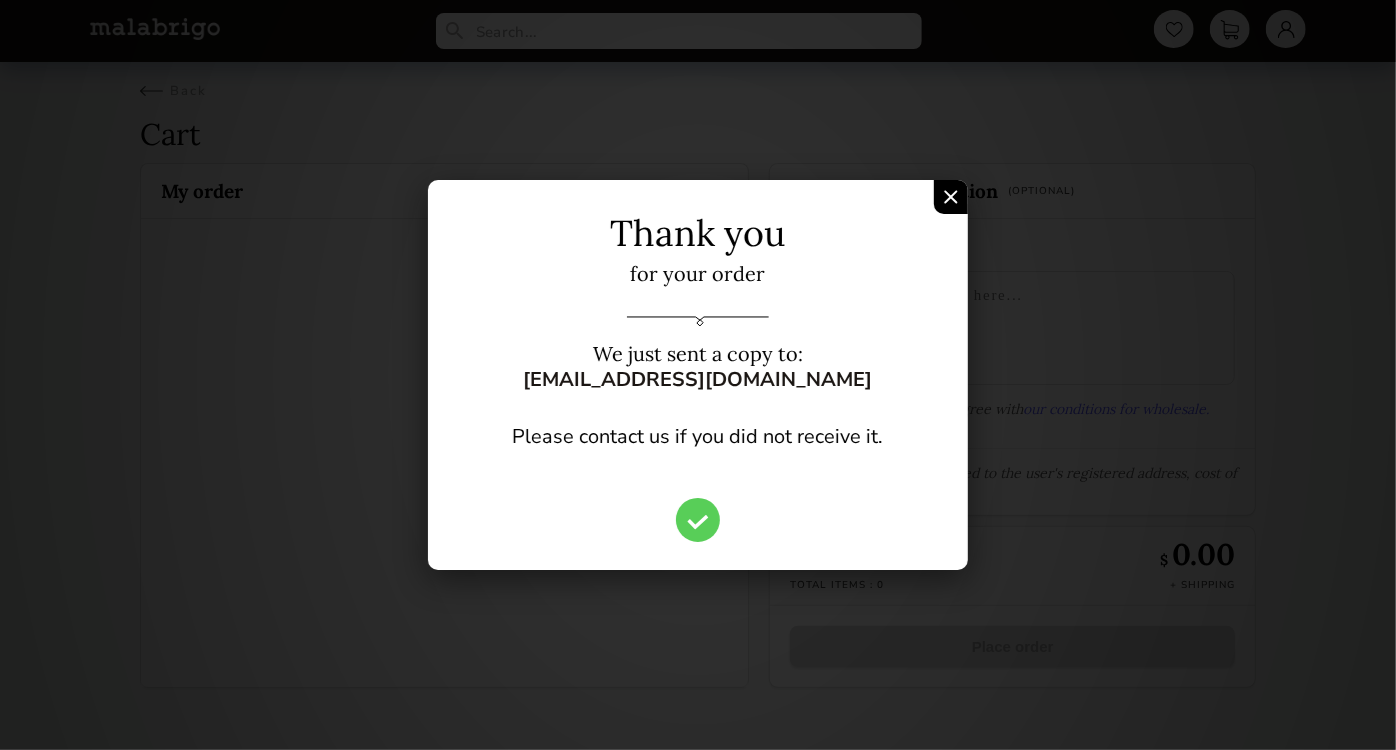 click at bounding box center (951, 197) 